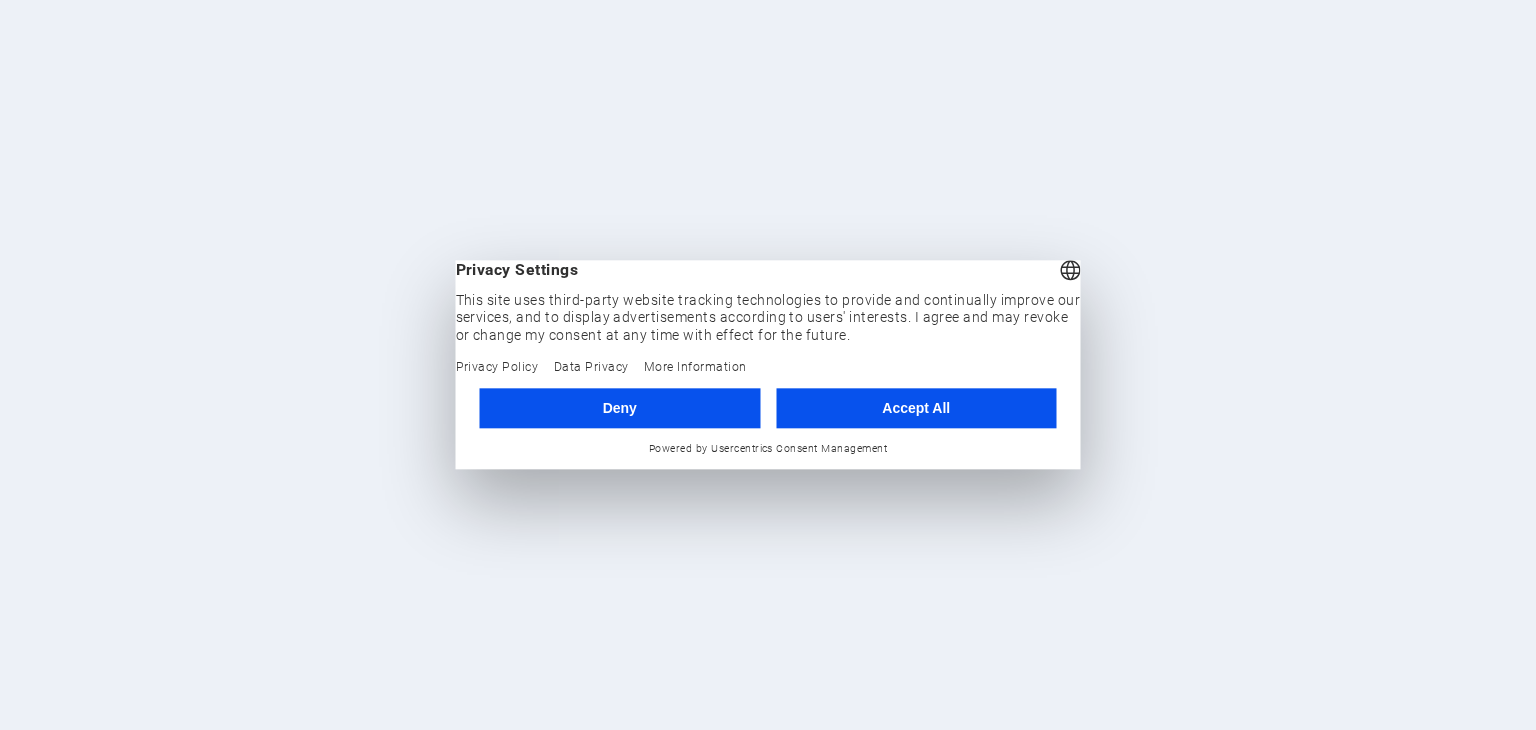 scroll, scrollTop: 0, scrollLeft: 0, axis: both 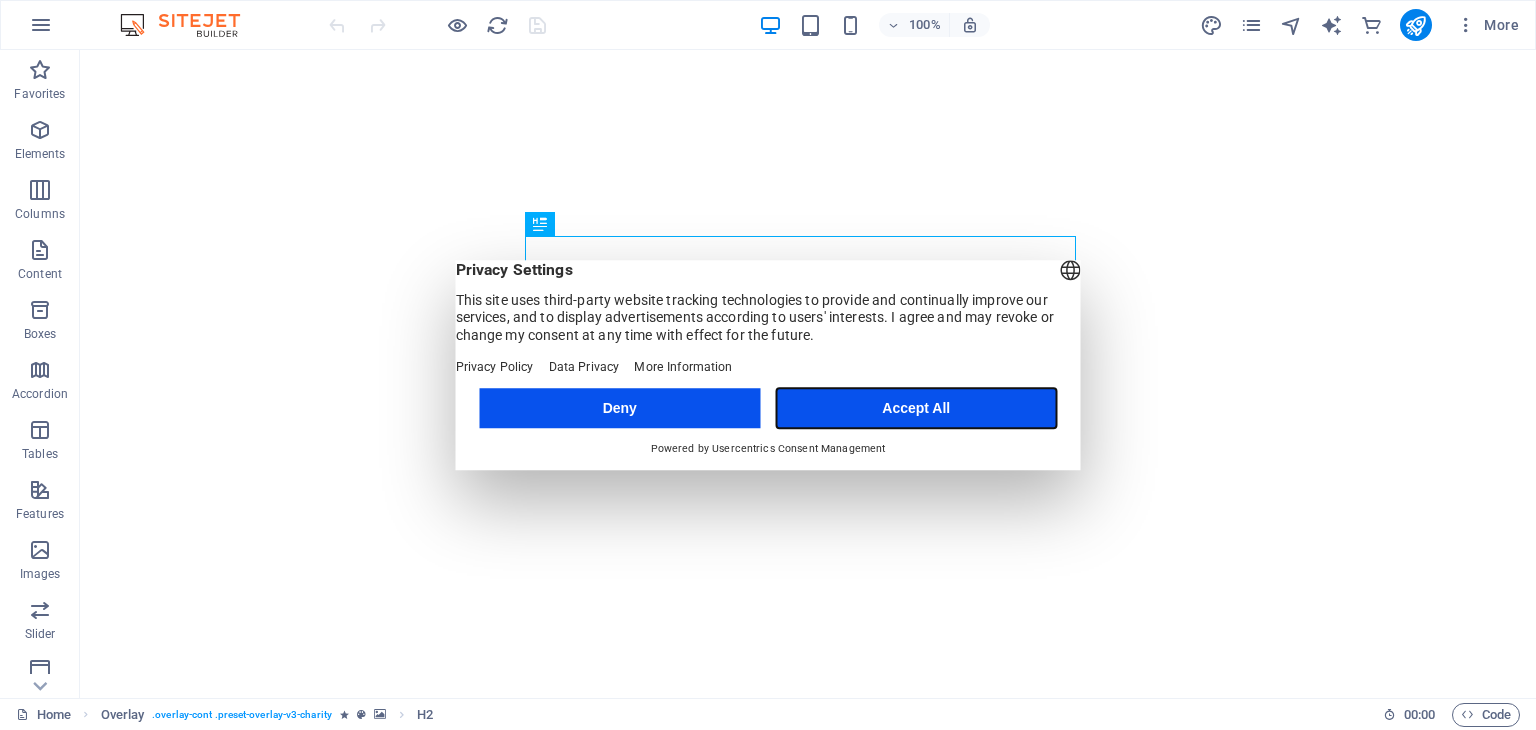 click on "Accept All" at bounding box center (916, 408) 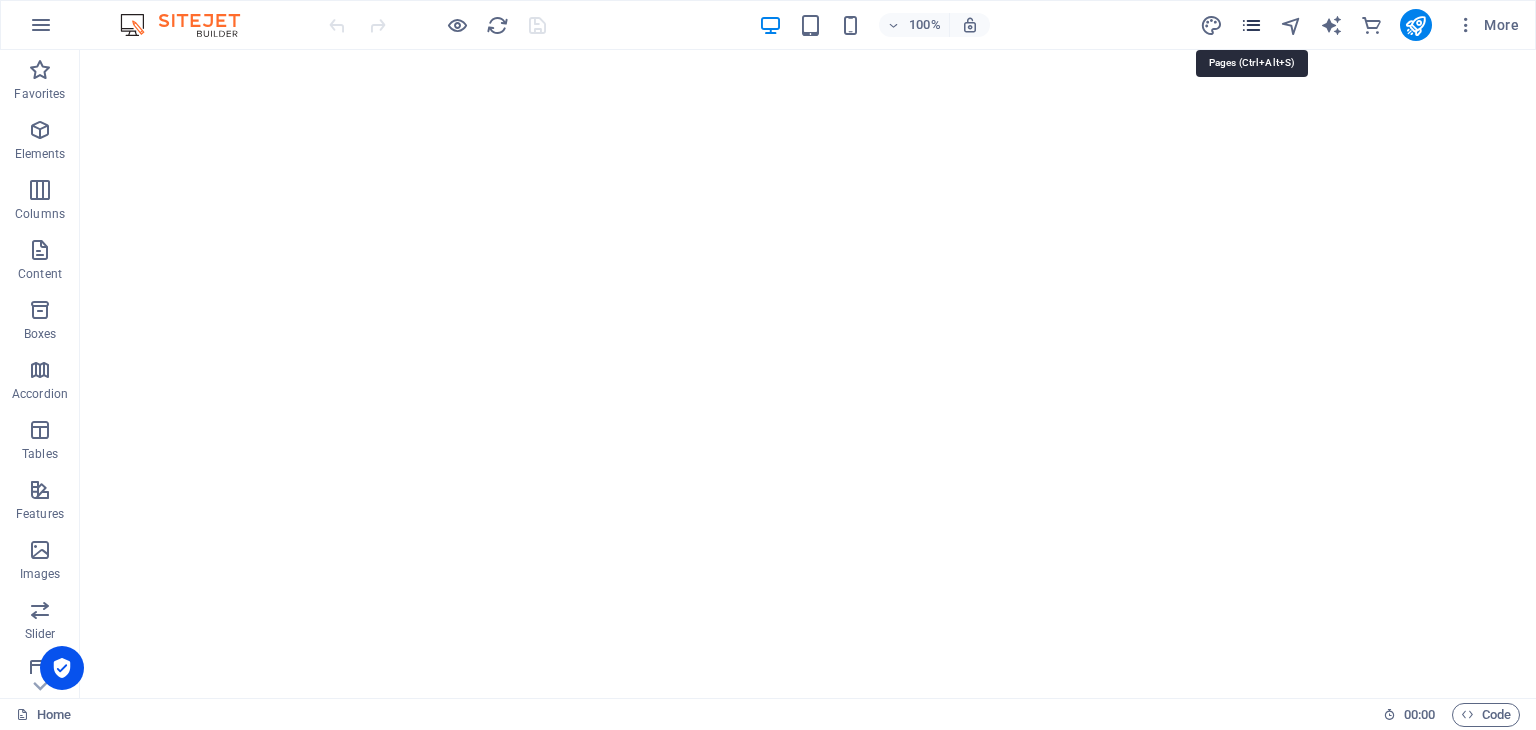 click at bounding box center [1251, 25] 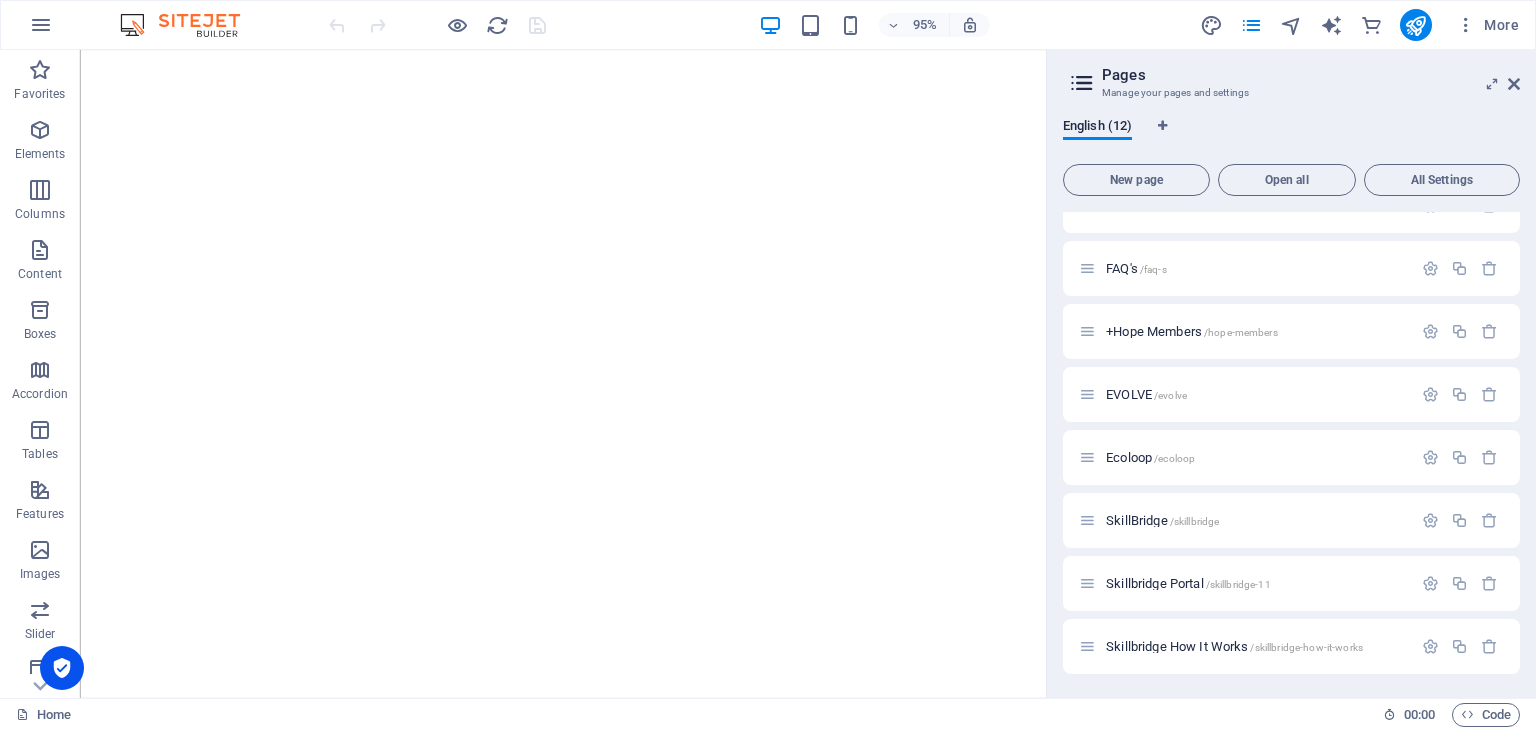 scroll, scrollTop: 286, scrollLeft: 0, axis: vertical 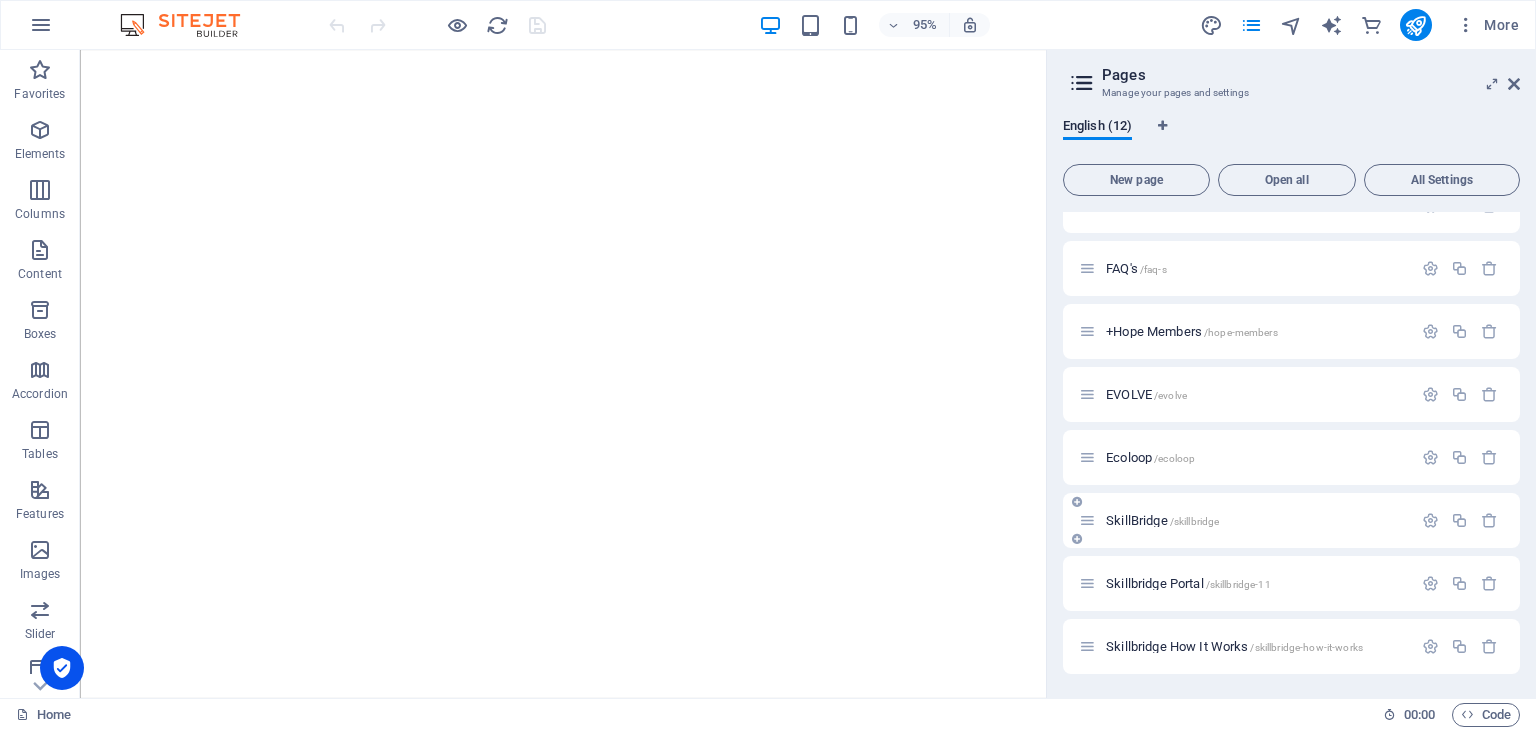 click on "SkillBridge /skillbridge" at bounding box center [1162, 520] 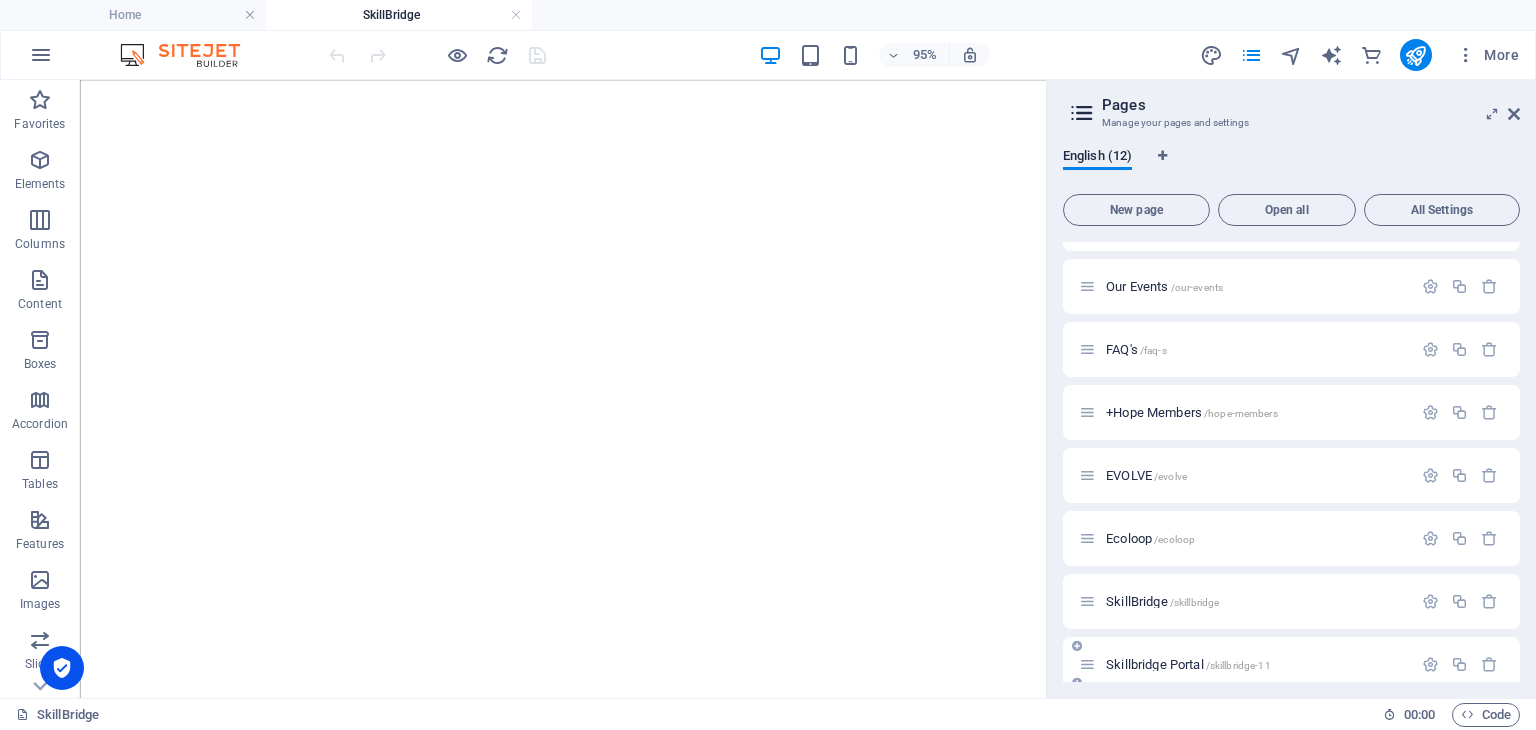 click on "Skillbridge Portal /[GEOGRAPHIC_DATA]-11" at bounding box center (1188, 664) 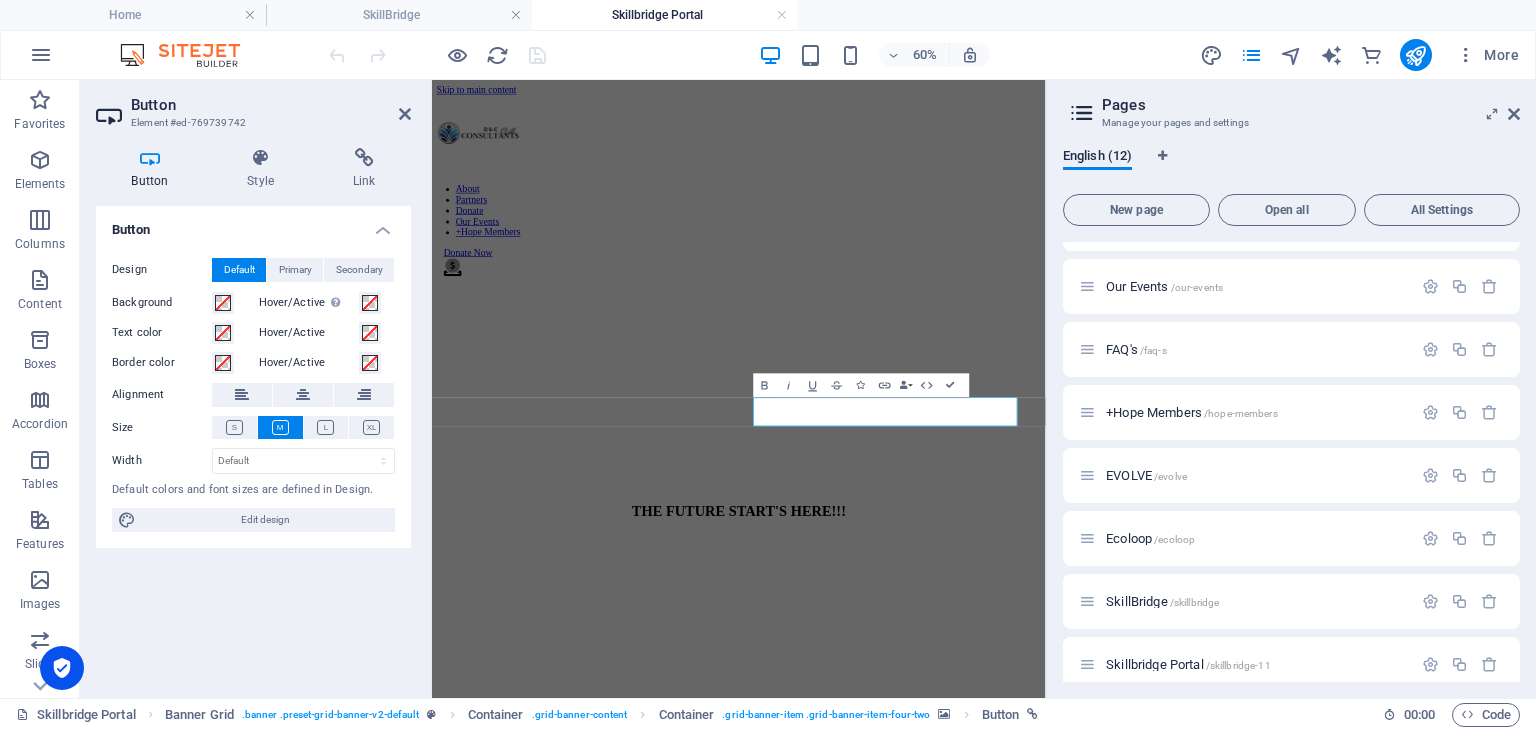 scroll, scrollTop: 1108, scrollLeft: 0, axis: vertical 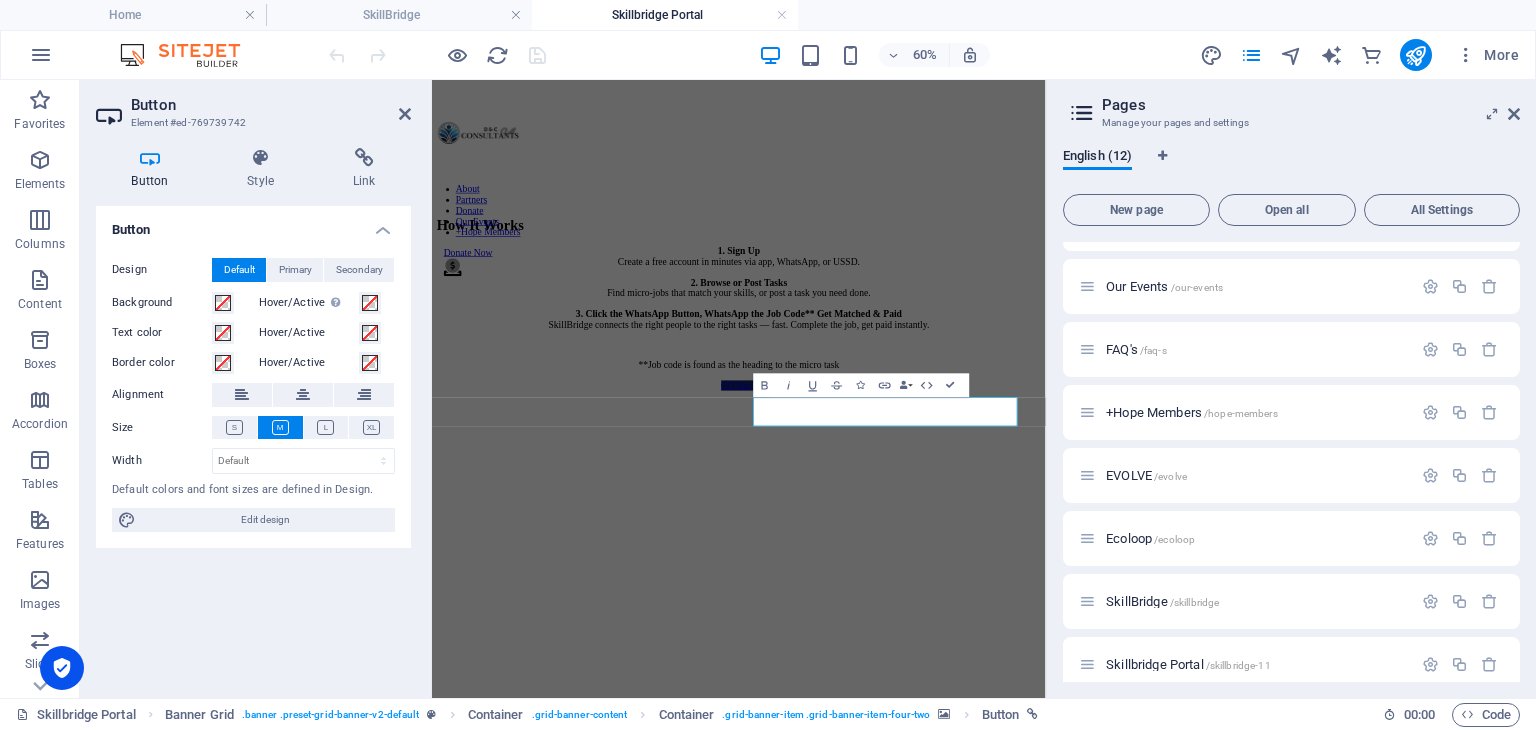 click on "Manage your pages and settings" at bounding box center [1291, 123] 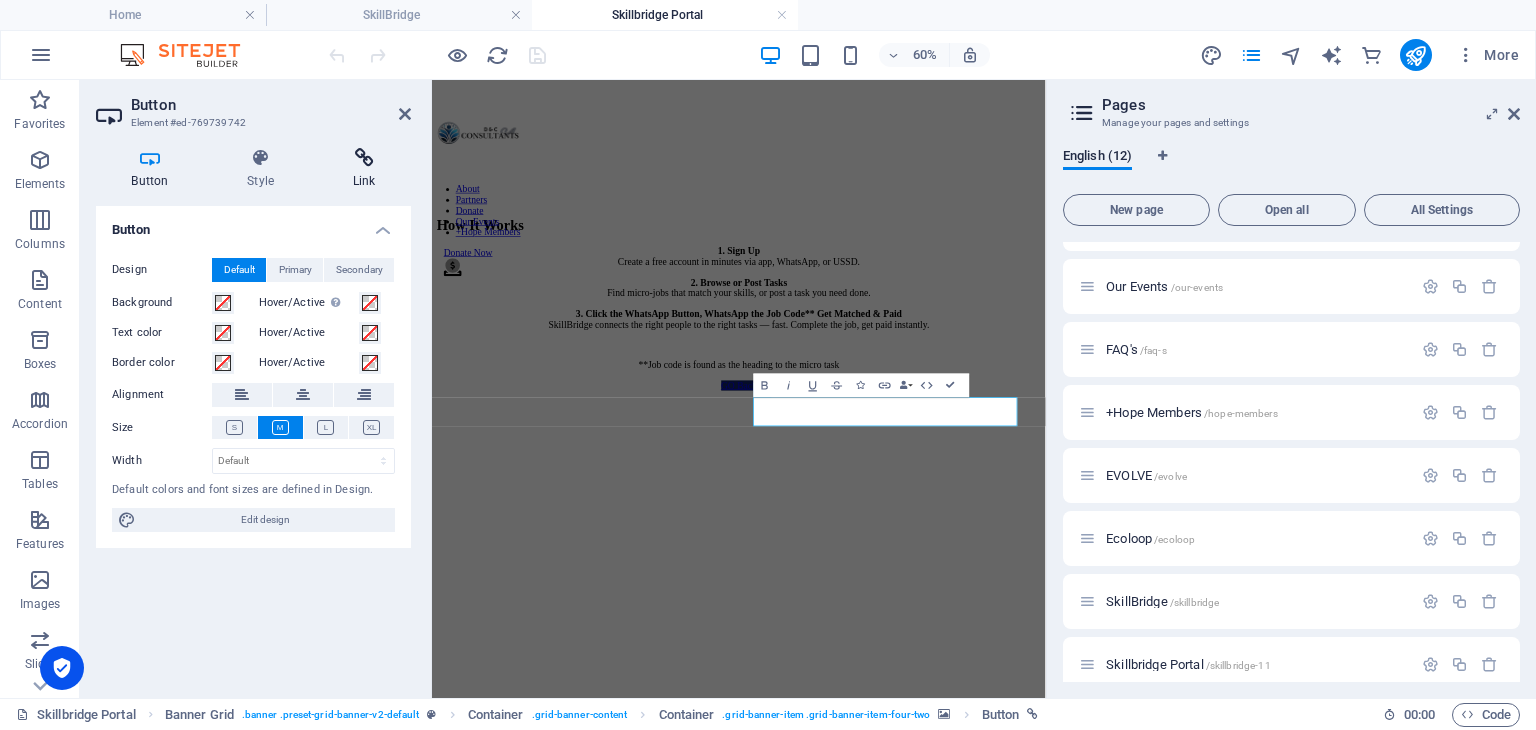 click at bounding box center (364, 158) 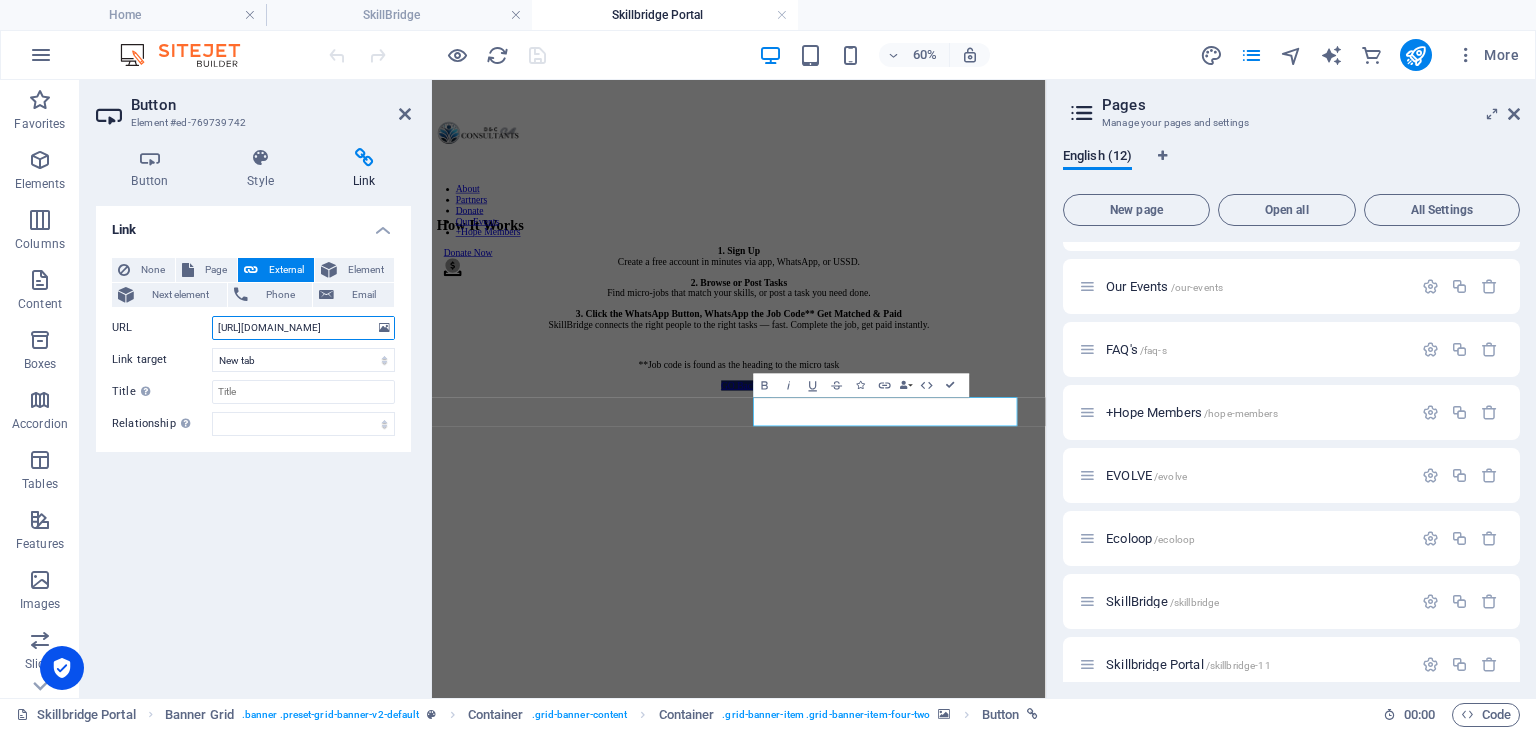 click on "[URL][DOMAIN_NAME]" at bounding box center (303, 328) 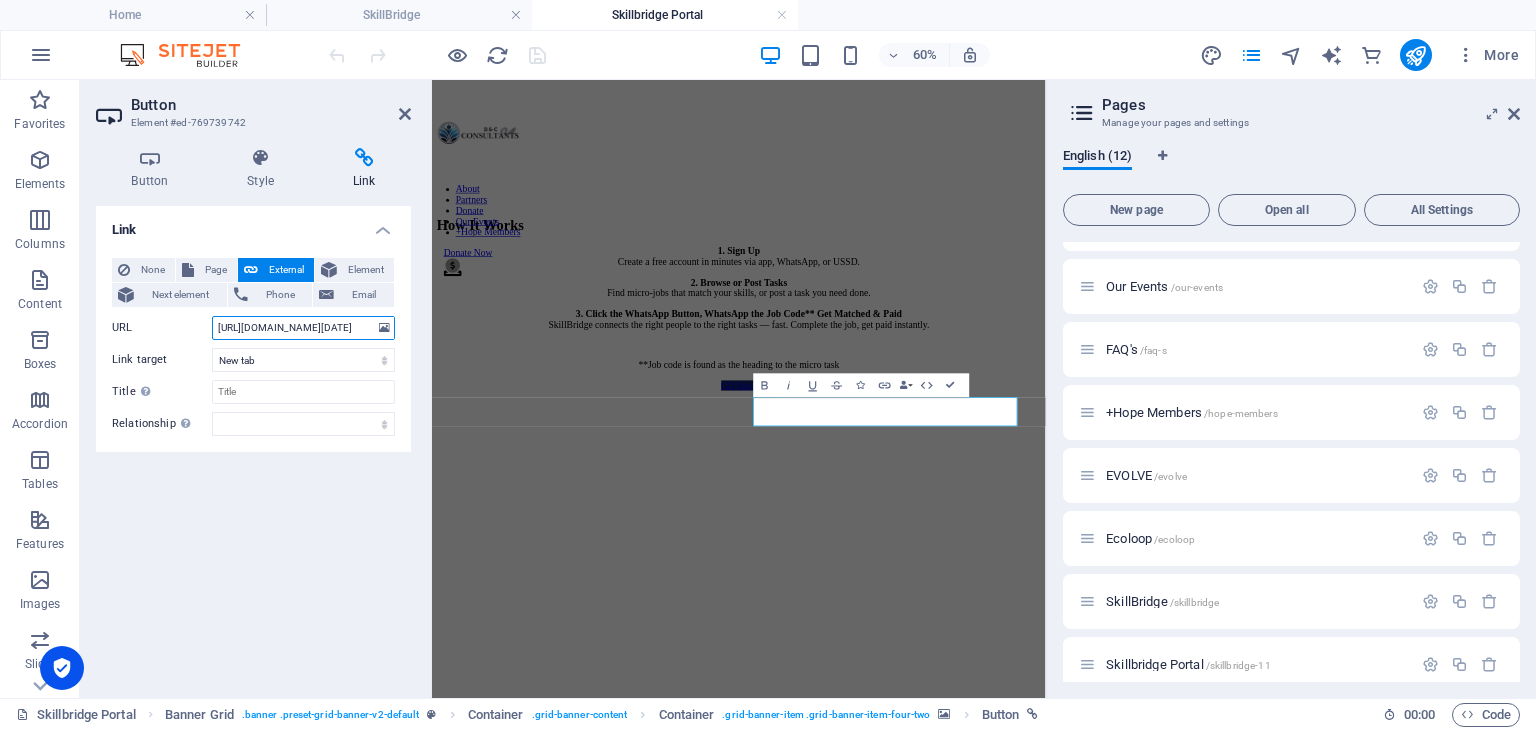 scroll, scrollTop: 0, scrollLeft: 216, axis: horizontal 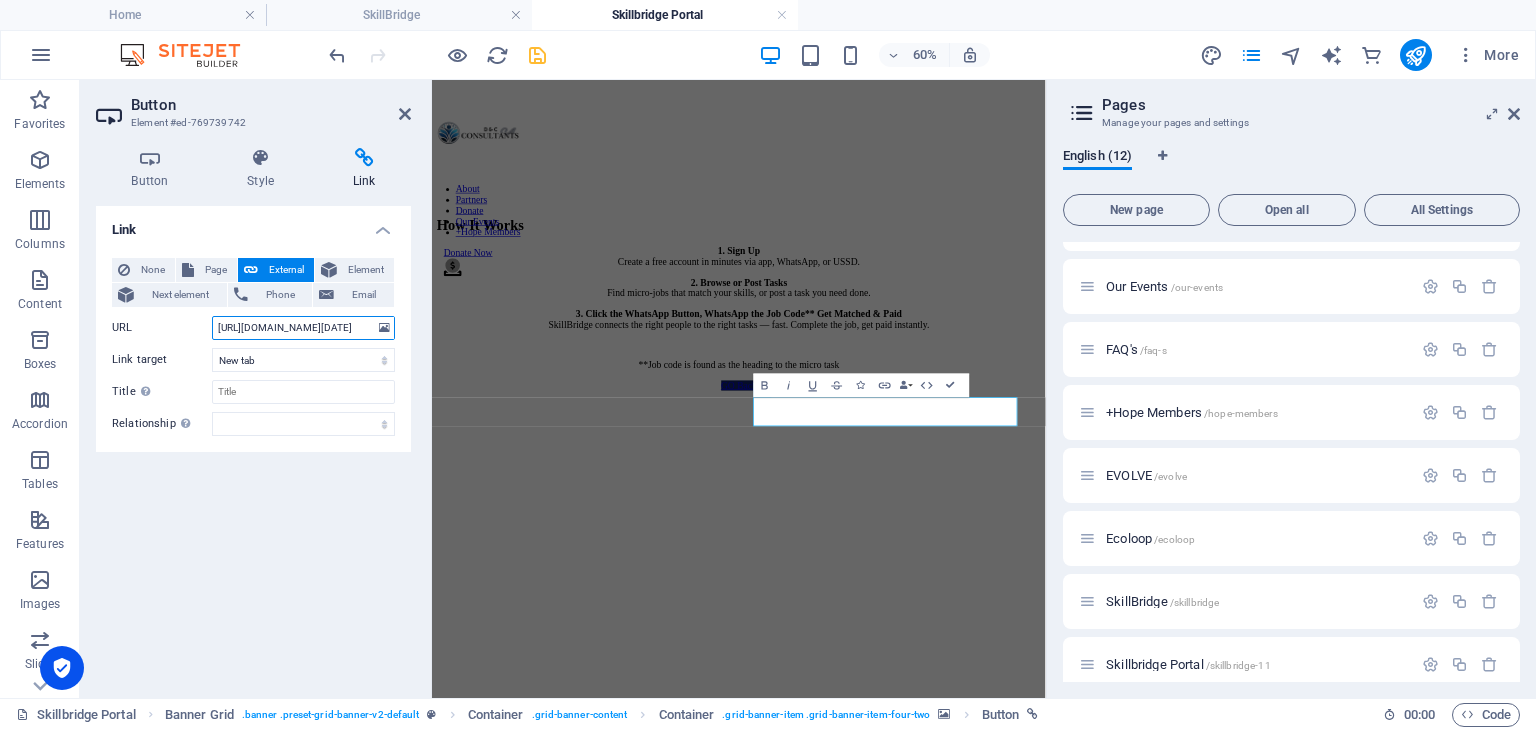type on "[URL][DOMAIN_NAME][DATE]" 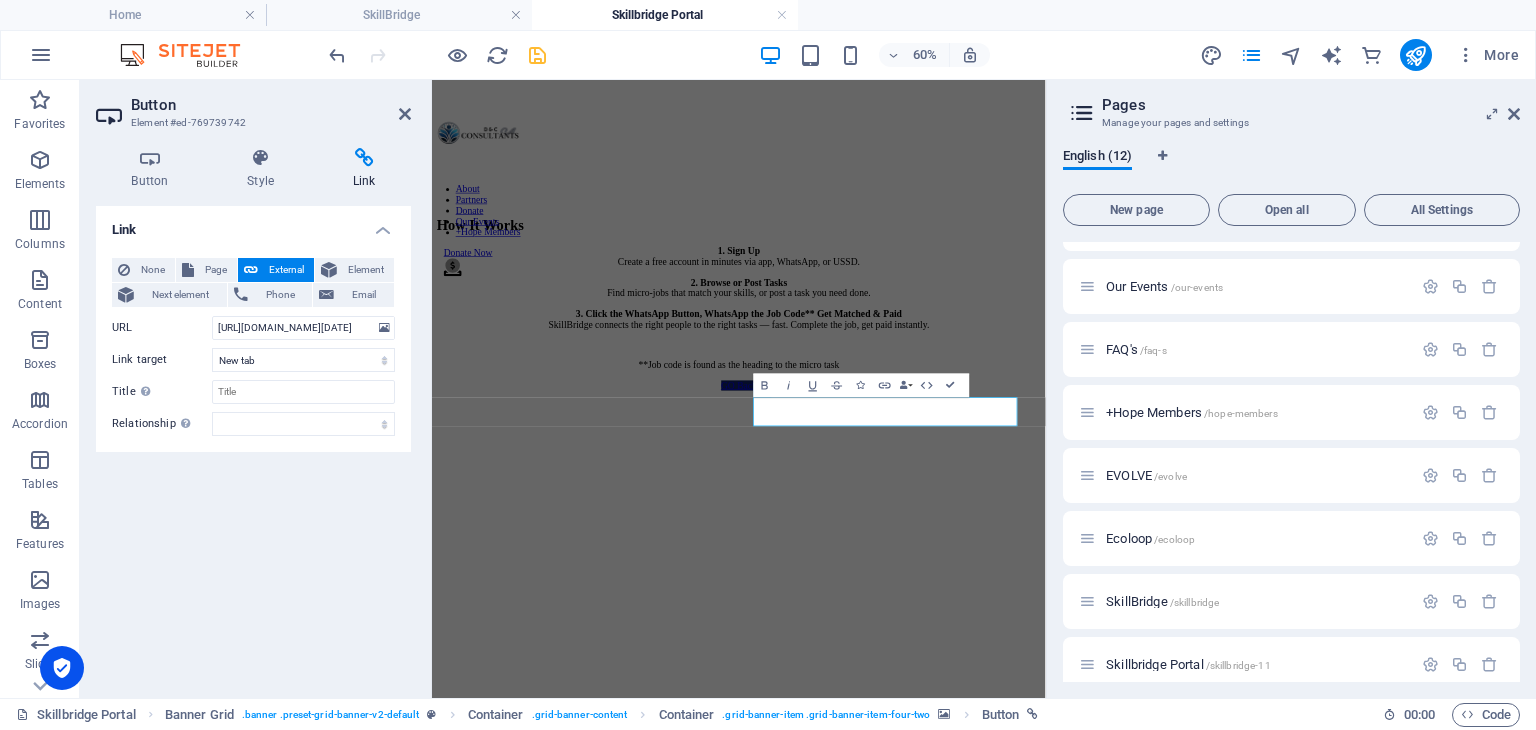 click at bounding box center (537, 55) 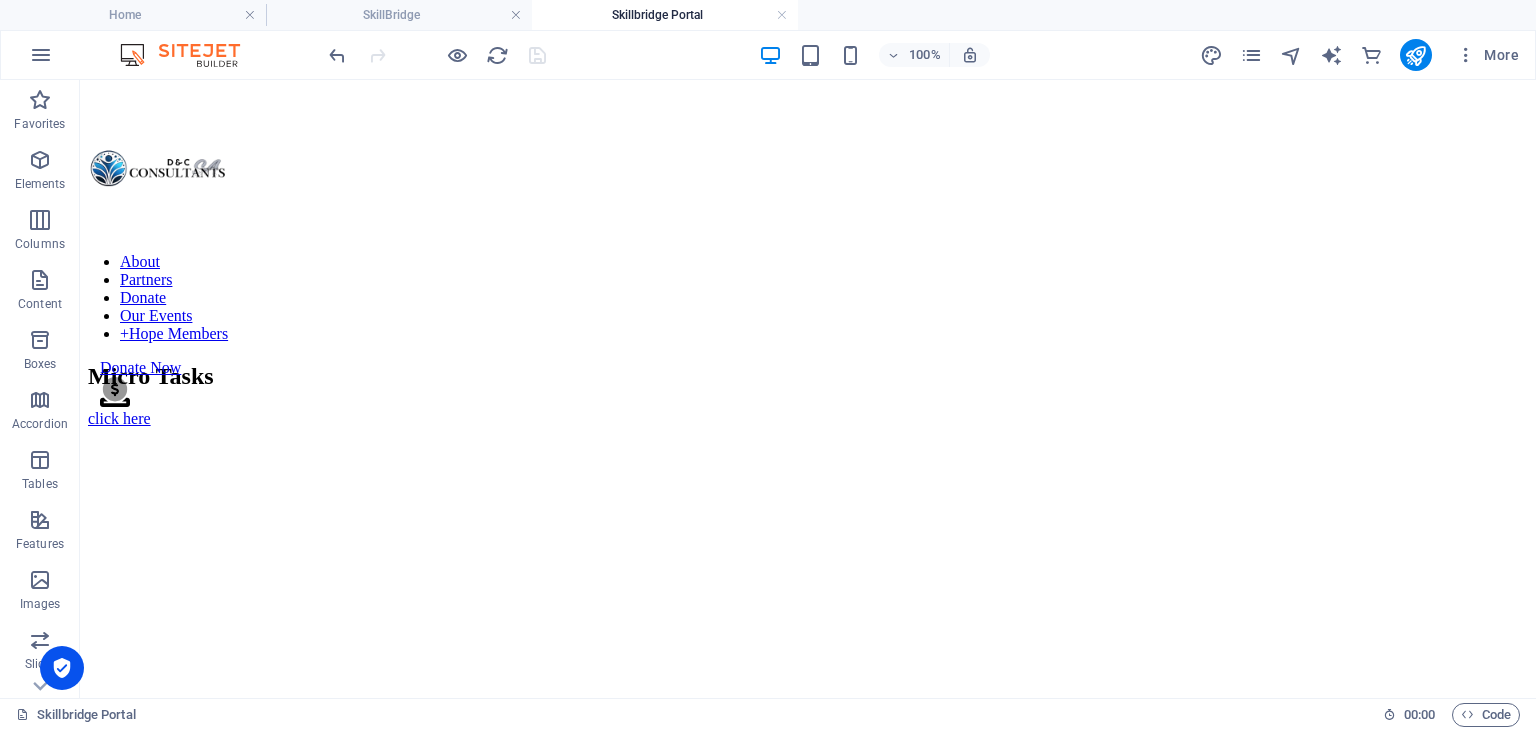 scroll, scrollTop: 543, scrollLeft: 0, axis: vertical 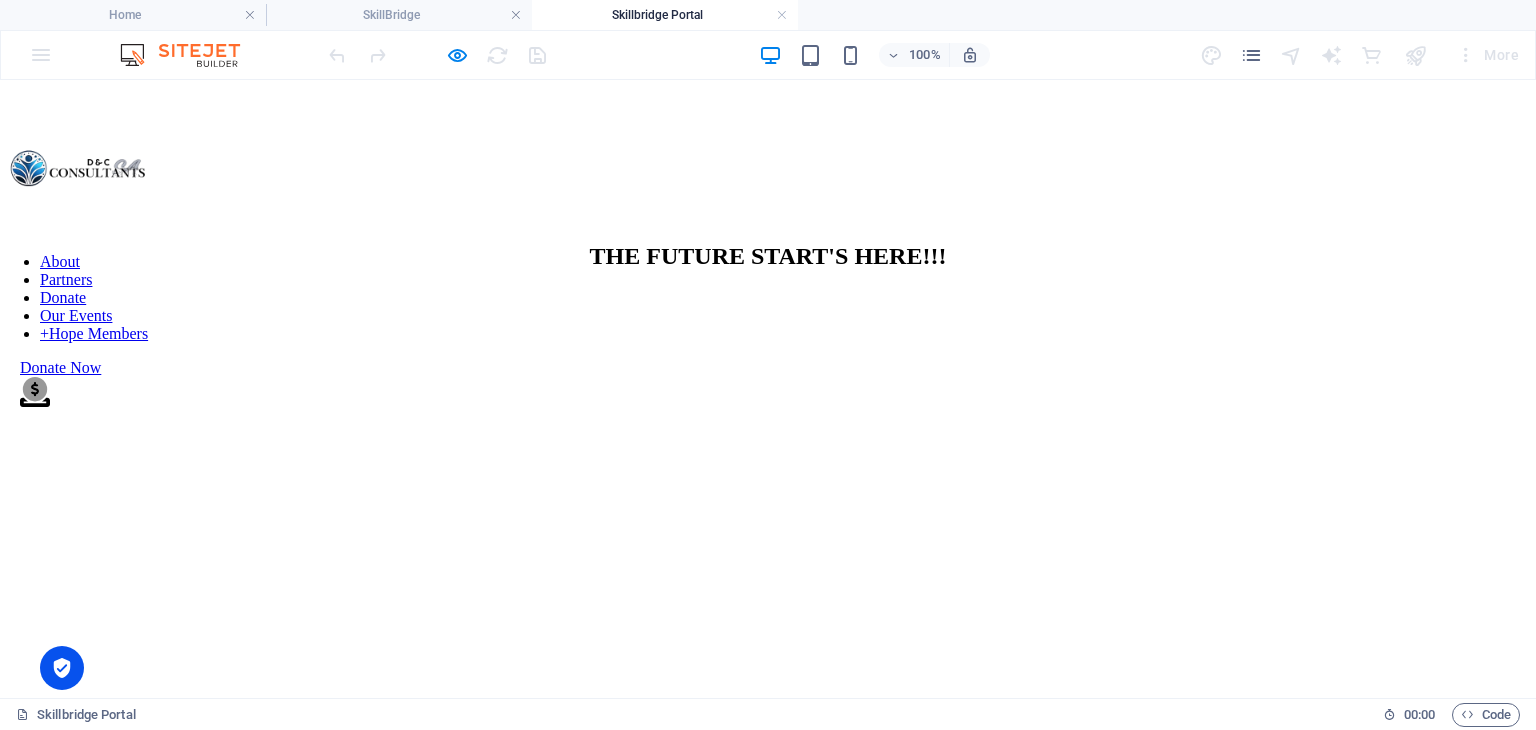 click on "click here" at bounding box center (39, 1376) 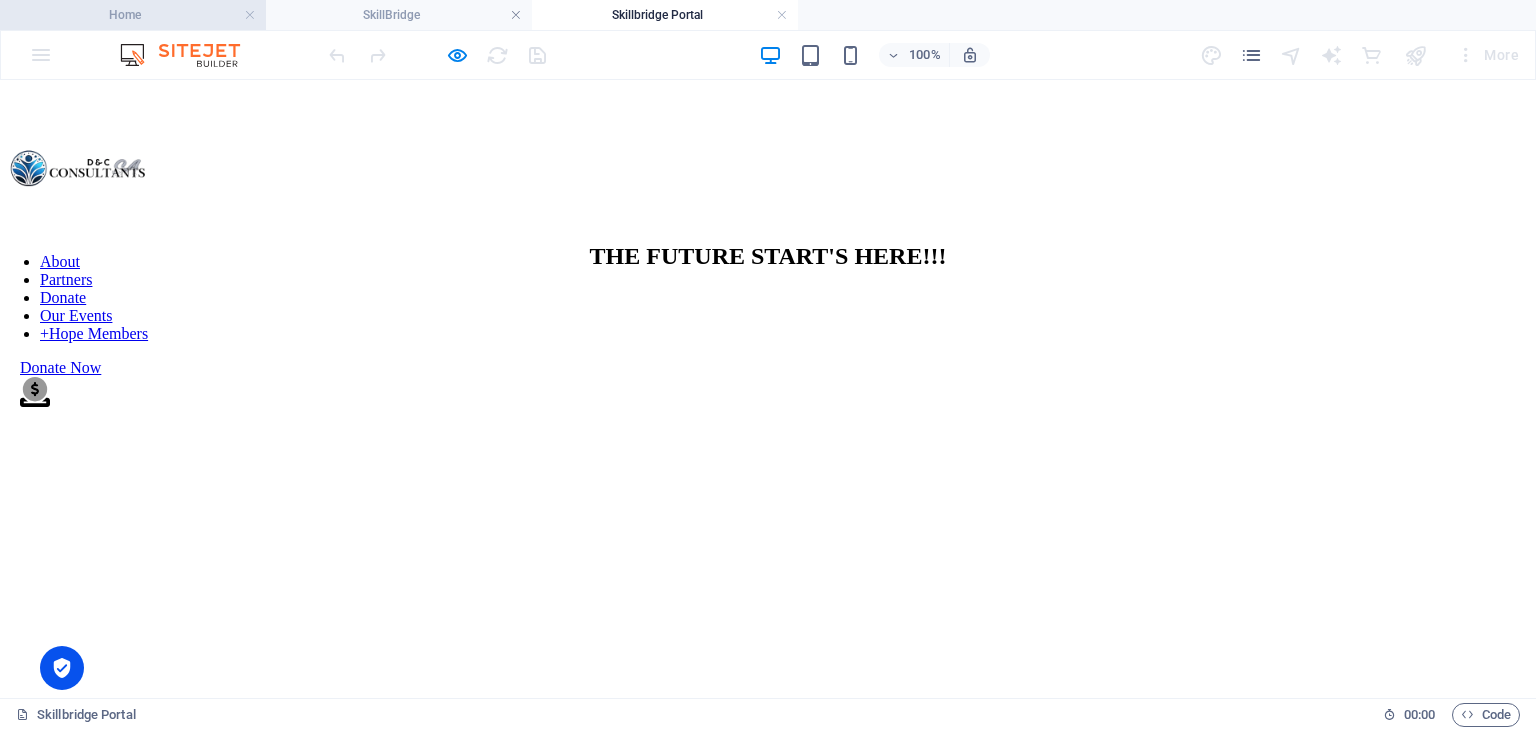 click on "Home" at bounding box center (133, 15) 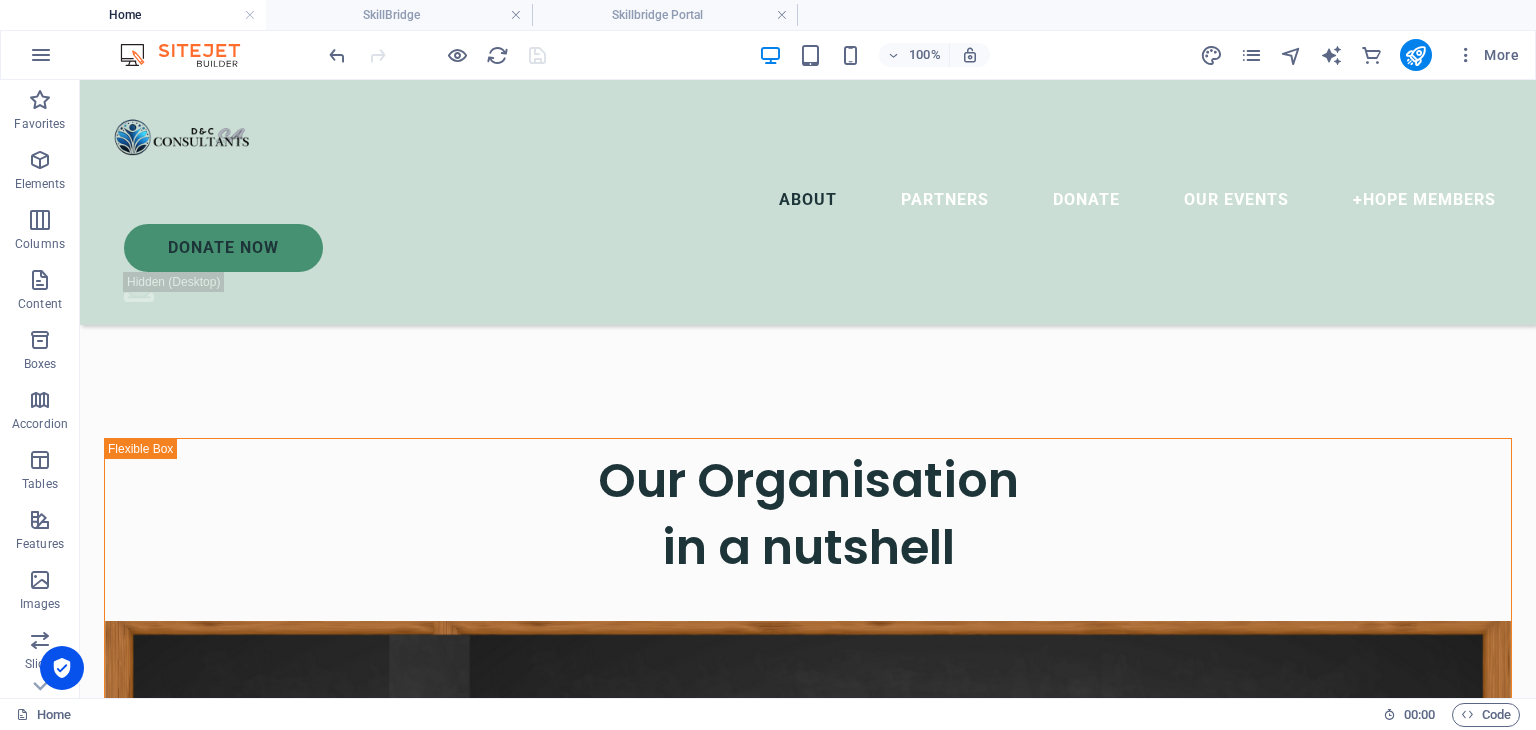 scroll, scrollTop: 5041, scrollLeft: 0, axis: vertical 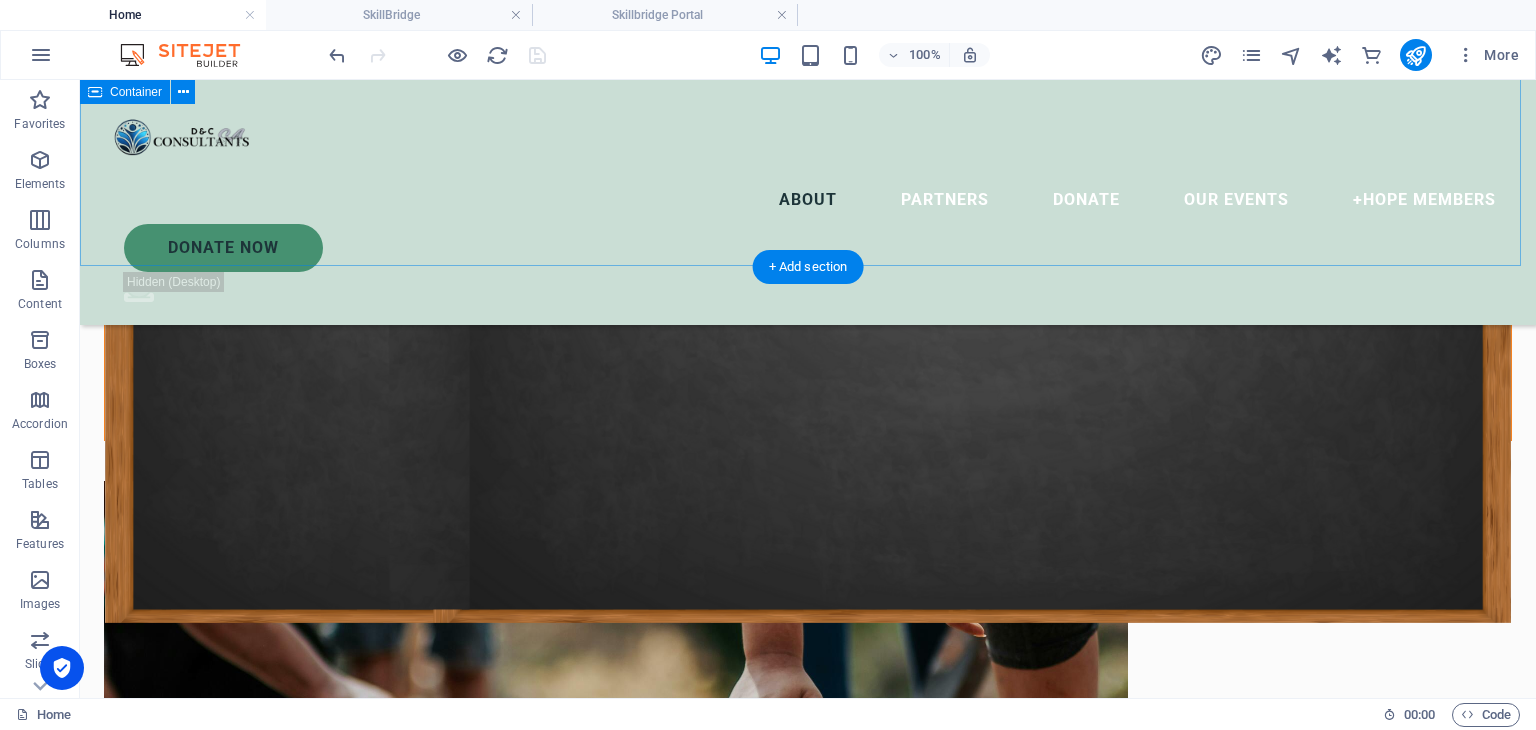 click on "Drop content here or  Add elements  Paste clipboard" at bounding box center (808, 7882) 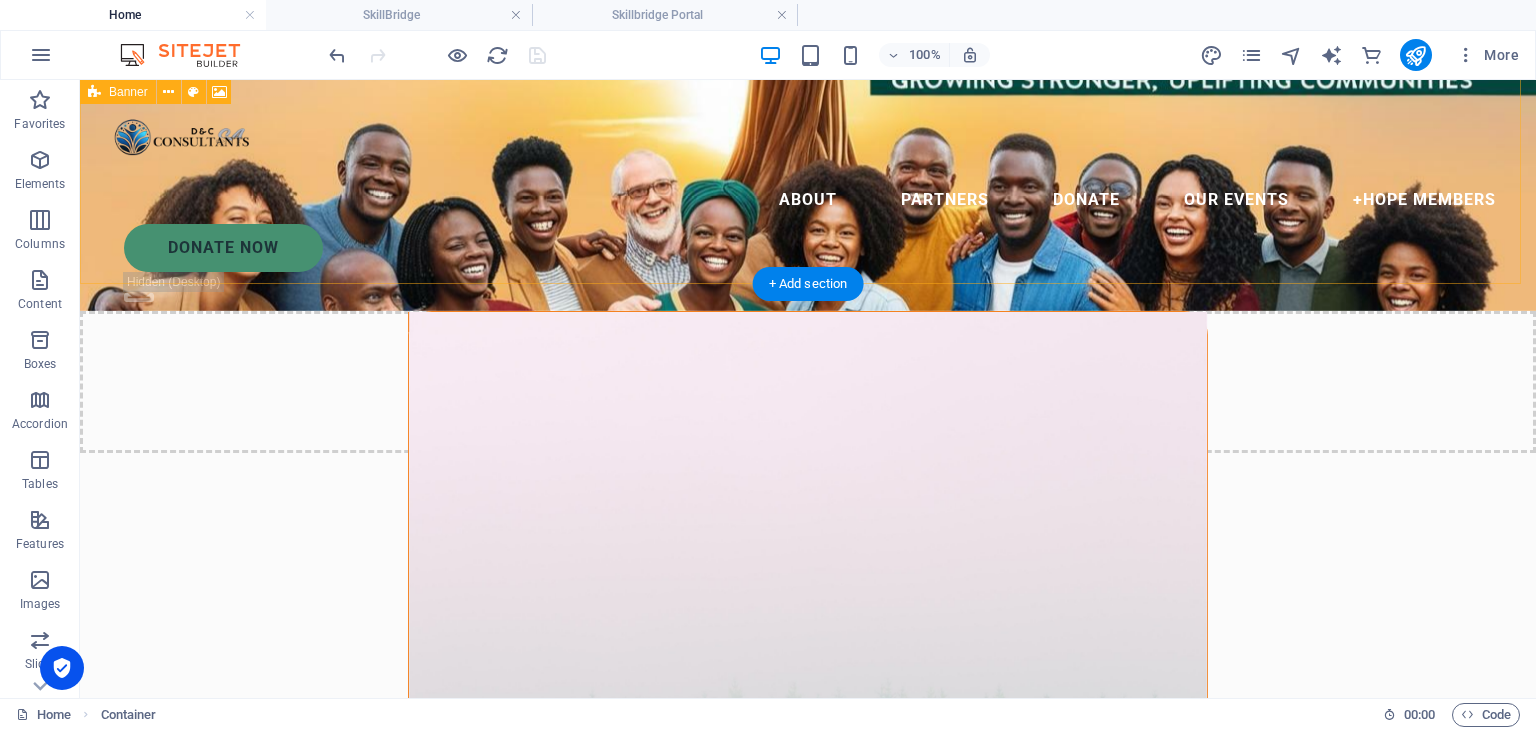 scroll, scrollTop: 0, scrollLeft: 0, axis: both 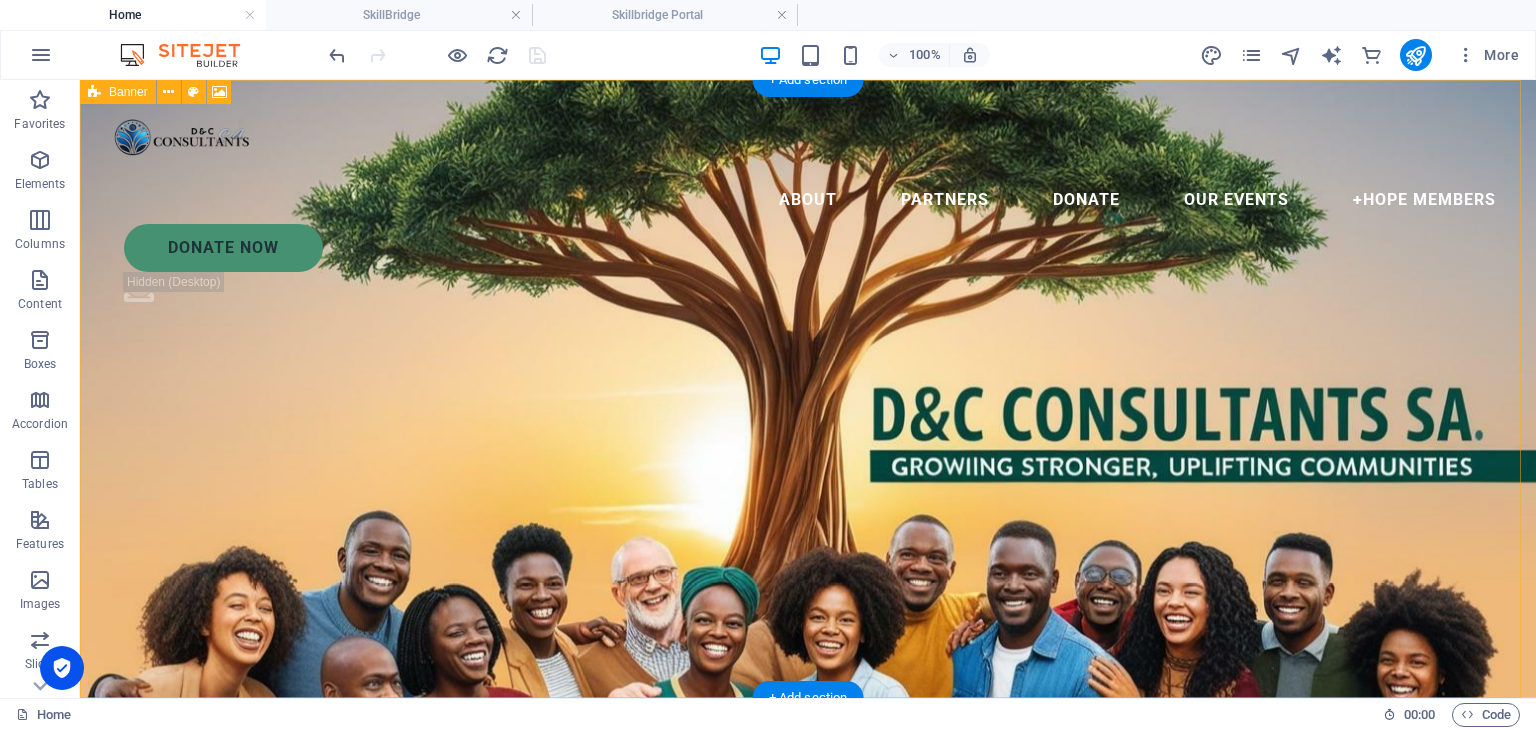click on "Drop content here or  Add elements  Paste clipboard" at bounding box center [808, 769] 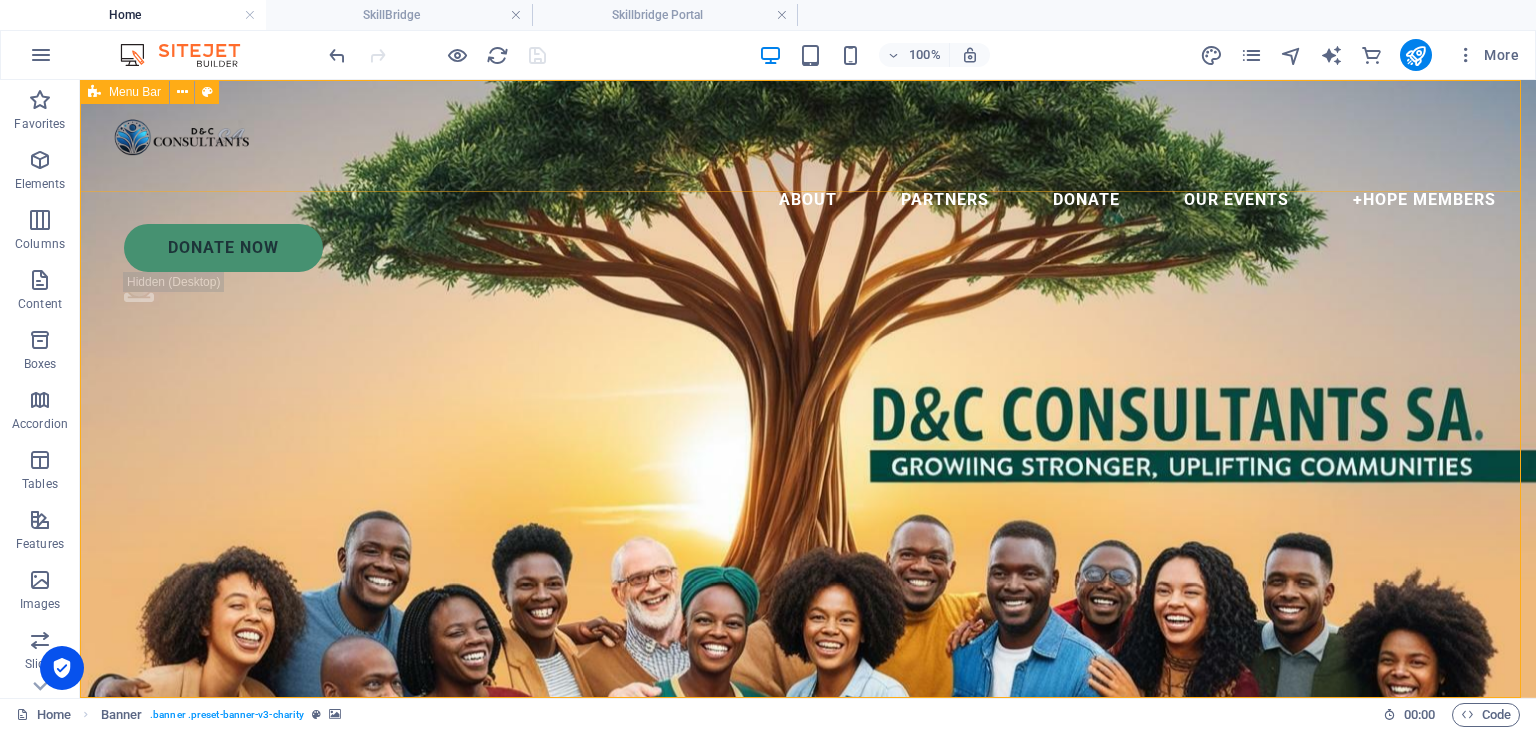 click on "About Partners Donate Our Events +Hope Members Donate Now .fa-secondary{opacity:.4}" at bounding box center (808, 202) 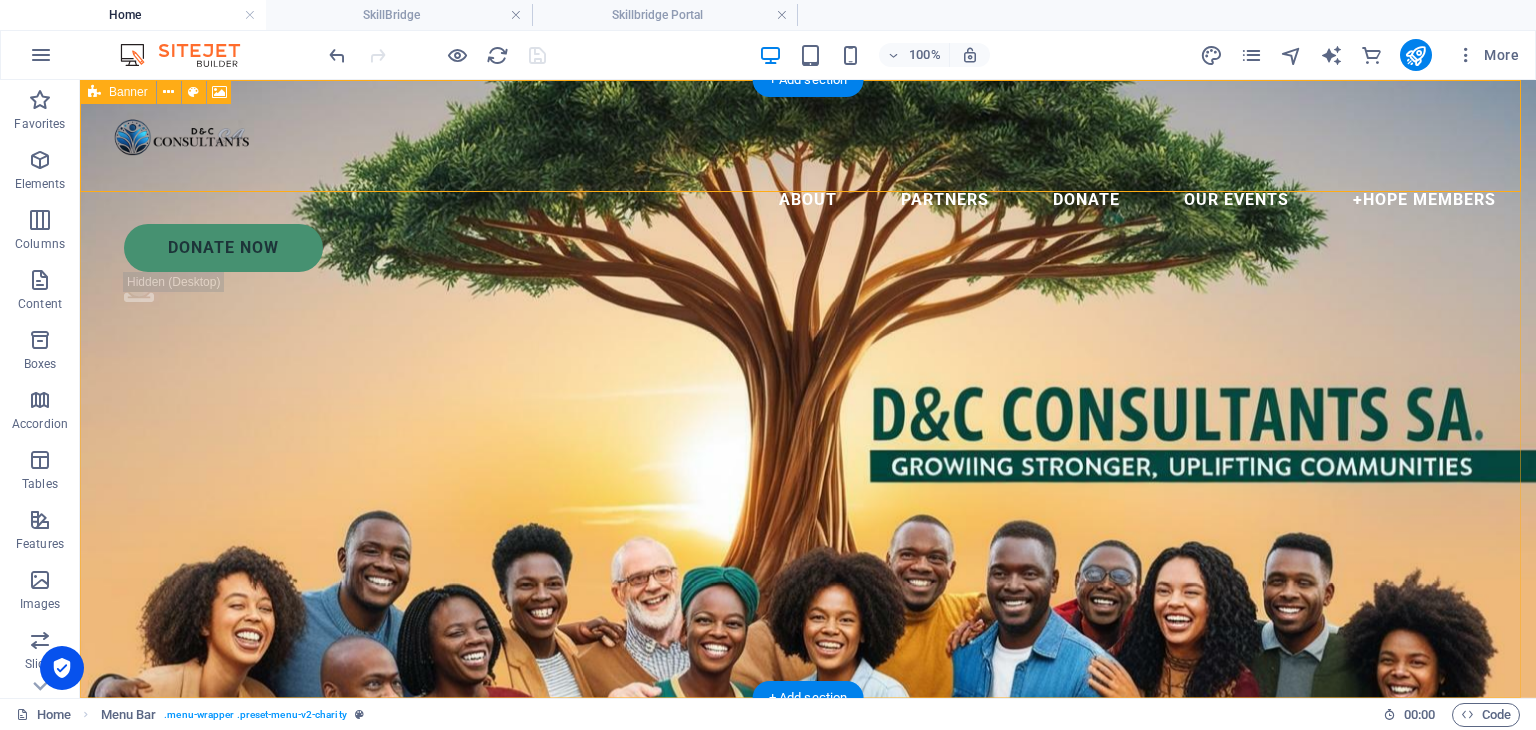 click on "Drop content here or  Add elements  Paste clipboard" at bounding box center (808, 769) 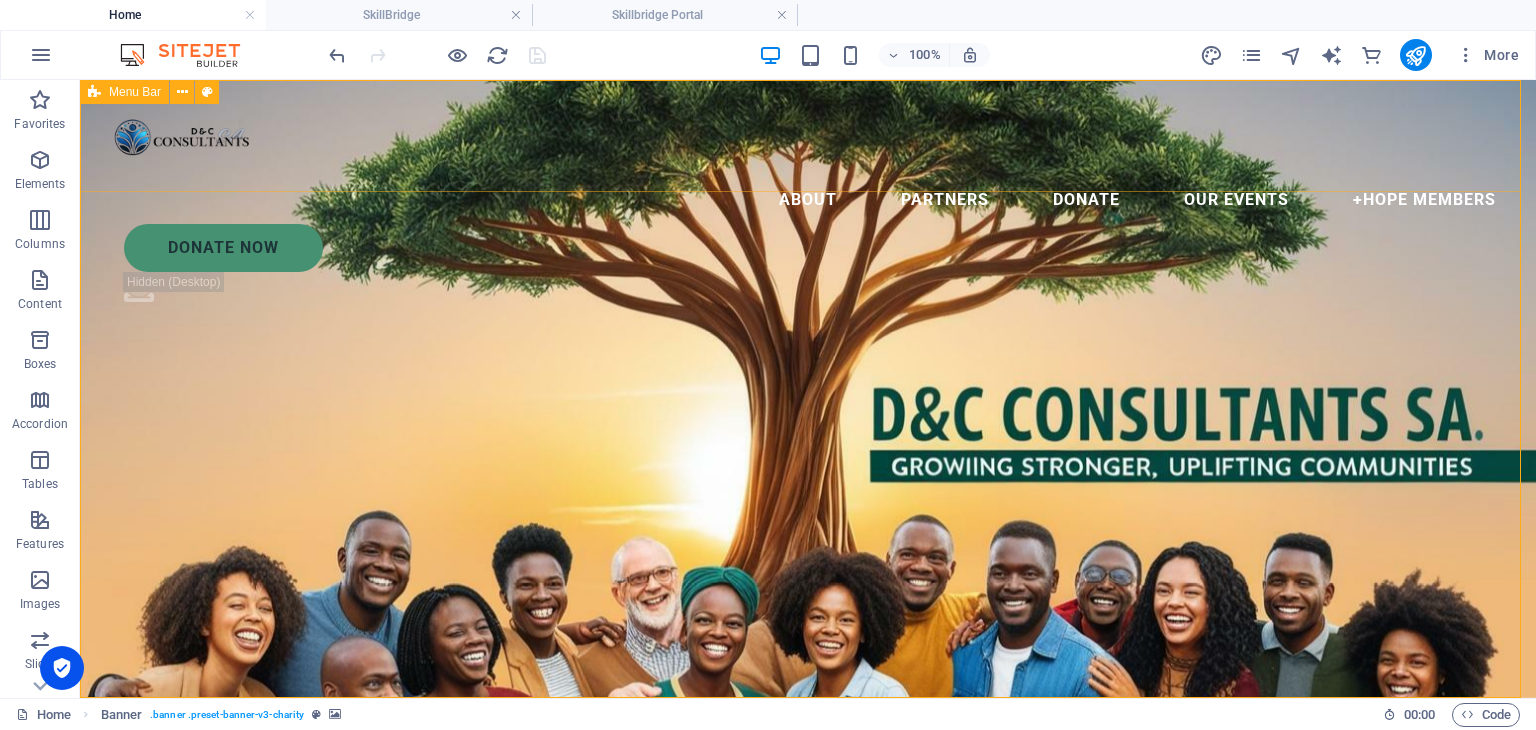 click on "About Partners Donate Our Events +Hope Members Donate Now .fa-secondary{opacity:.4}" at bounding box center (808, 202) 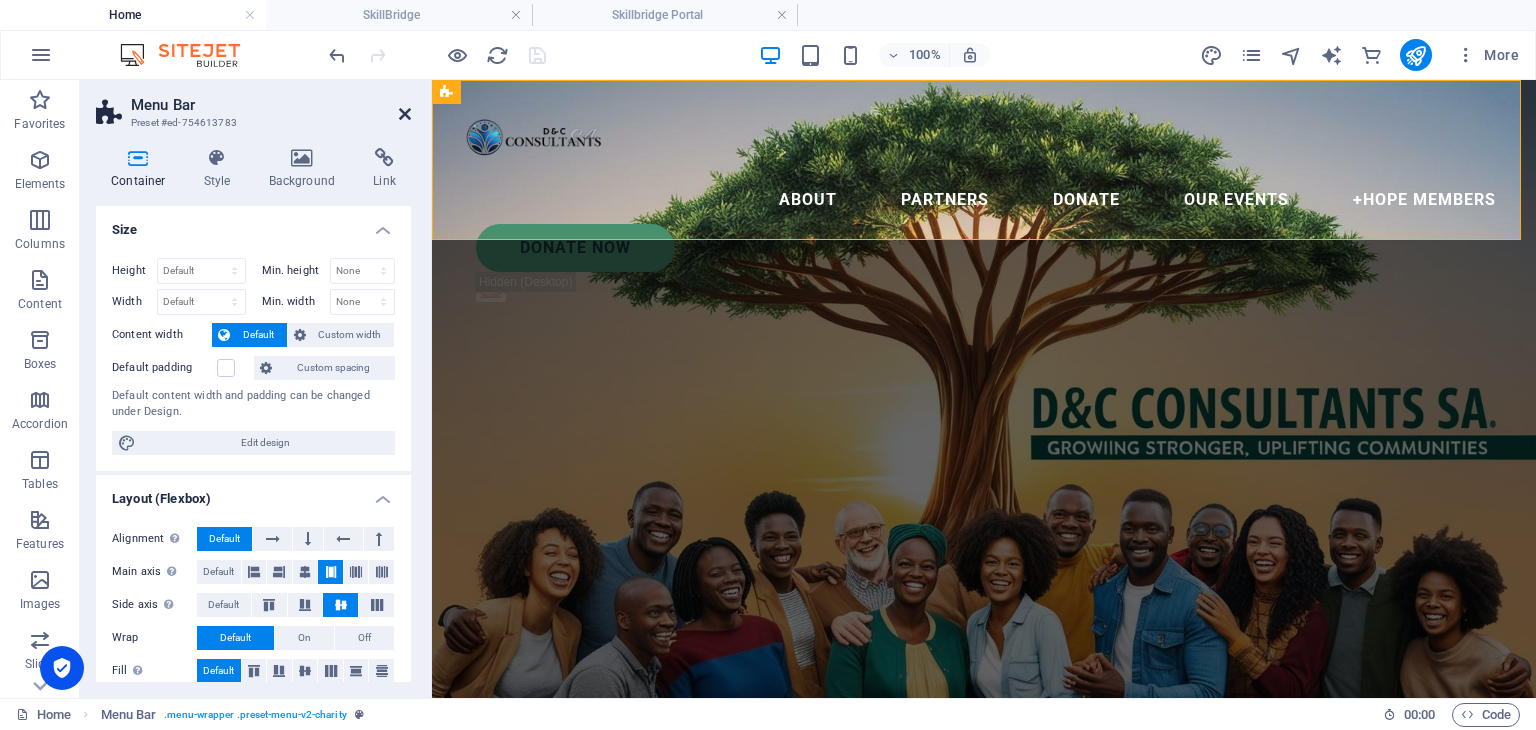 click at bounding box center (405, 114) 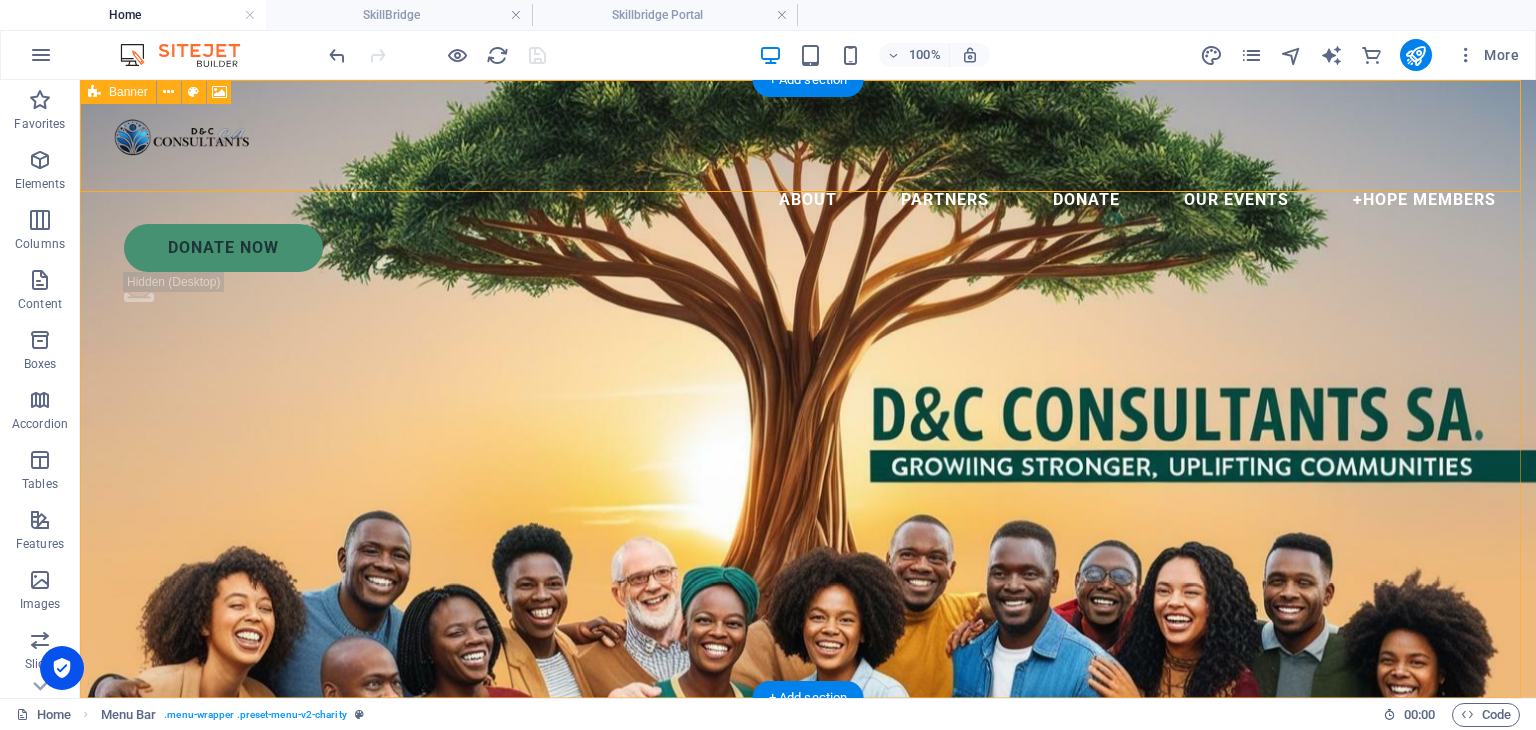 click on "Drop content here or  Add elements  Paste clipboard" at bounding box center (808, 769) 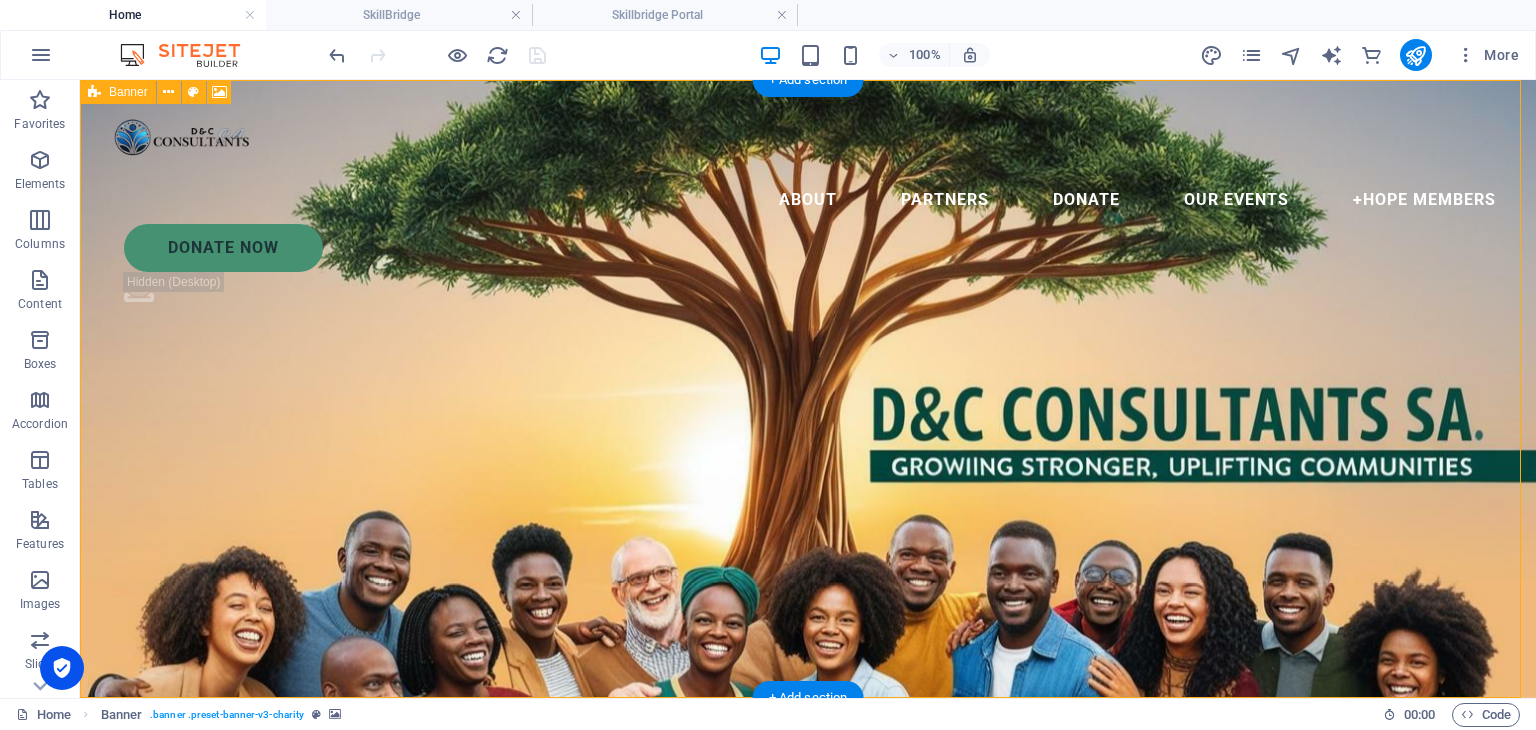 click on "Drop content here or  Add elements  Paste clipboard" at bounding box center (808, 769) 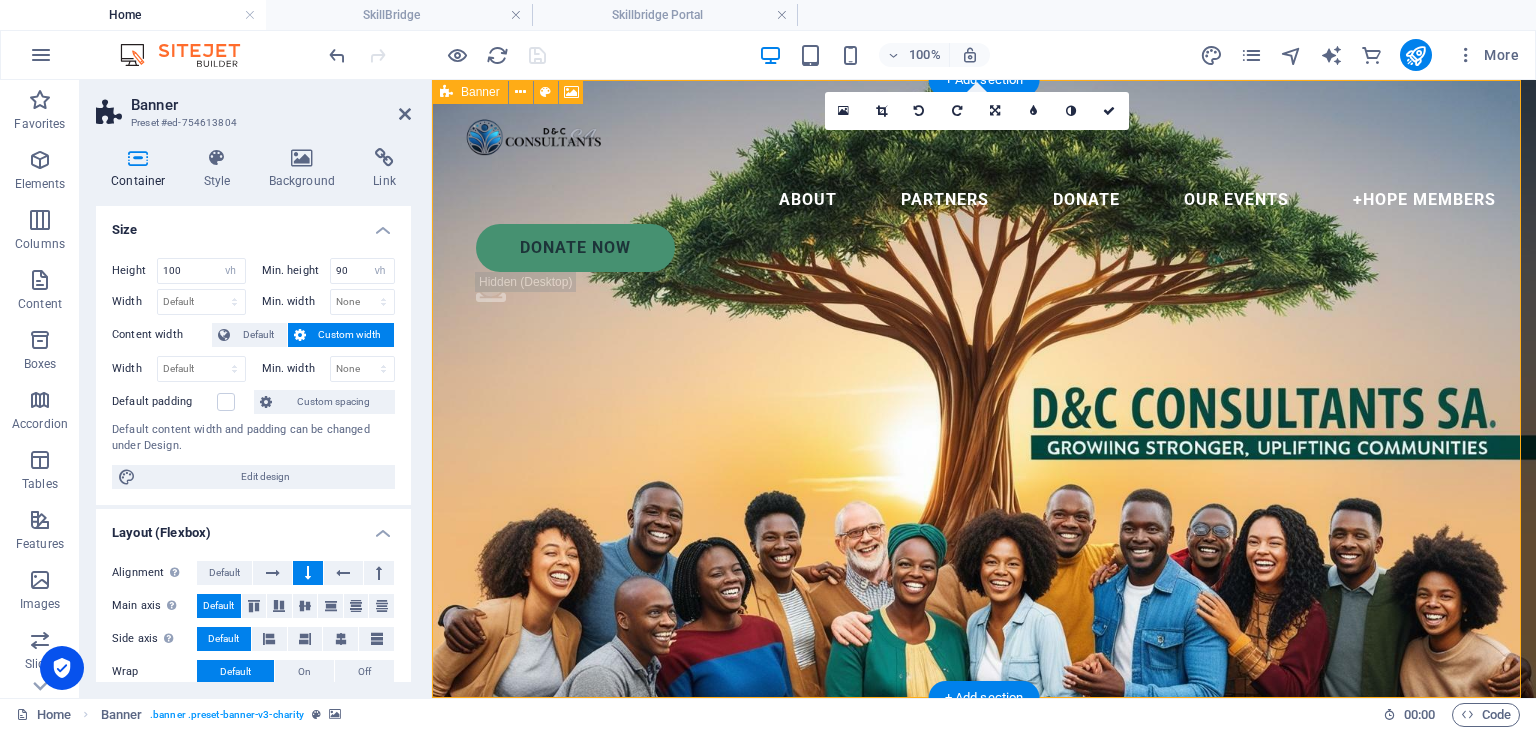 click on "Drop content here or  Add elements  Paste clipboard" at bounding box center [984, 769] 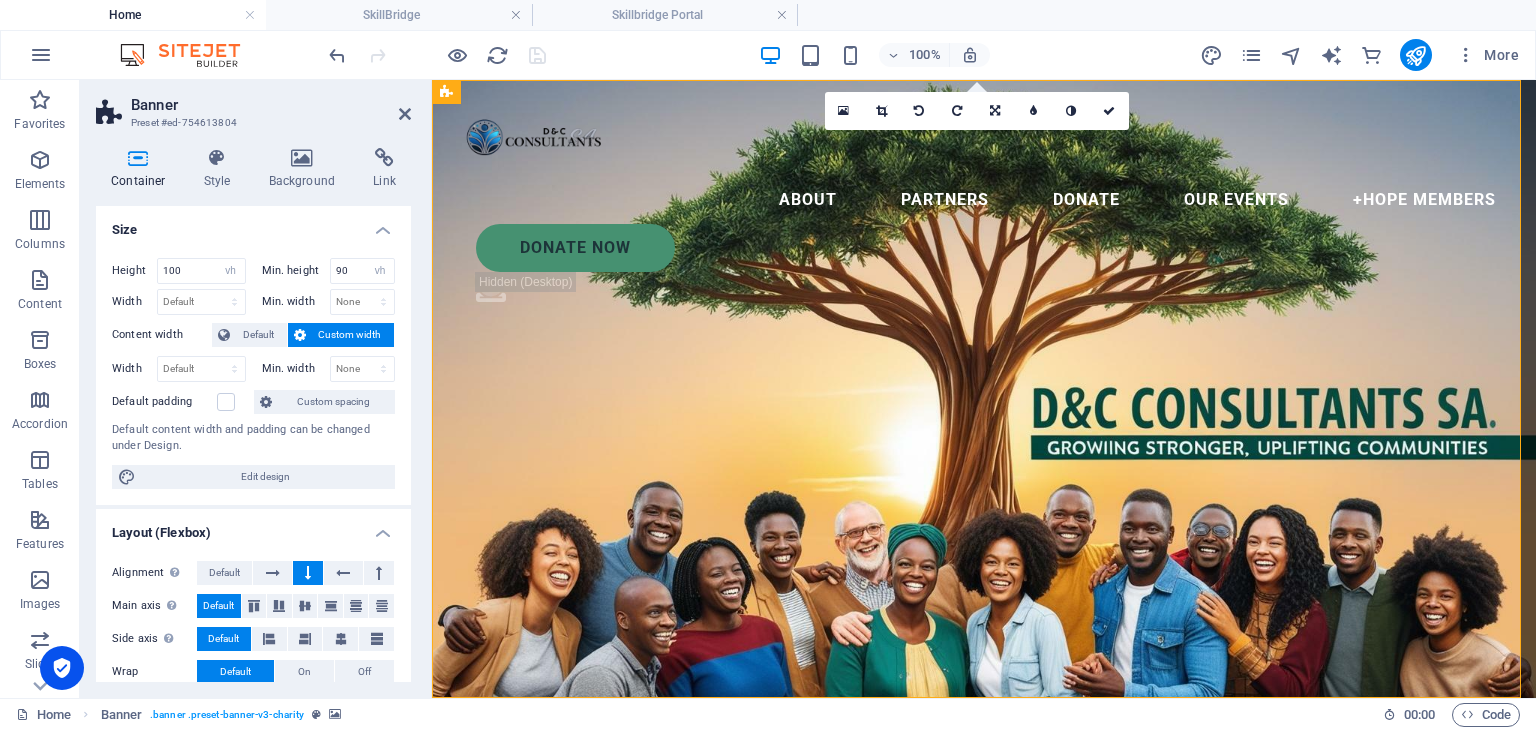 click at bounding box center [984, 389] 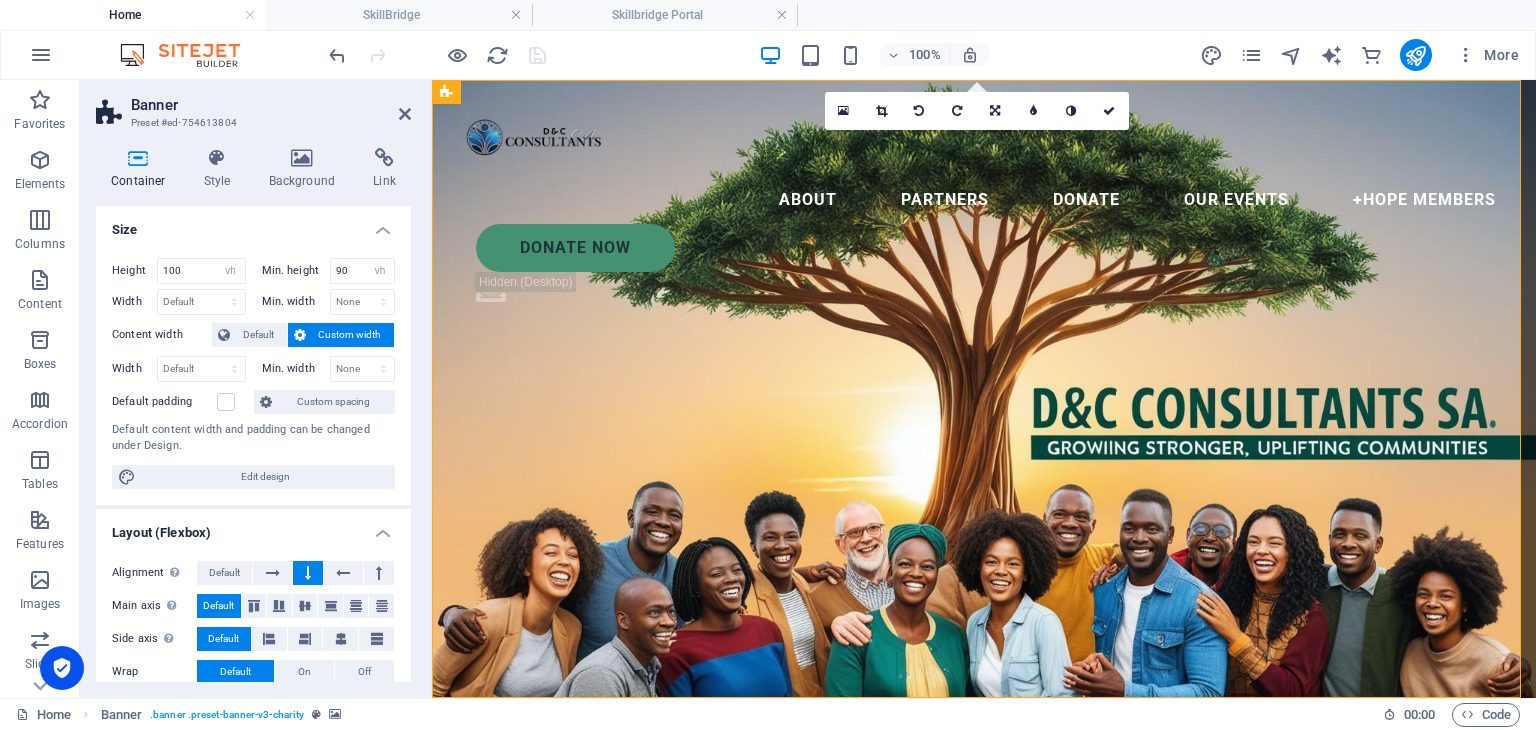 click at bounding box center [984, 389] 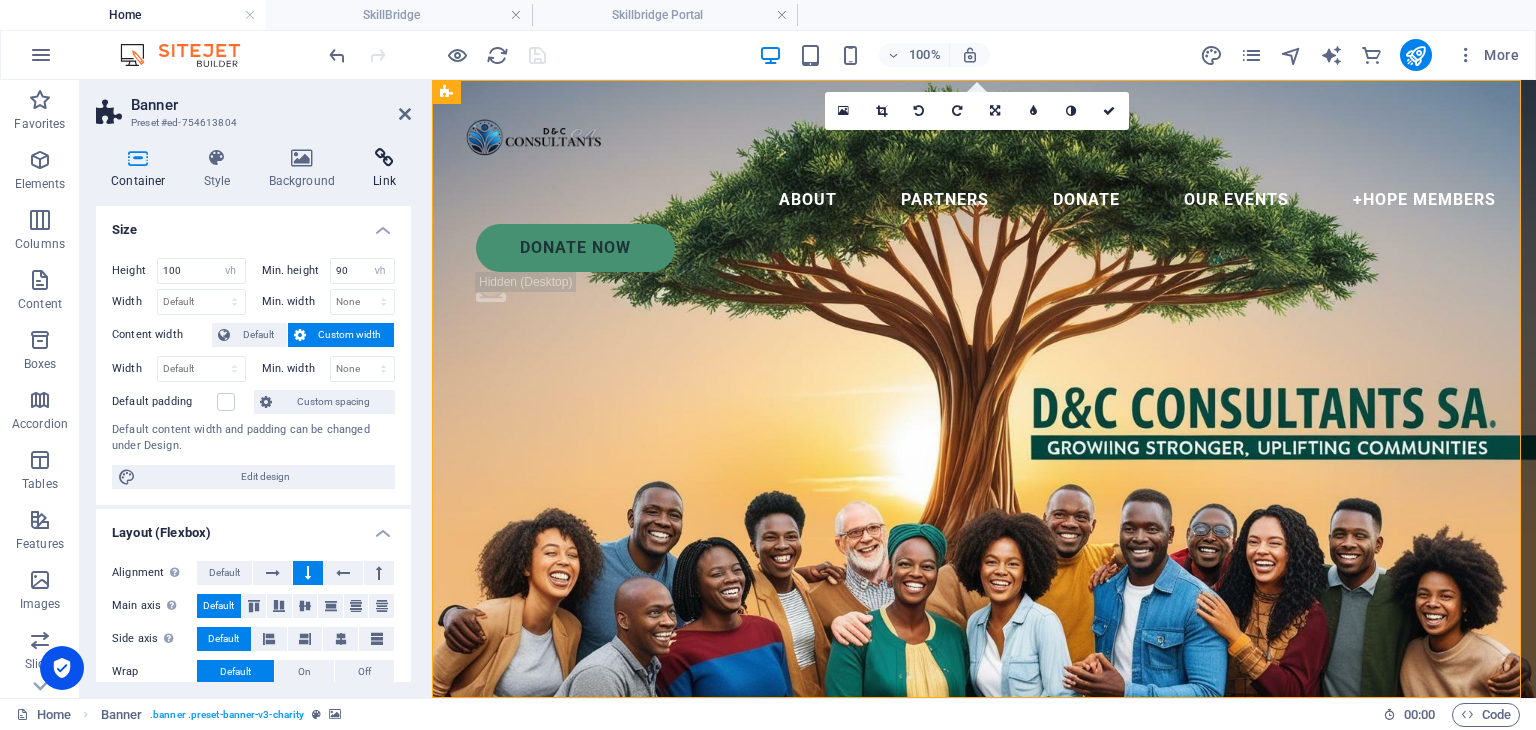 click at bounding box center (384, 158) 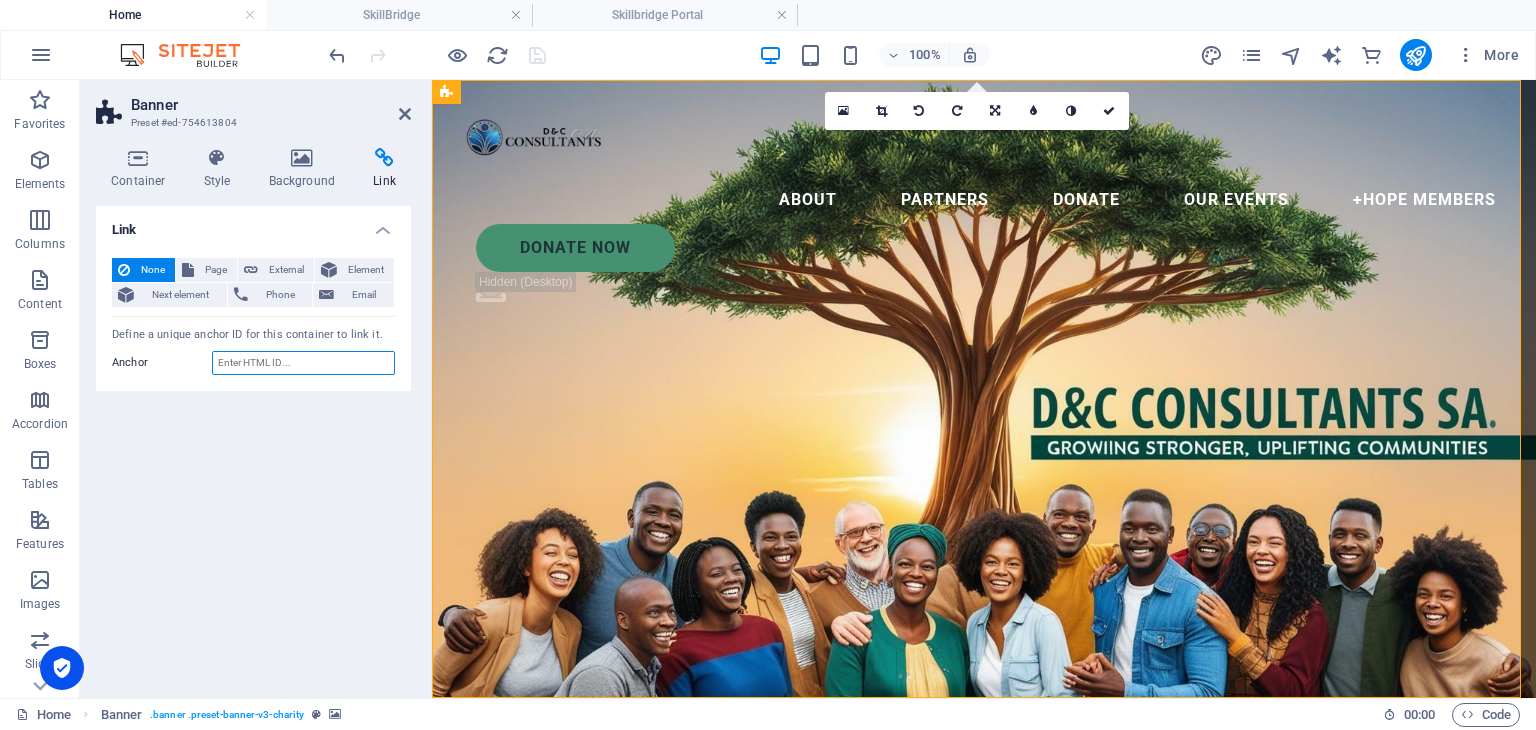 click on "Anchor" at bounding box center (303, 363) 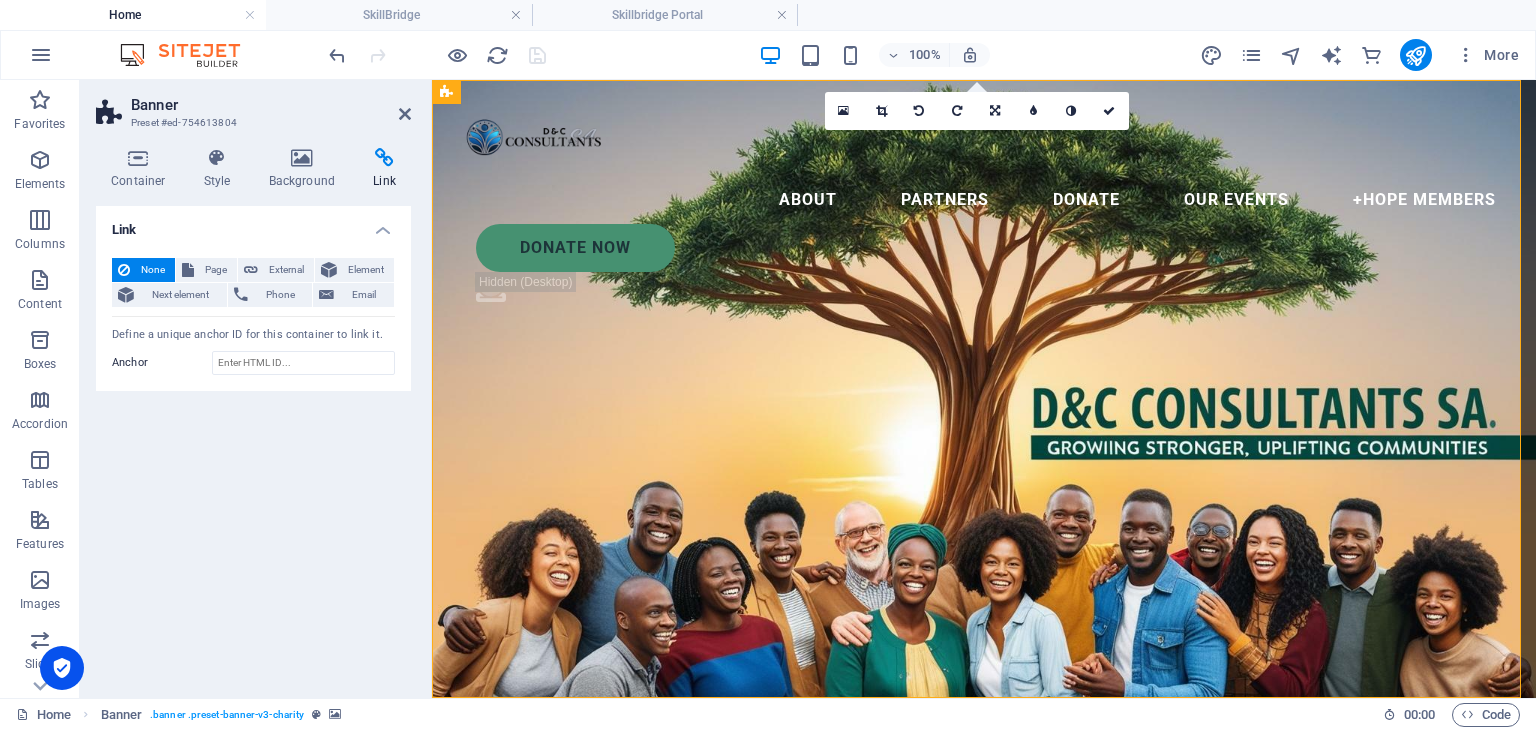 click on "Banner" at bounding box center (271, 105) 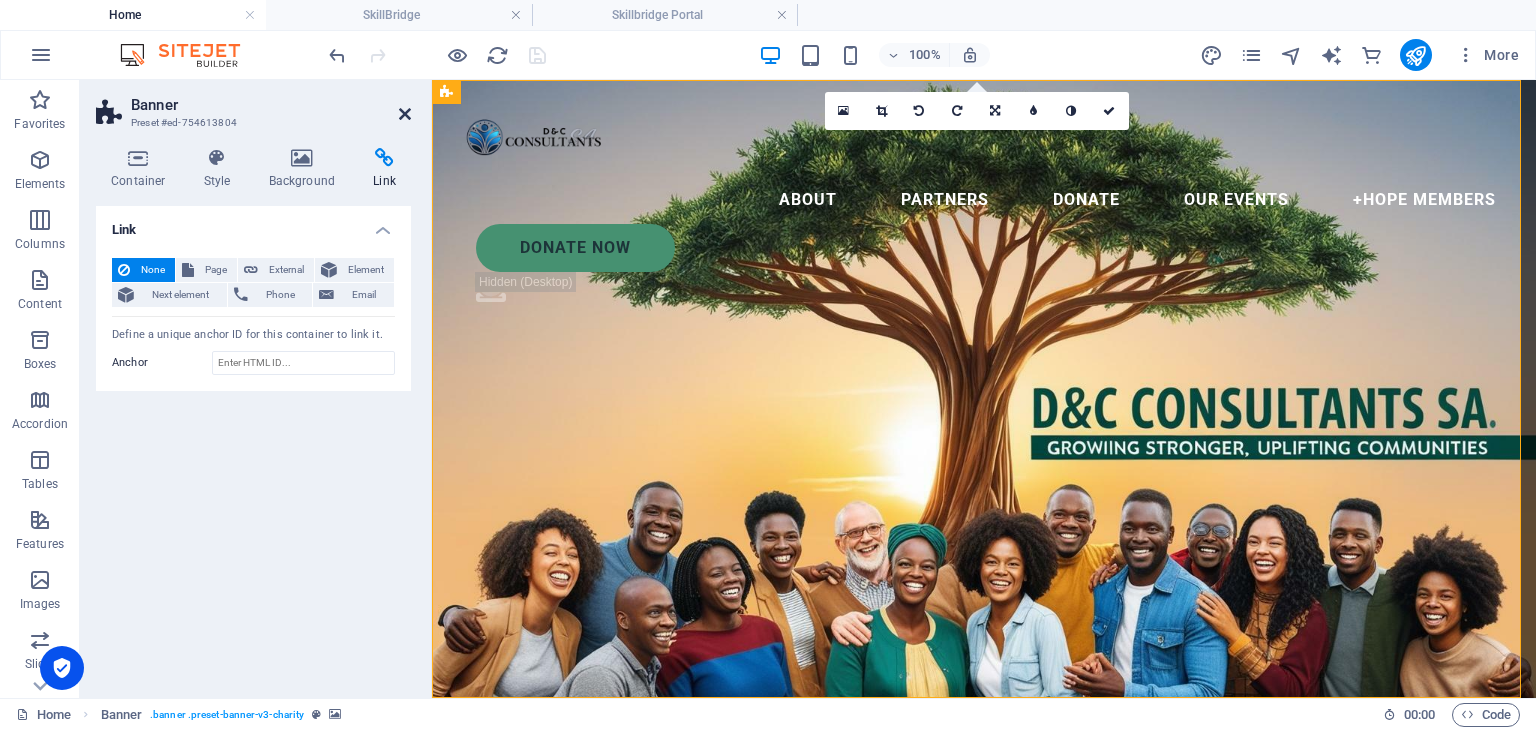 click at bounding box center [405, 114] 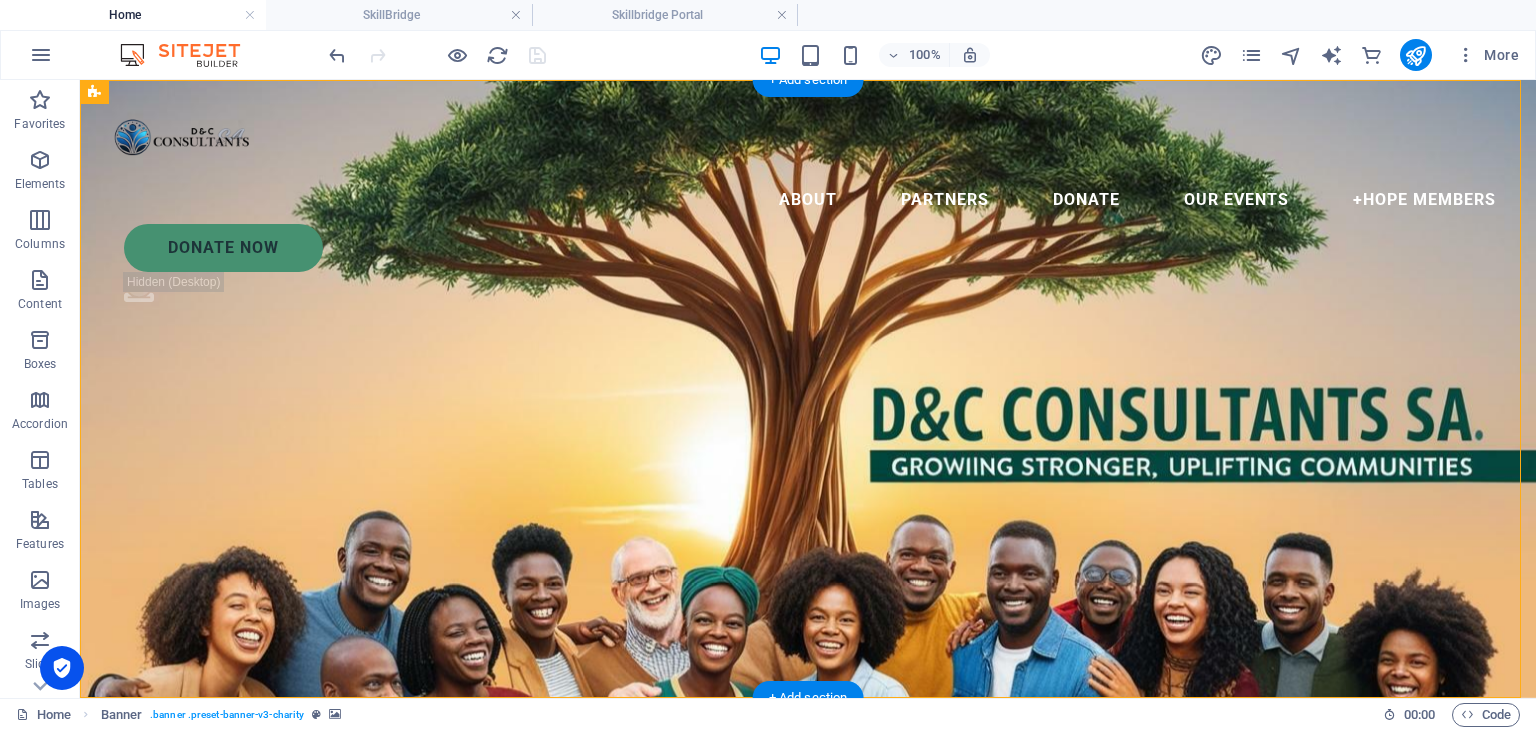 click at bounding box center [808, 389] 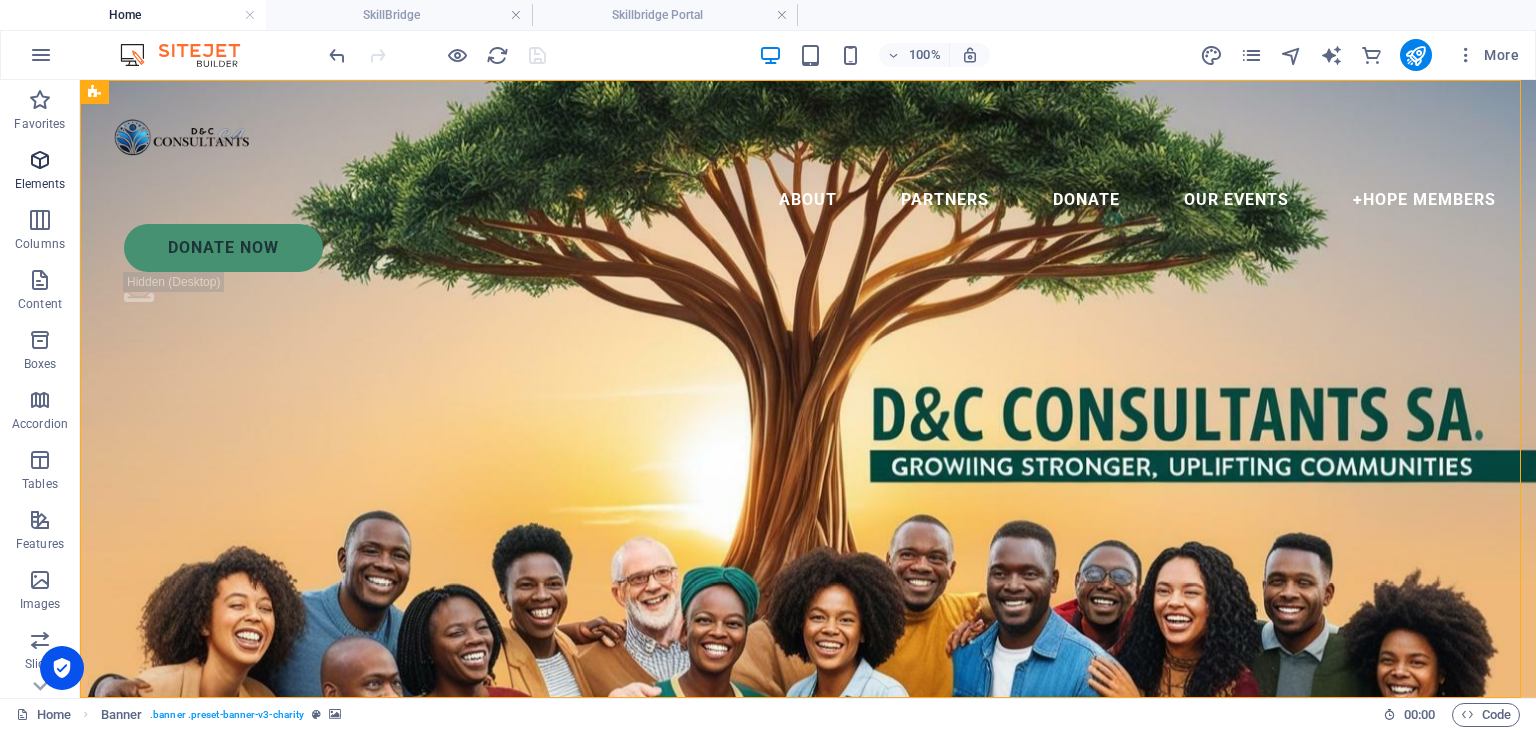 click on "Elements" at bounding box center [40, 184] 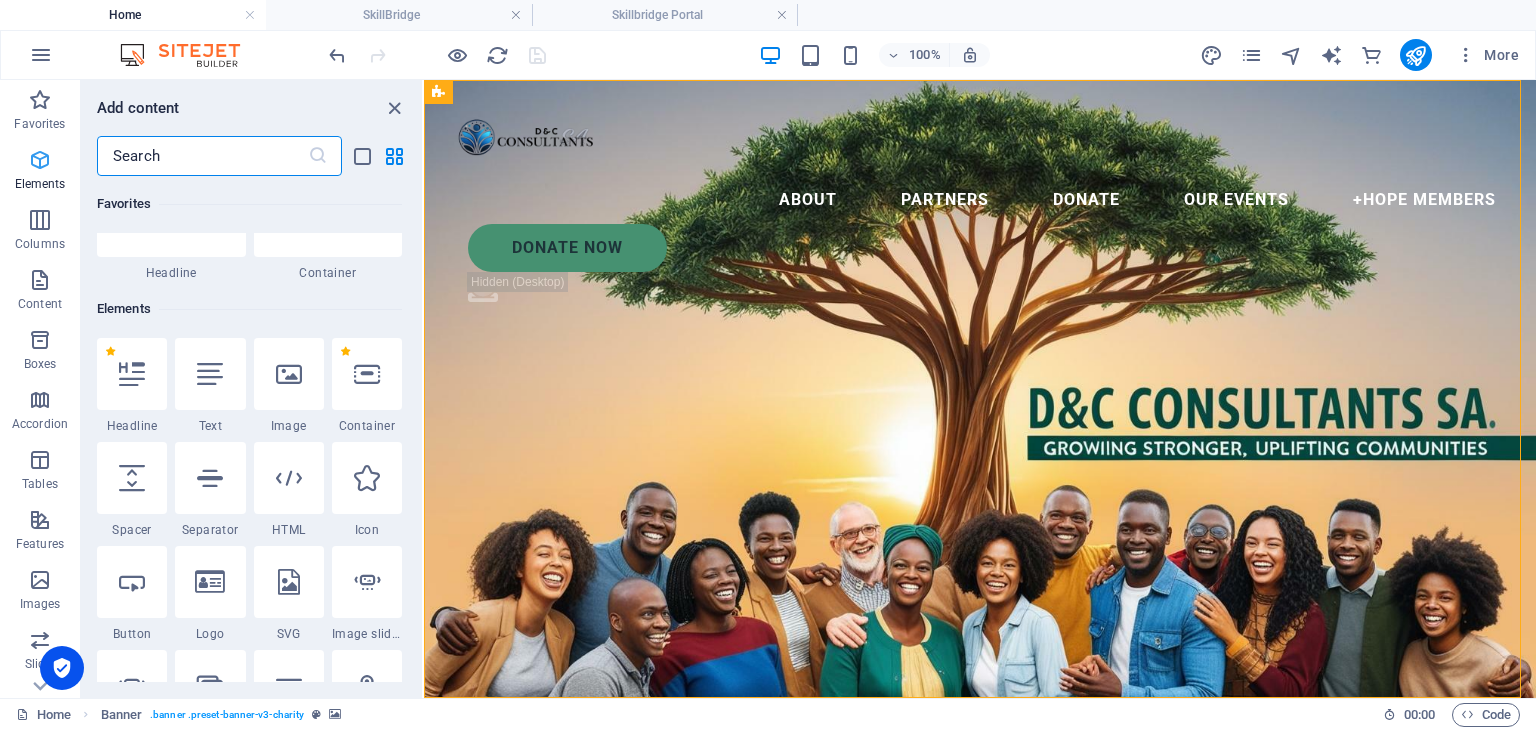 scroll, scrollTop: 212, scrollLeft: 0, axis: vertical 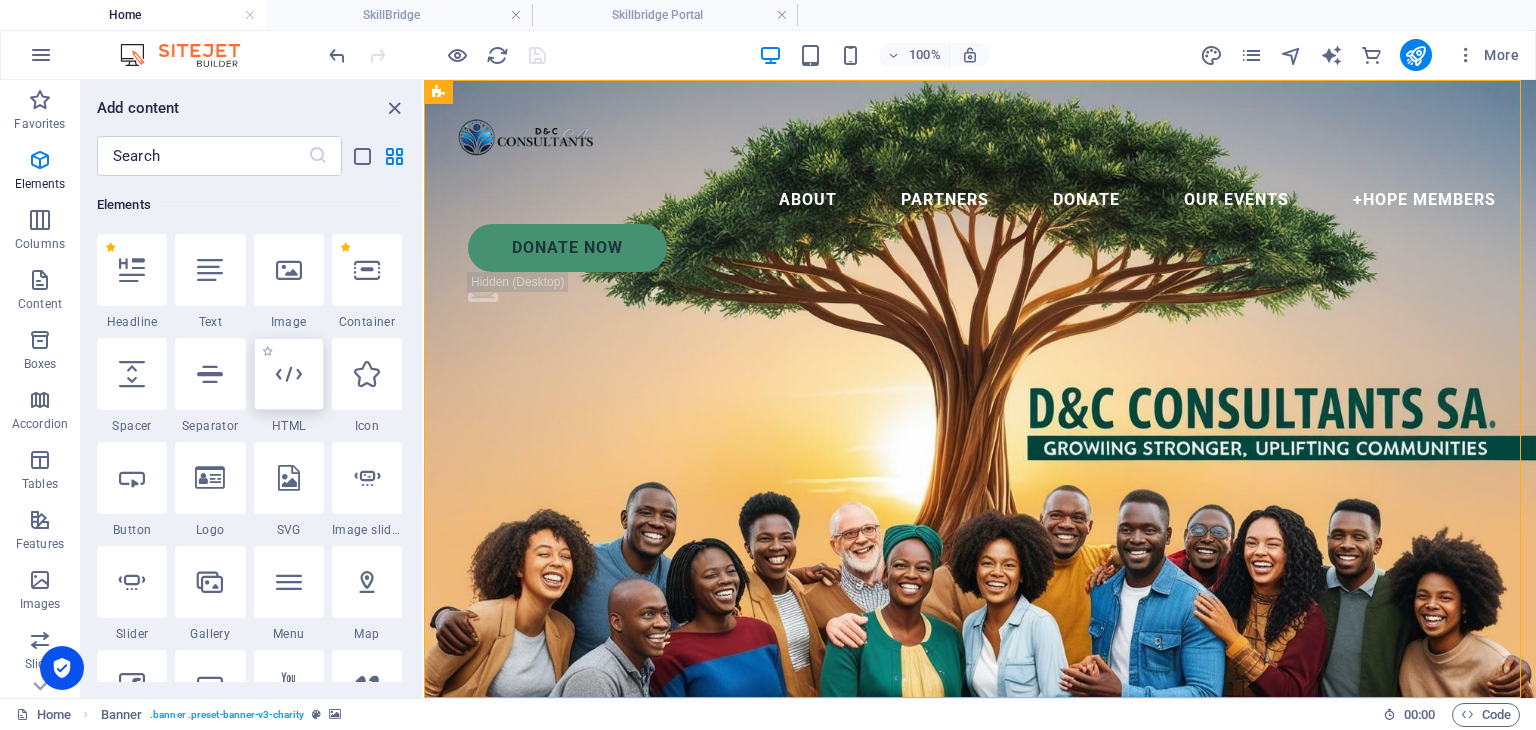 click at bounding box center [289, 374] 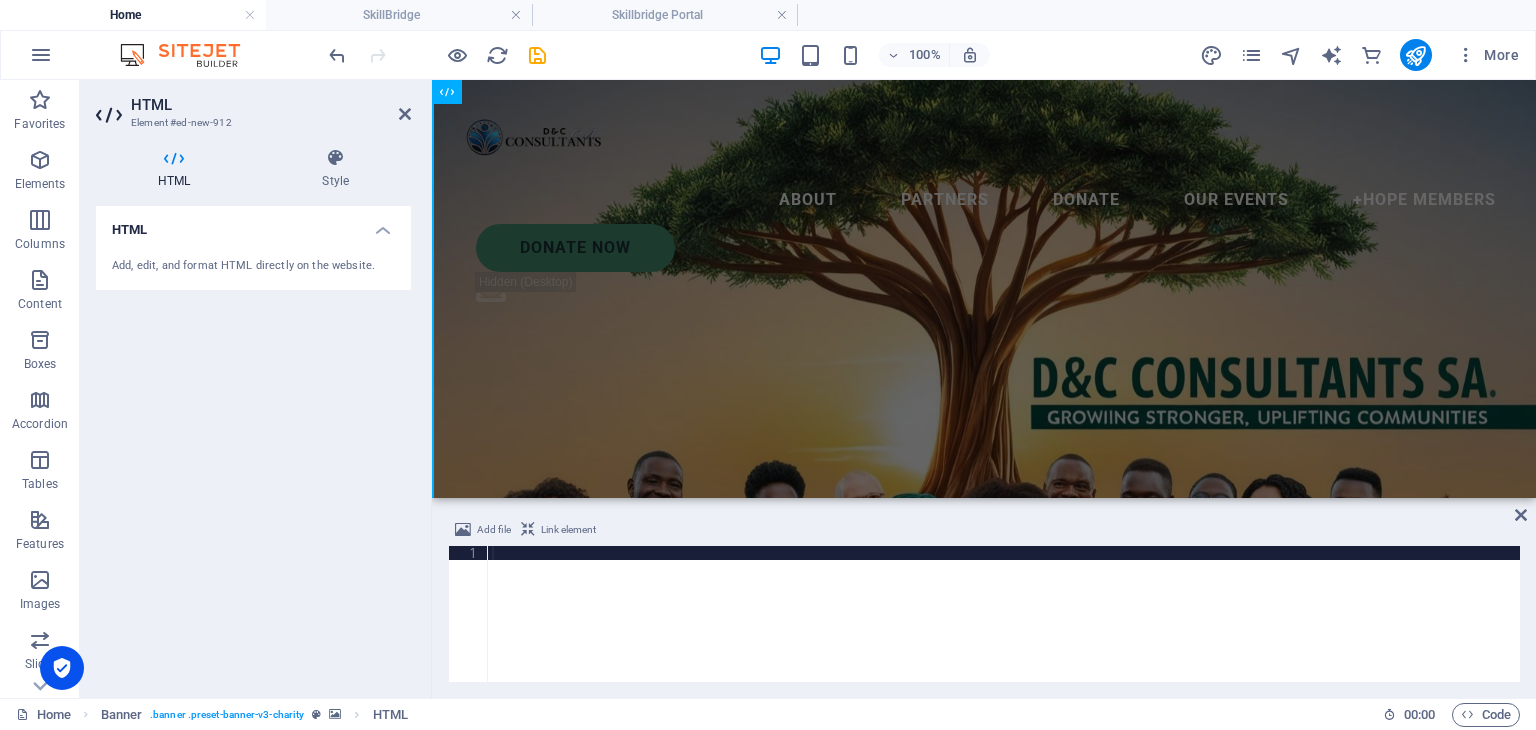 click at bounding box center [1004, 628] 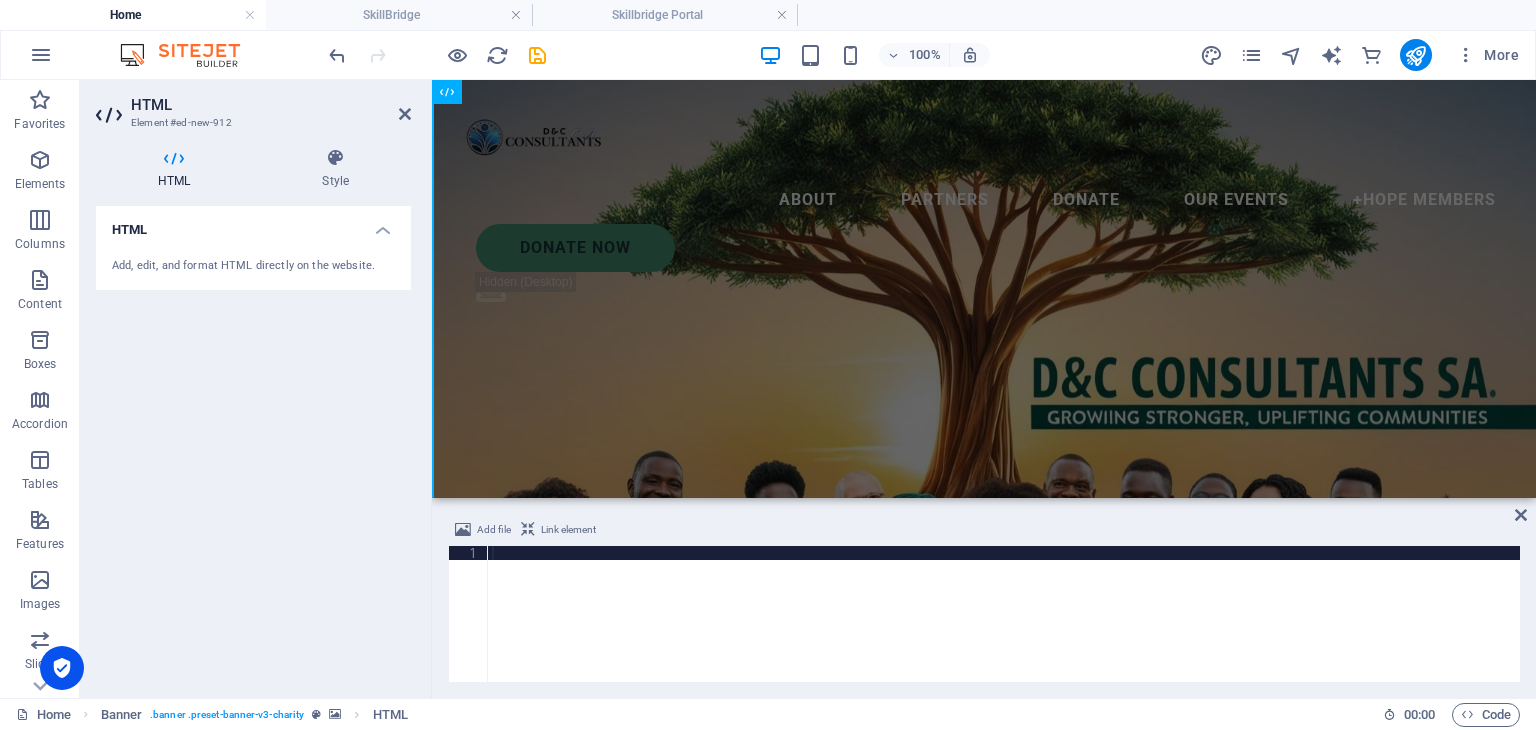 click on "Link element" at bounding box center (568, 530) 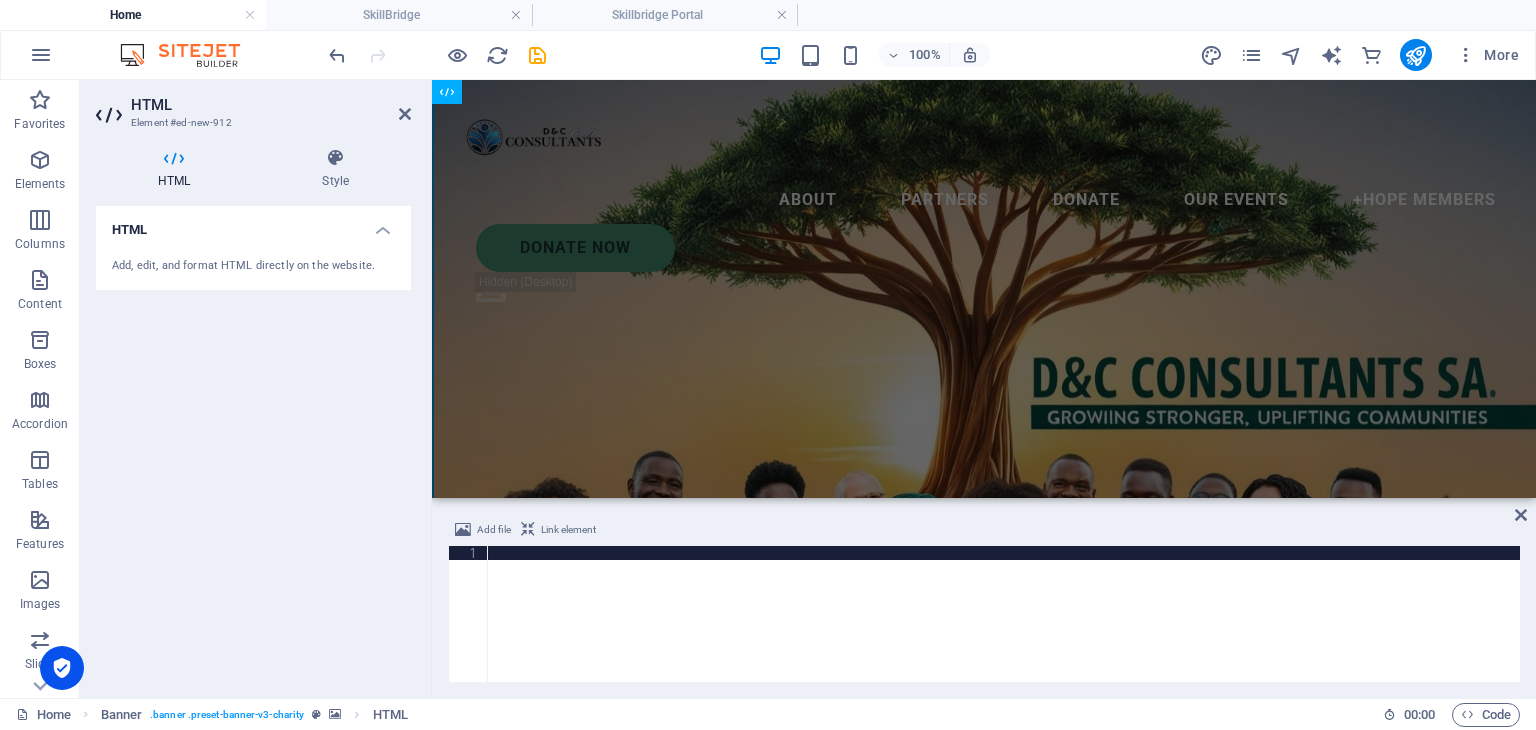 click on "HTML" at bounding box center [253, 224] 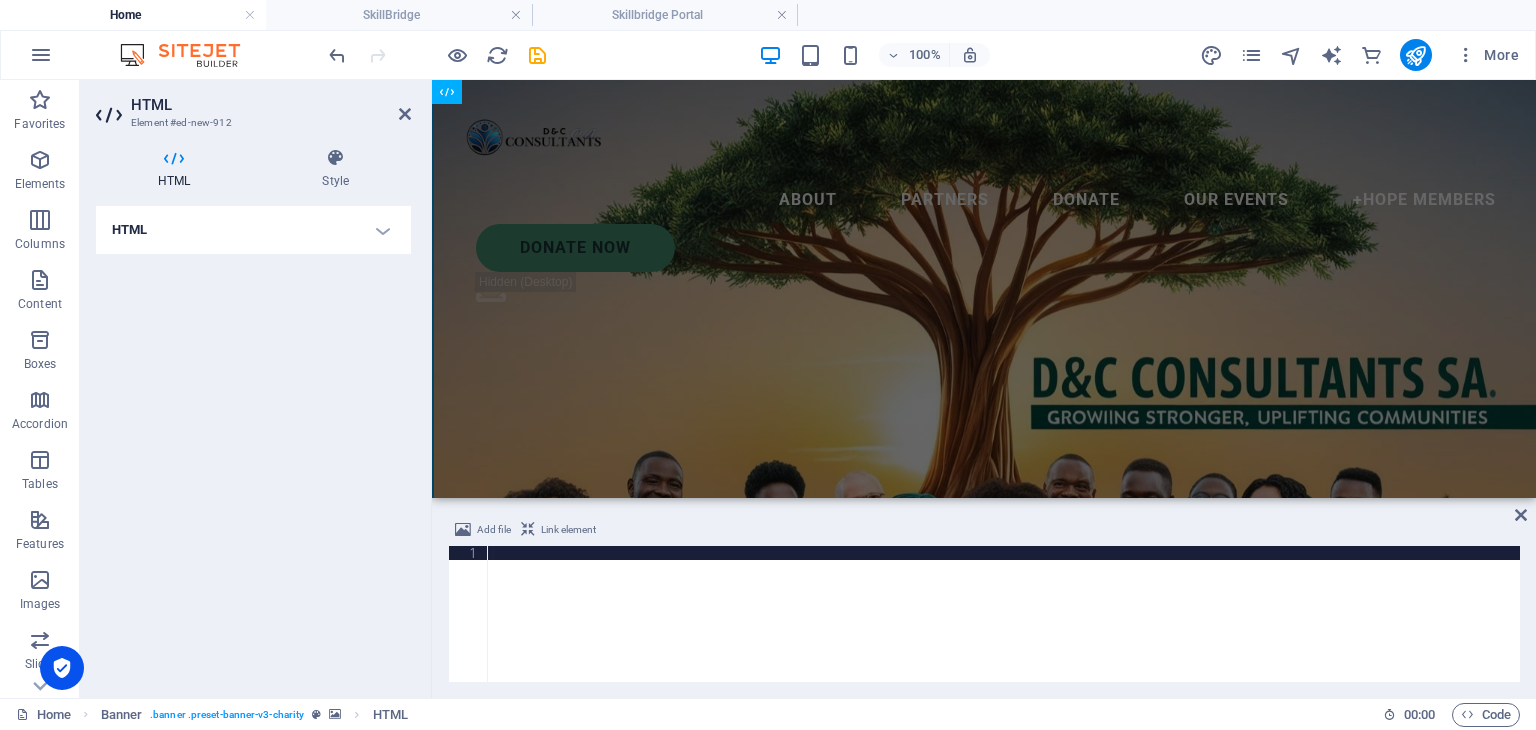 click on "HTML" at bounding box center (253, 230) 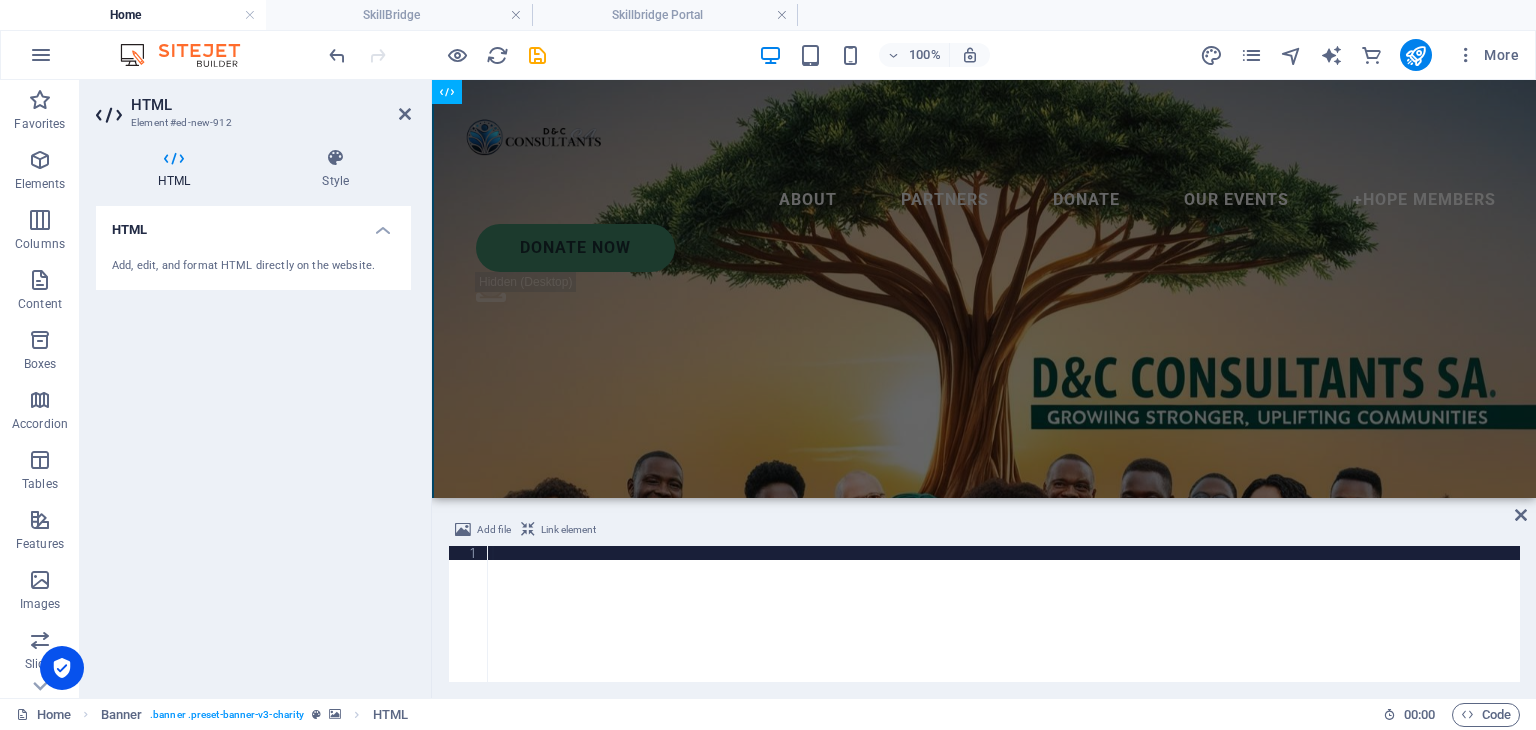 click on "Add, edit, and format HTML directly on the website." at bounding box center (253, 266) 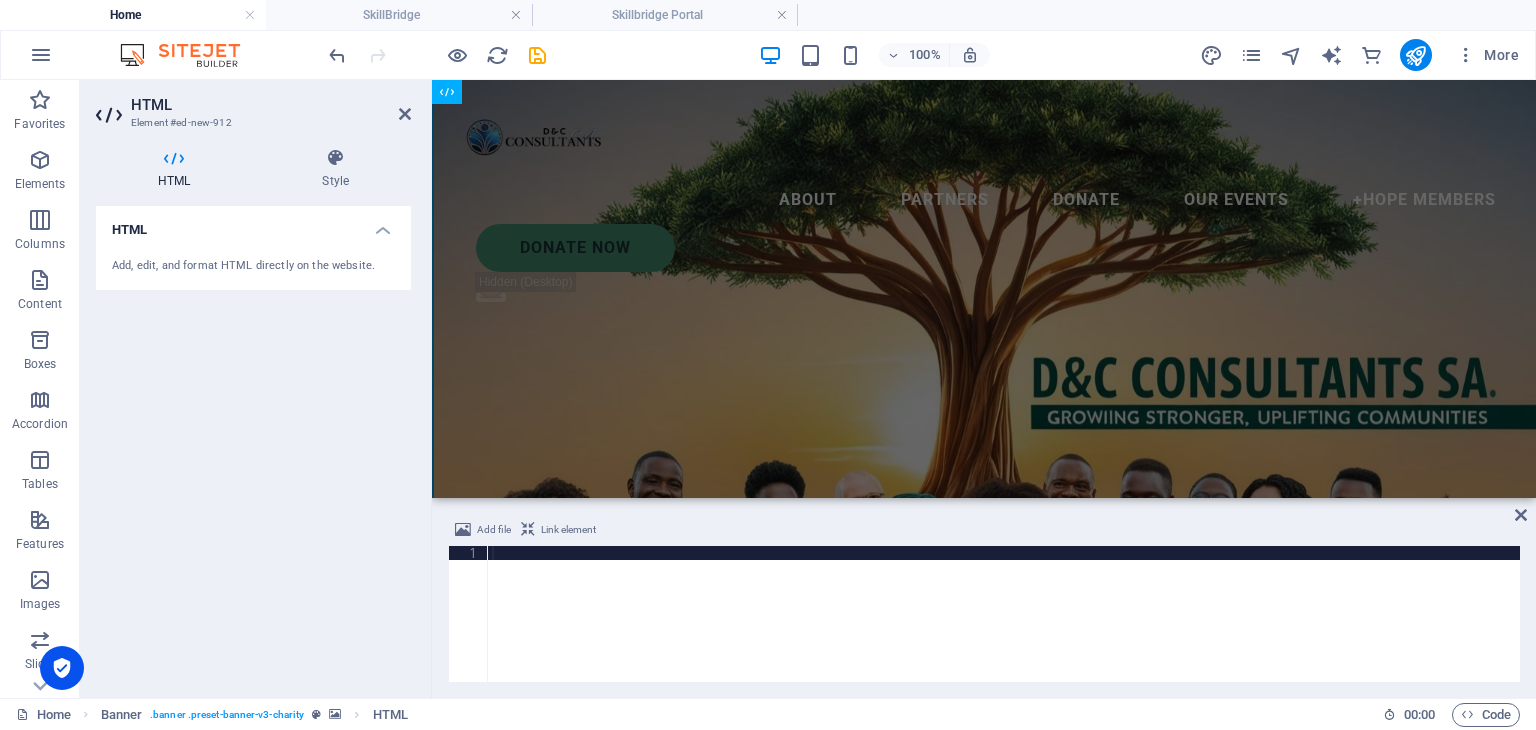 click at bounding box center (1004, 628) 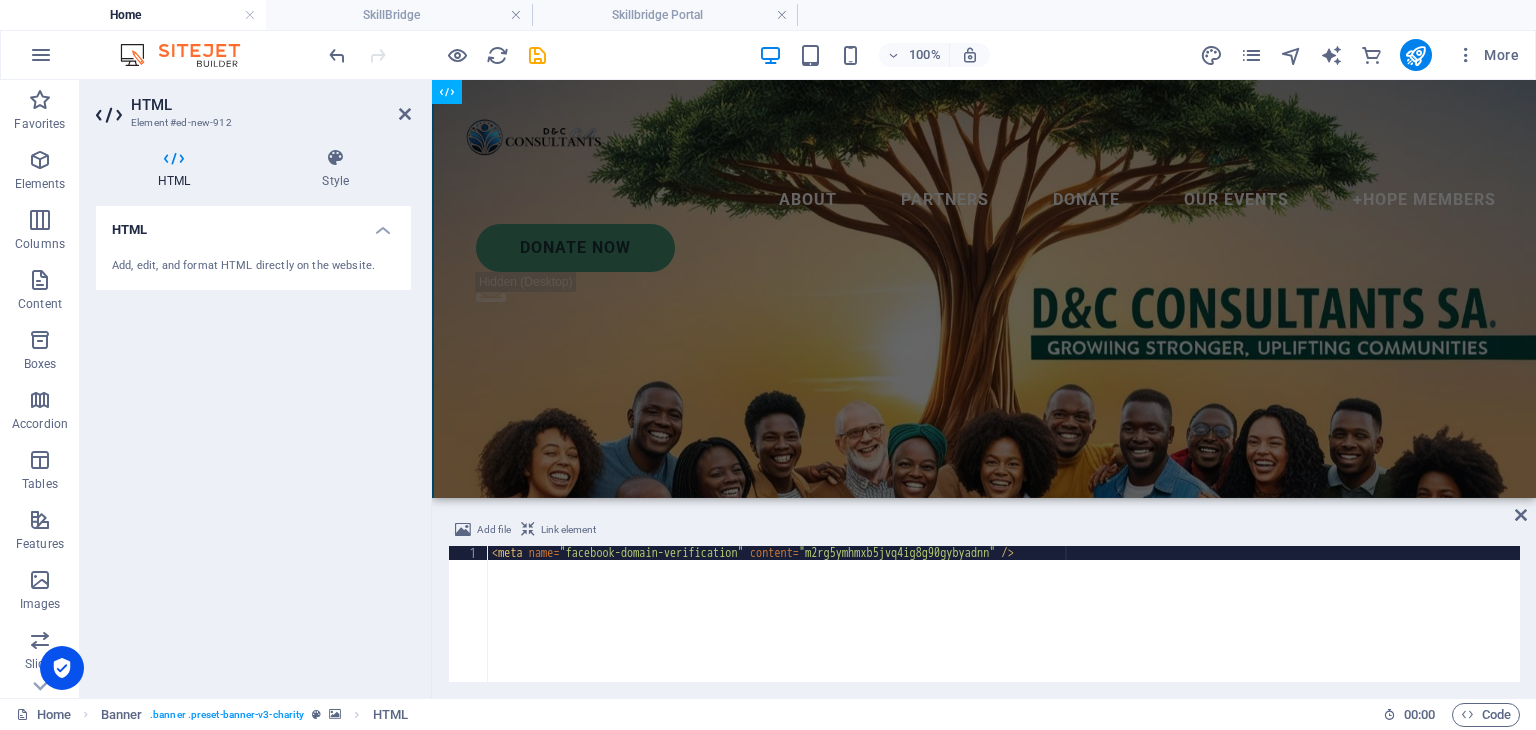 click on "< meta   name = "facebook-domain-verification"   content = "m2rg5ymhmxb5jvq4ig8g90gybyadnn"   />" at bounding box center [1004, 628] 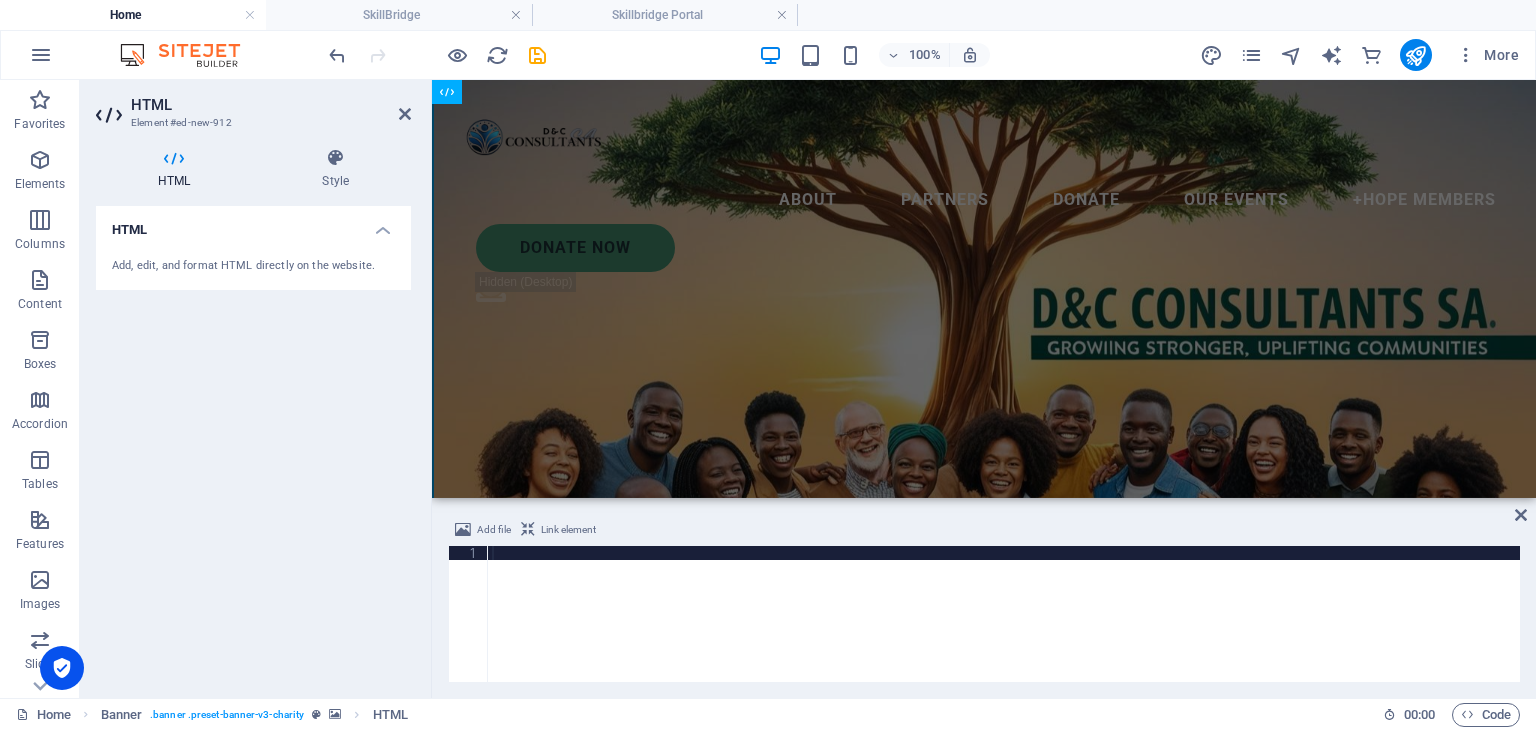click at bounding box center (1004, 628) 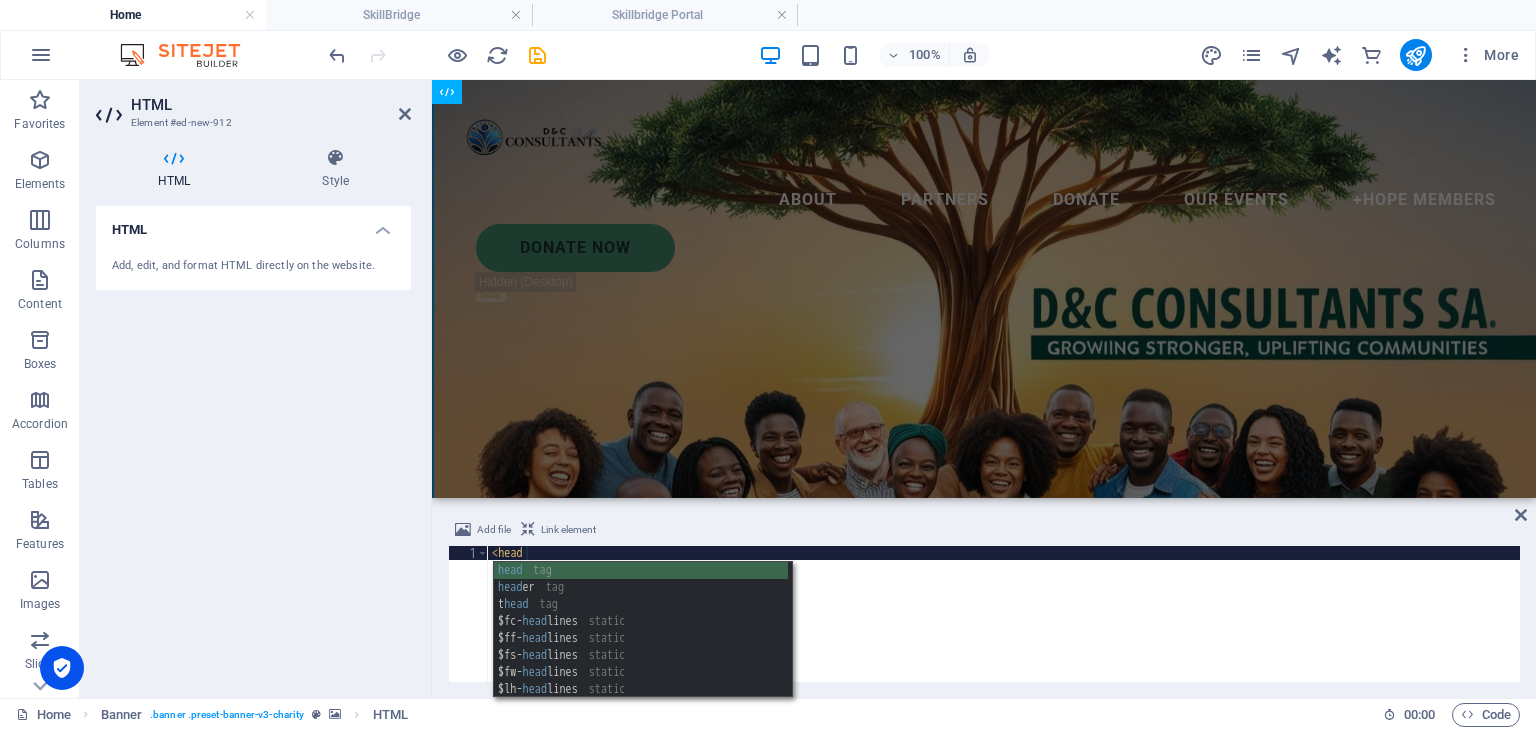 scroll, scrollTop: 0, scrollLeft: 1, axis: horizontal 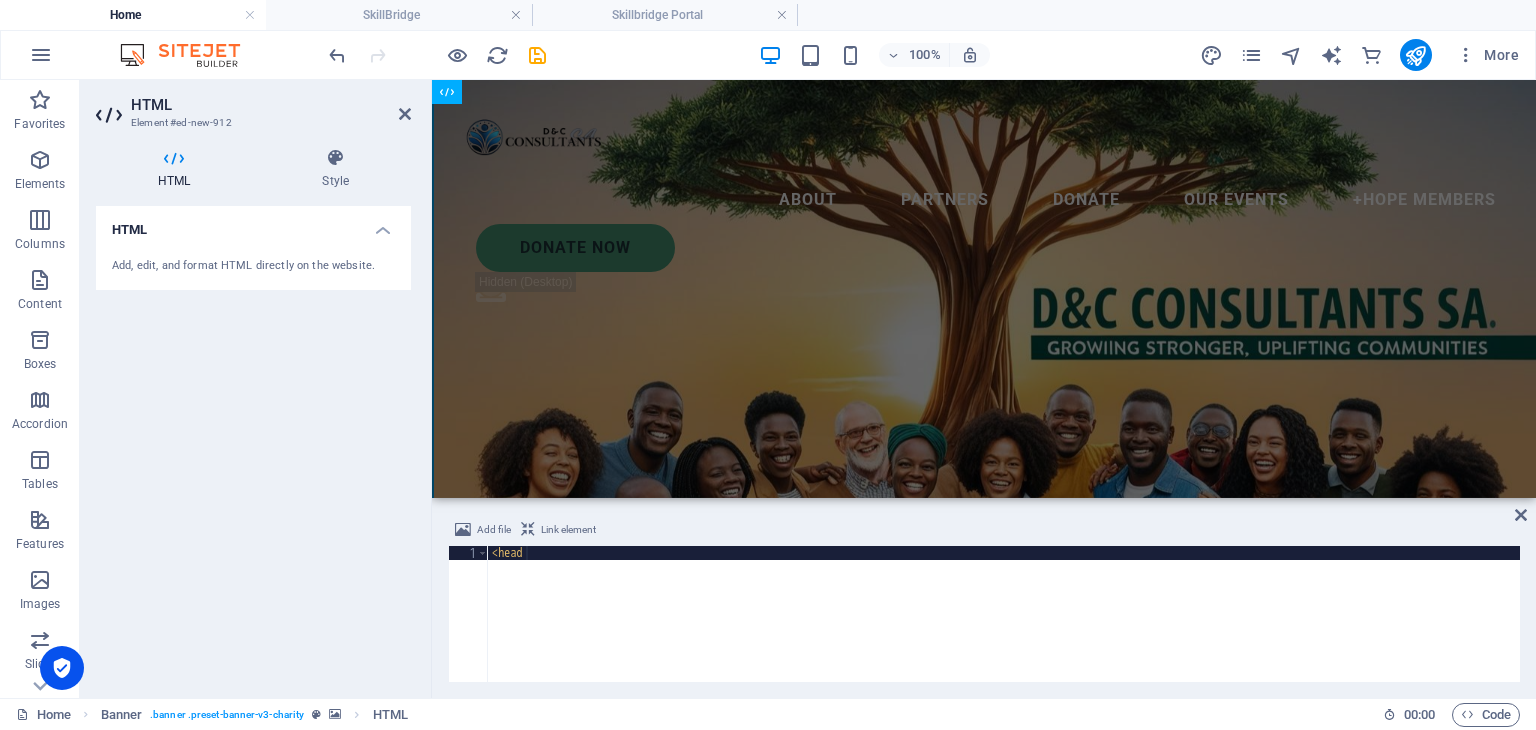 click on "< head" at bounding box center (1004, 628) 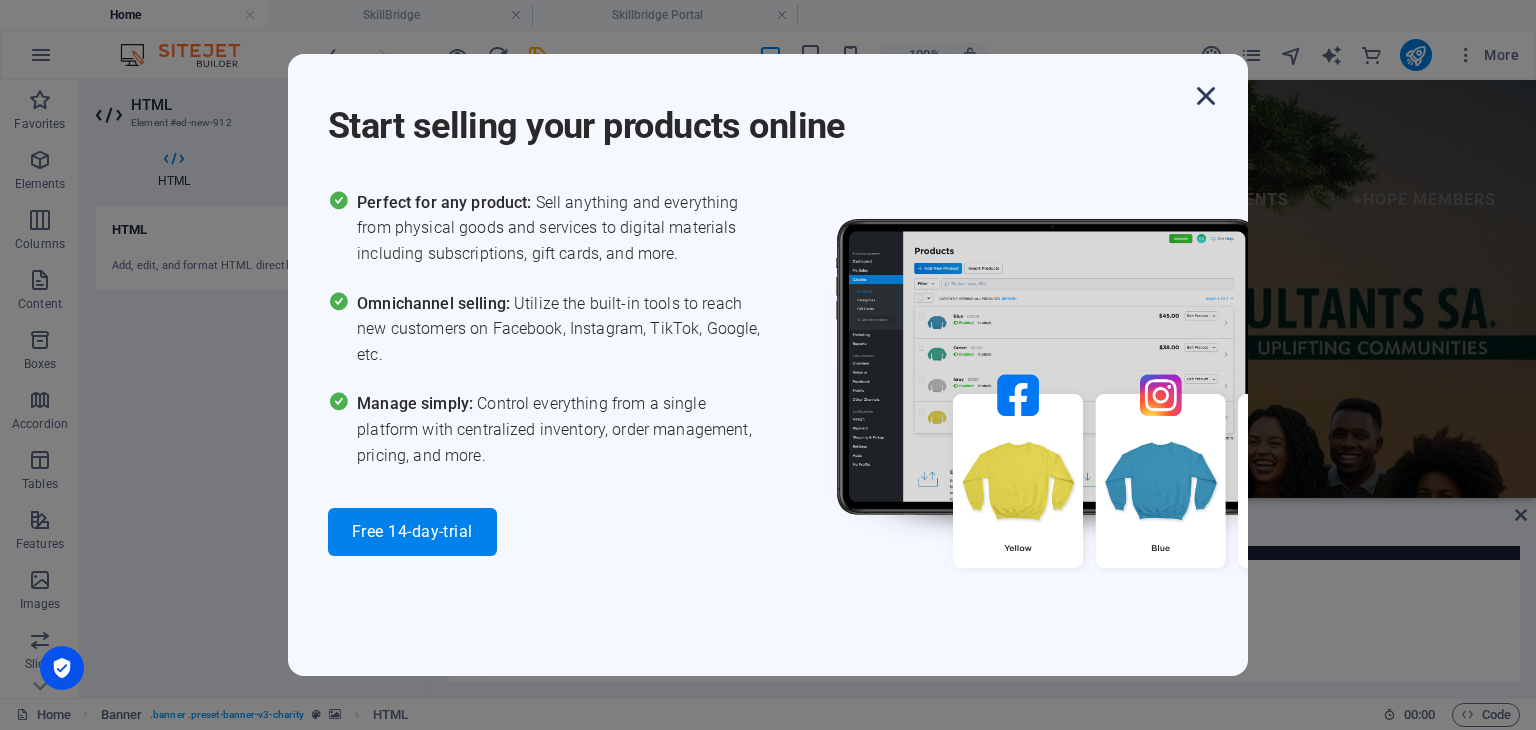 click at bounding box center [1206, 96] 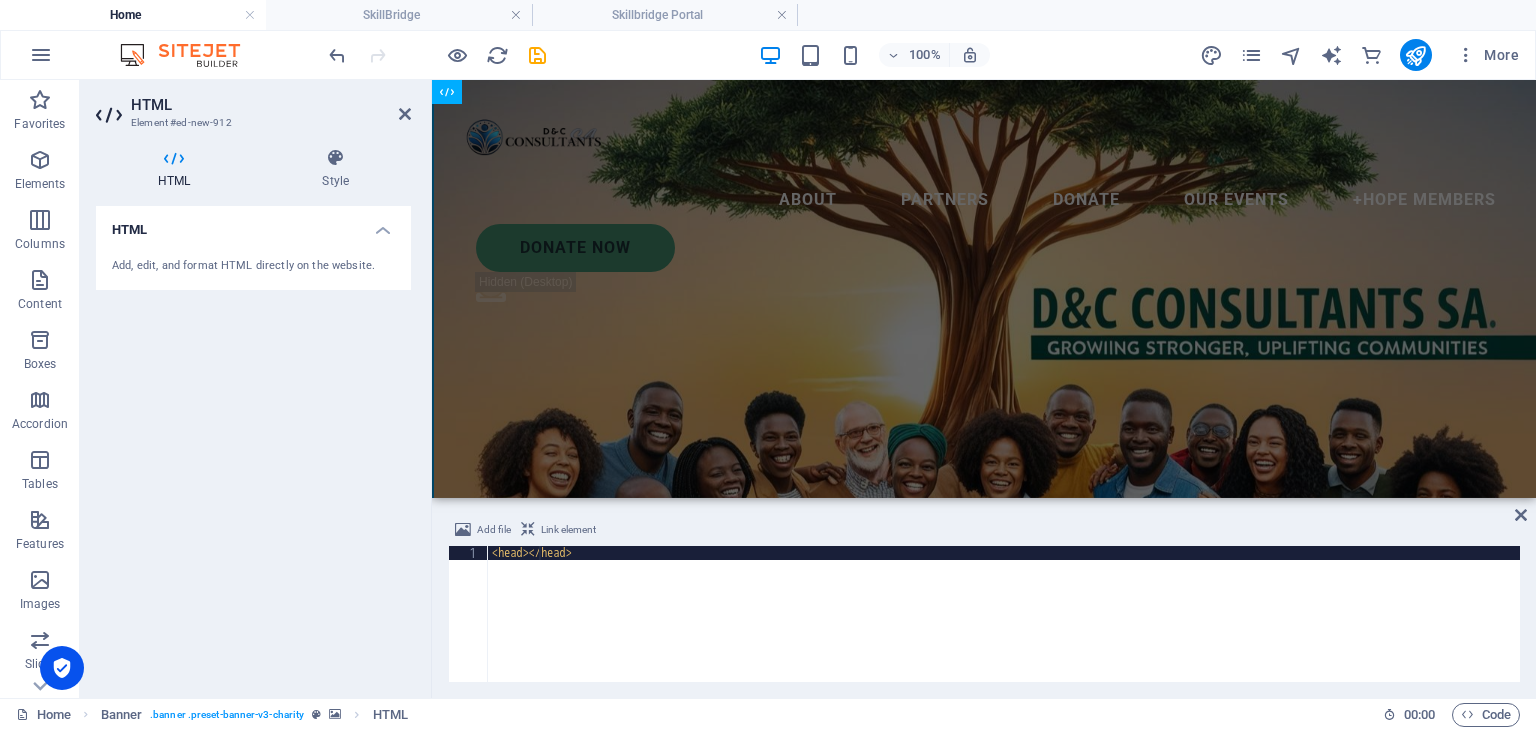 click on "< head > </ head >" at bounding box center (1004, 628) 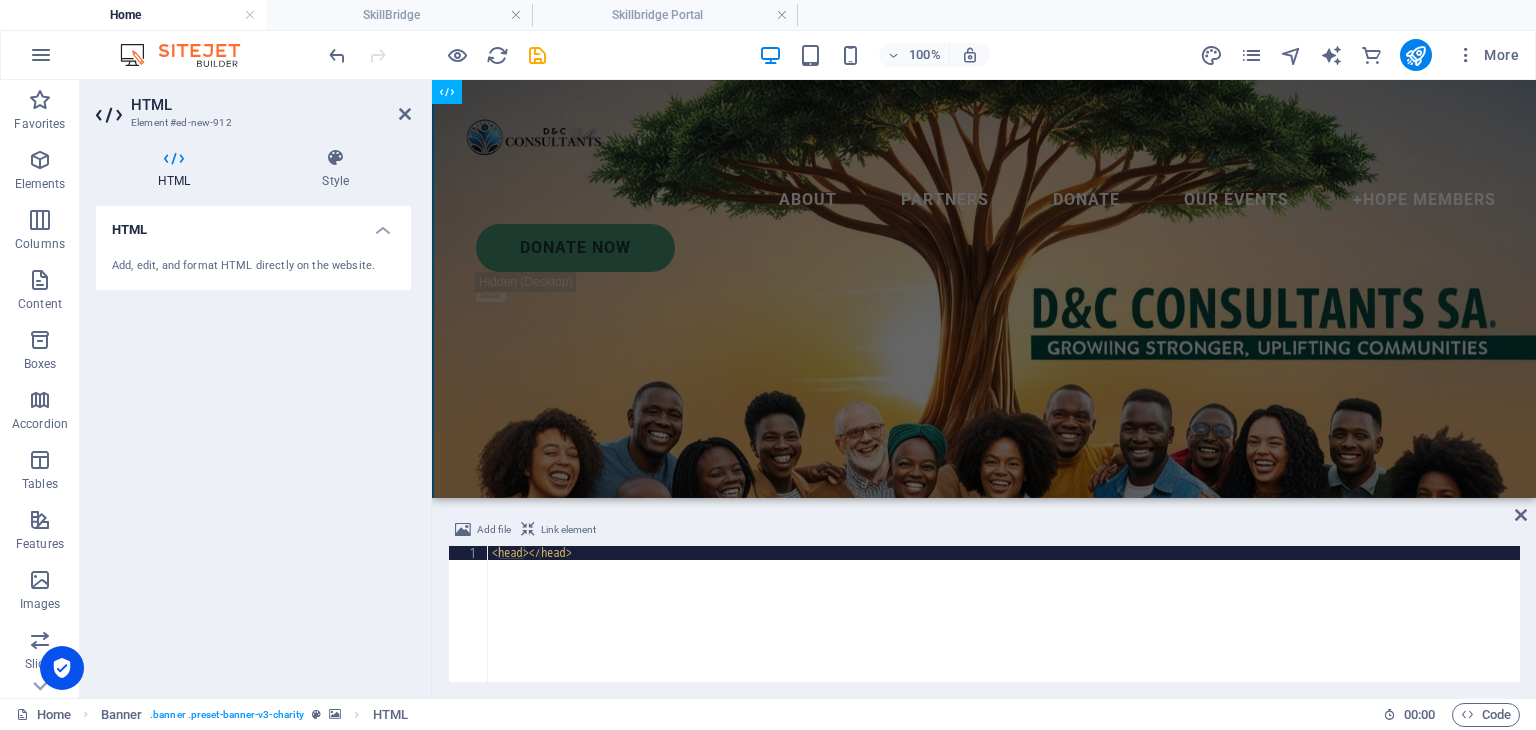 click on "< head > </ head >" at bounding box center [1004, 628] 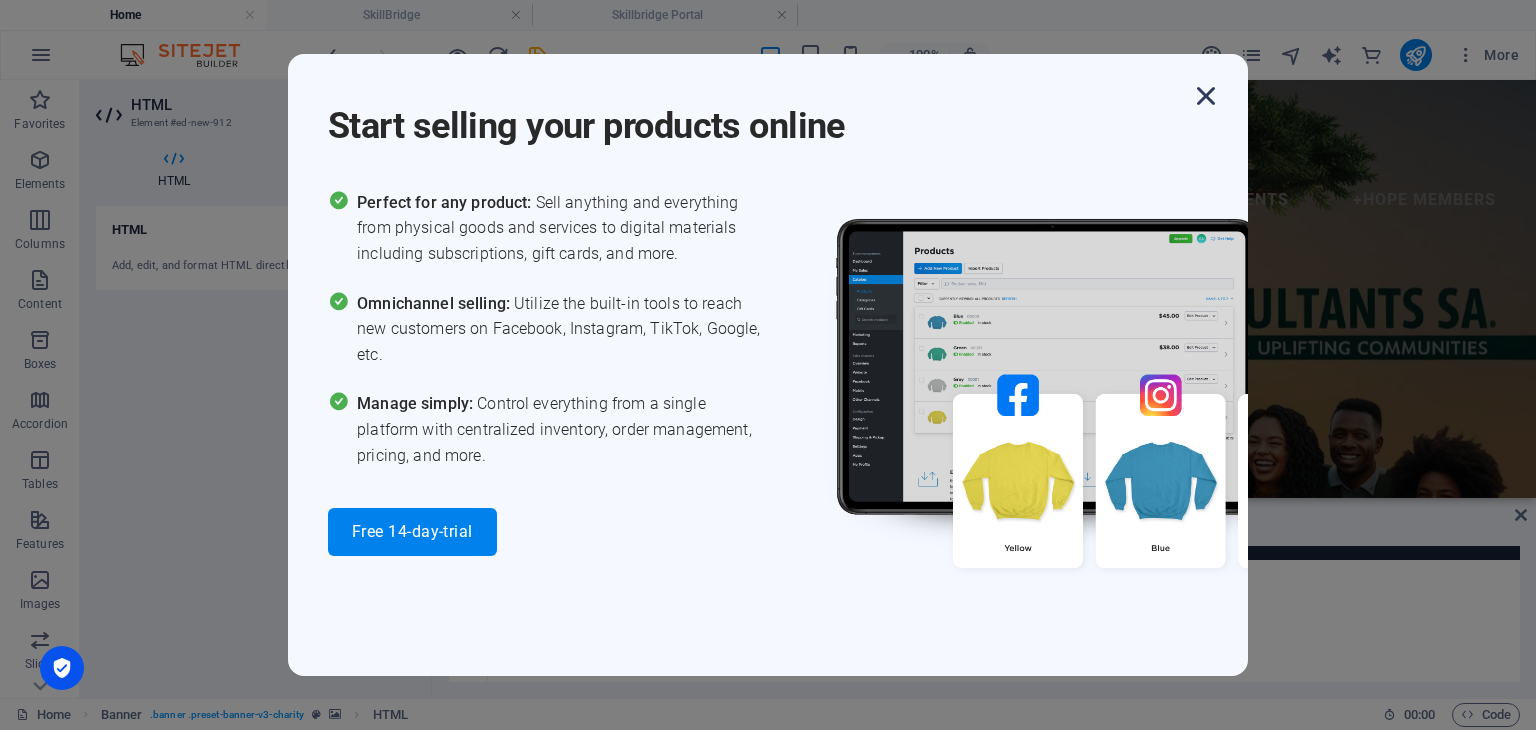 click at bounding box center [1206, 96] 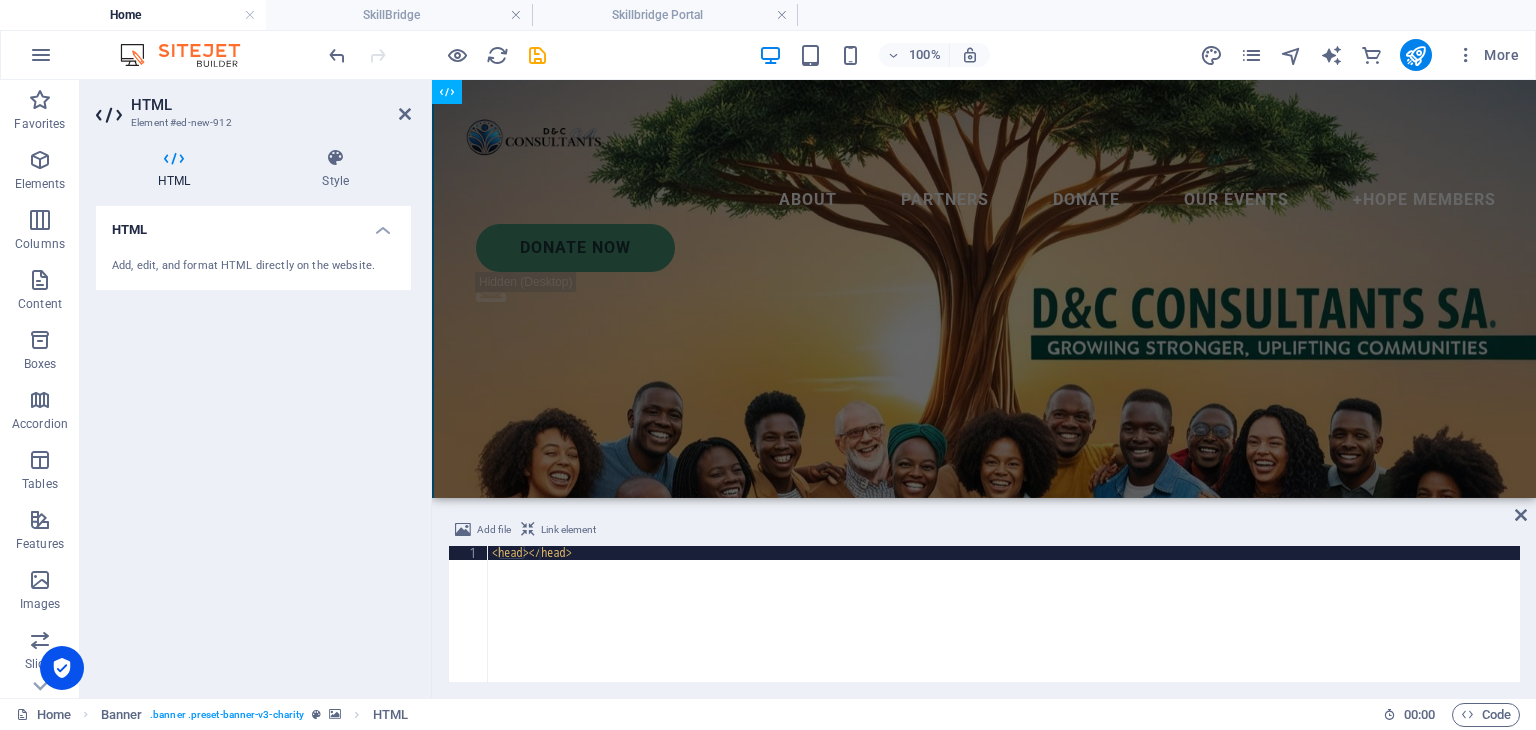 scroll, scrollTop: 0, scrollLeft: 3, axis: horizontal 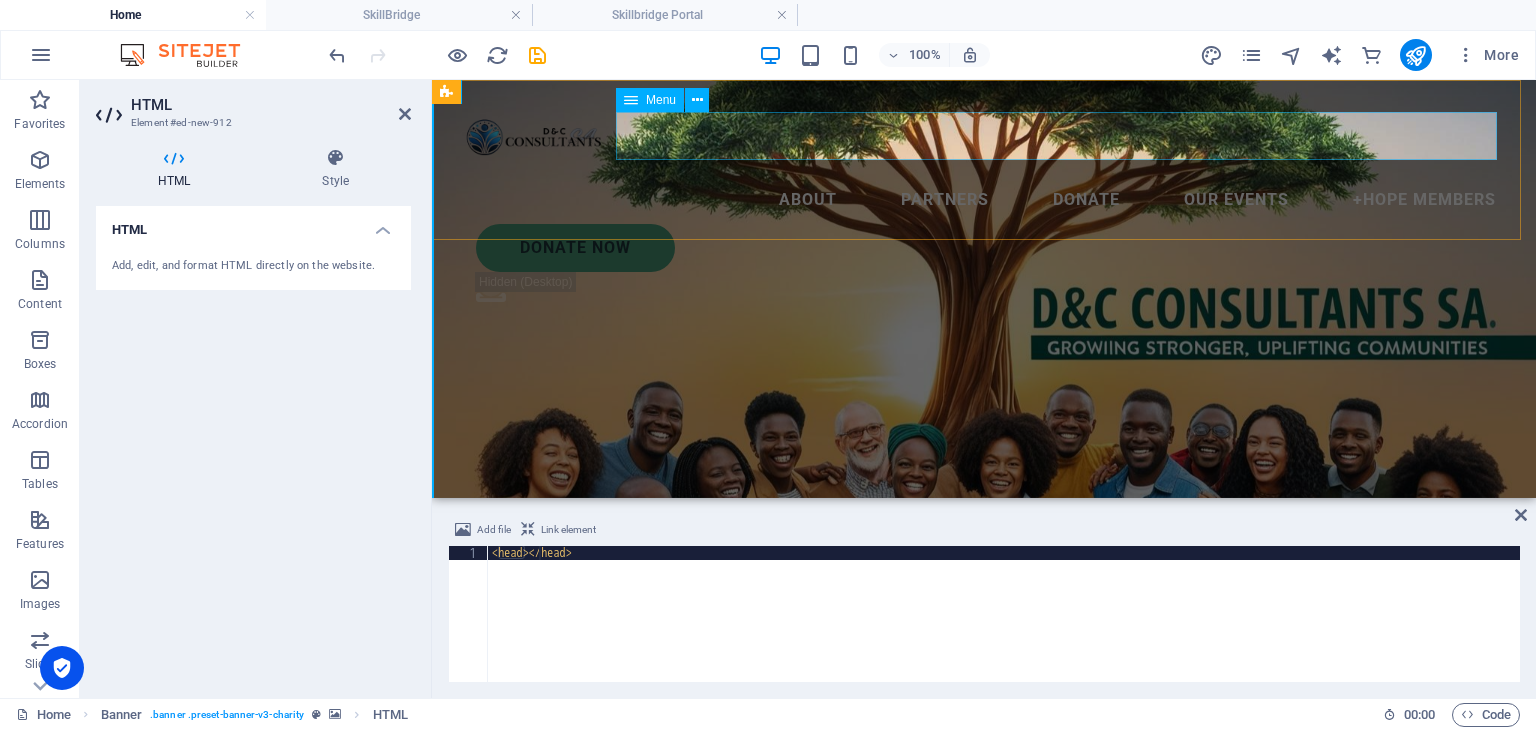 paste on "<meta name="facebook-domain-verification" content="m2rg5ymhmxb5jvq4ig8g90gybyadnn" />" 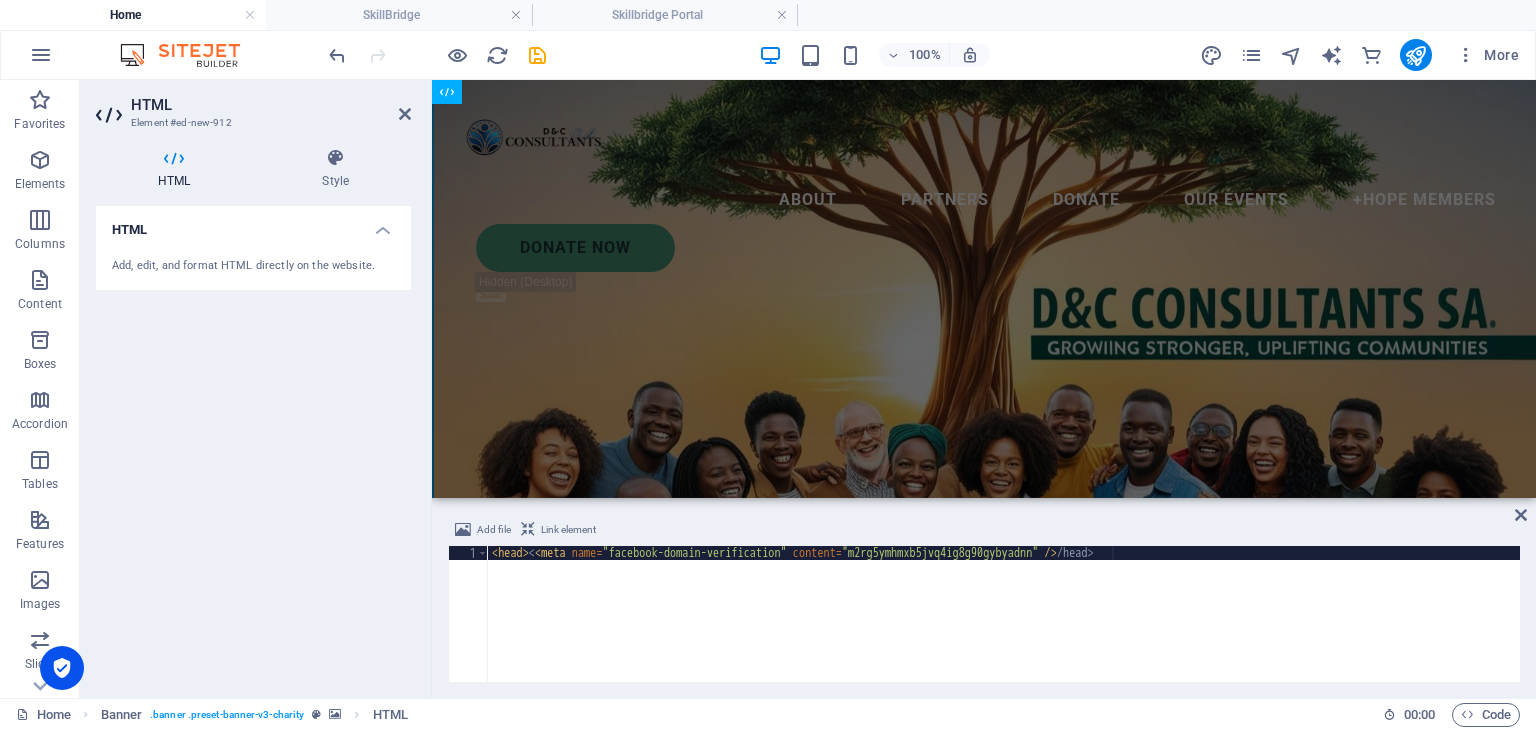click on "< head > < < meta   name = "facebook-domain-verification"   content = "m2rg5ymhmxb5jvq4ig8g90gybyadnn"   /> /head>" at bounding box center (1004, 628) 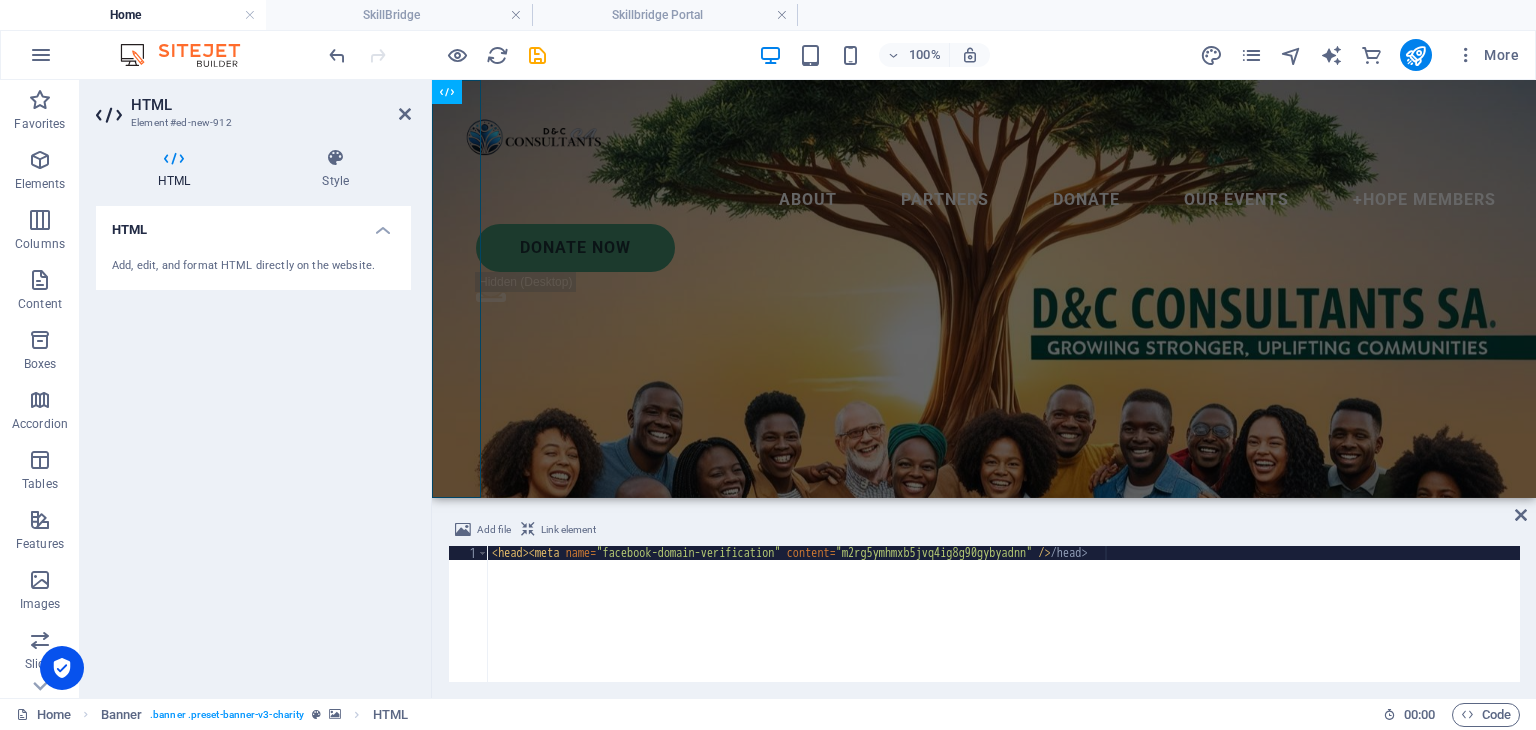 click on "< head > < meta   name = "facebook-domain-verification"   content = "m2rg5ymhmxb5jvq4ig8g90gybyadnn"   /> /head>" at bounding box center [1004, 628] 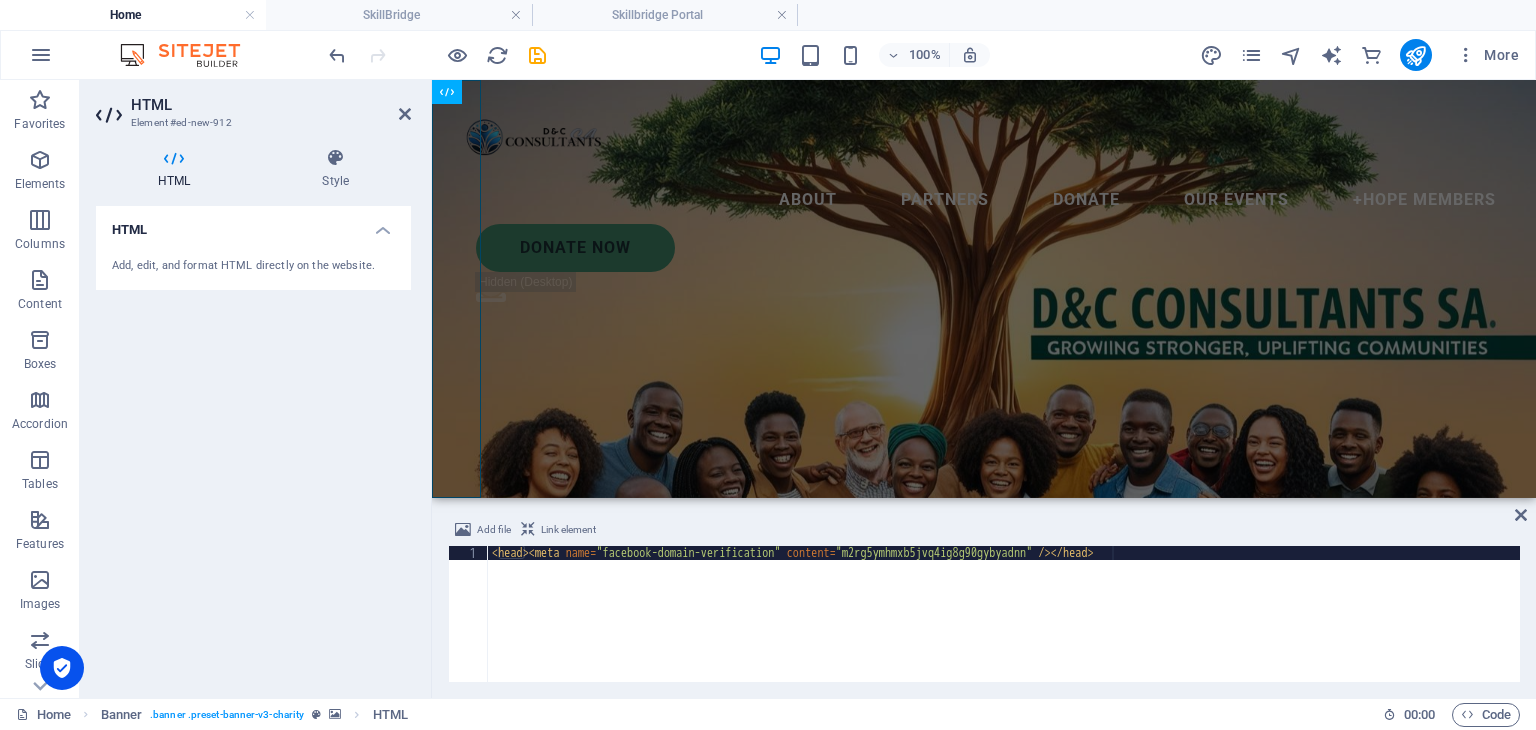scroll, scrollTop: 0, scrollLeft: 51, axis: horizontal 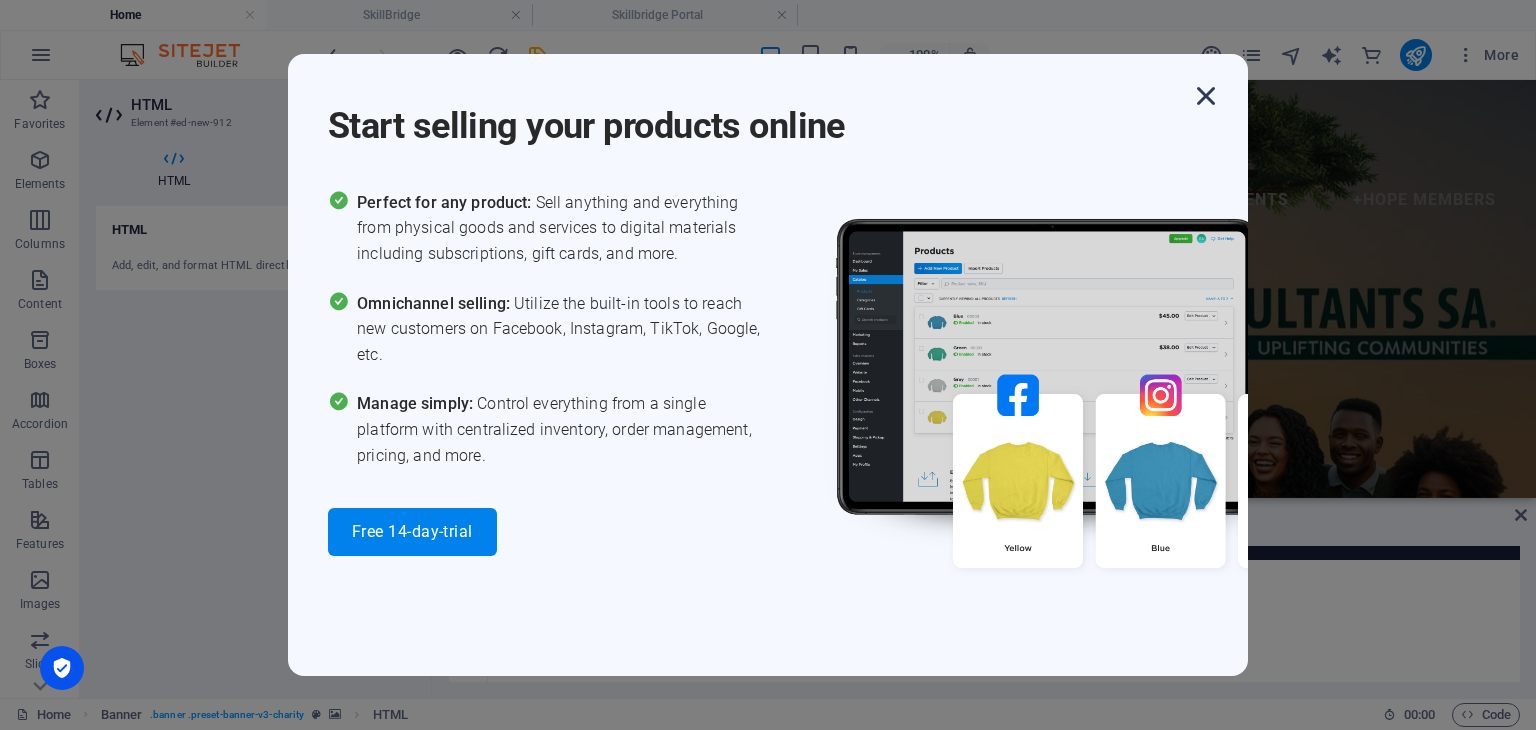 click at bounding box center (1206, 96) 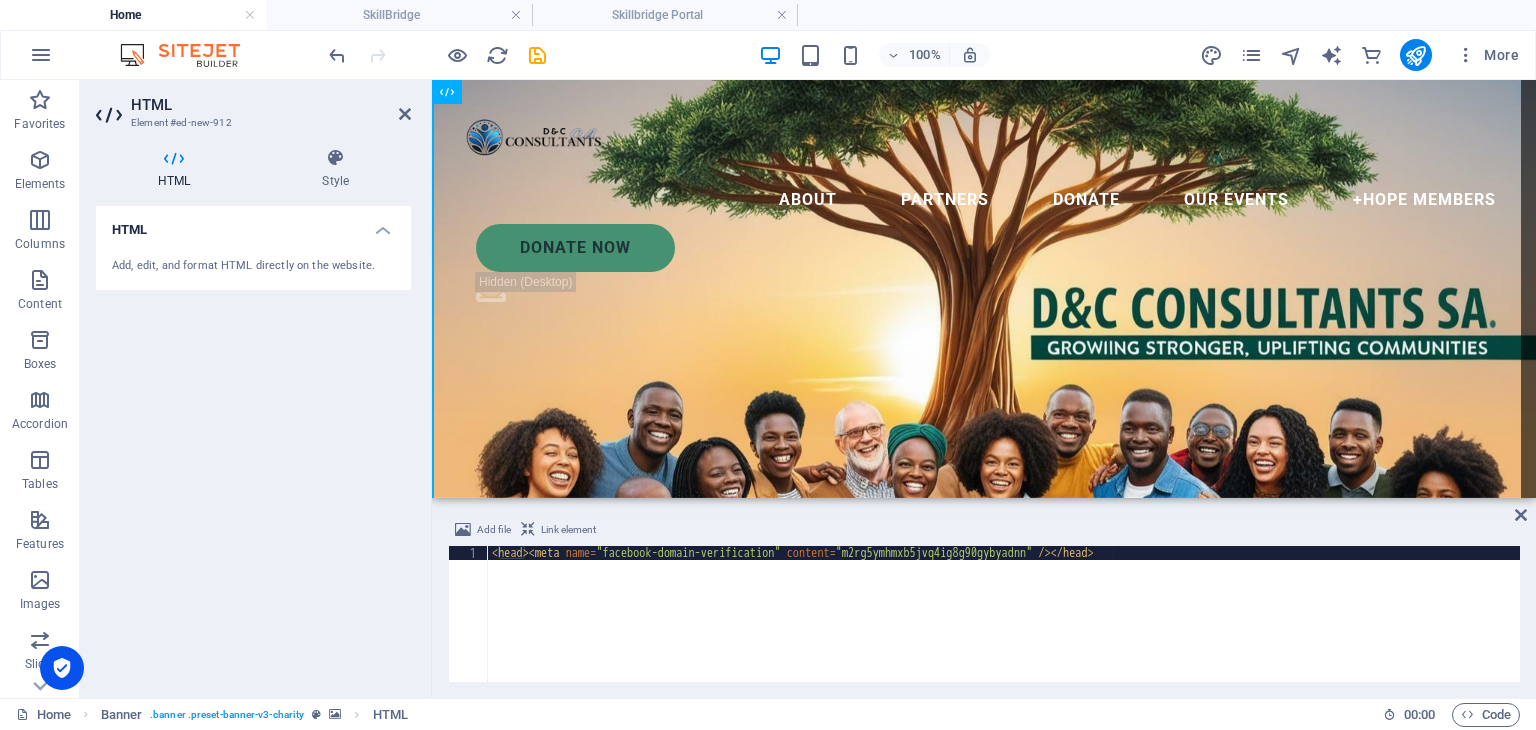 click at bounding box center (984, 289) 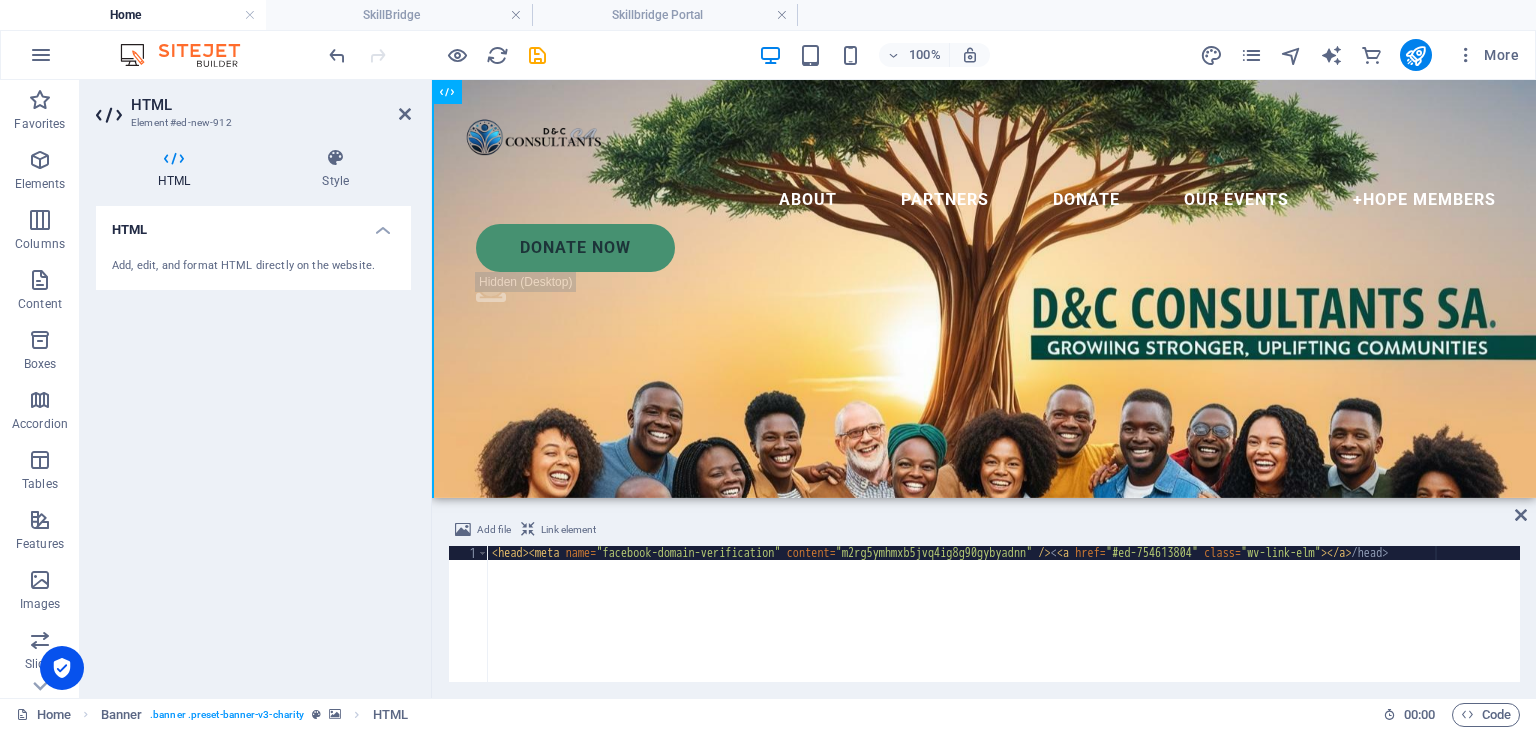 type on "<head><meta name="facebook-domain-verification" content="m2rg5ymhmxb5jvq4ig8g90gybyadnn" /></head>" 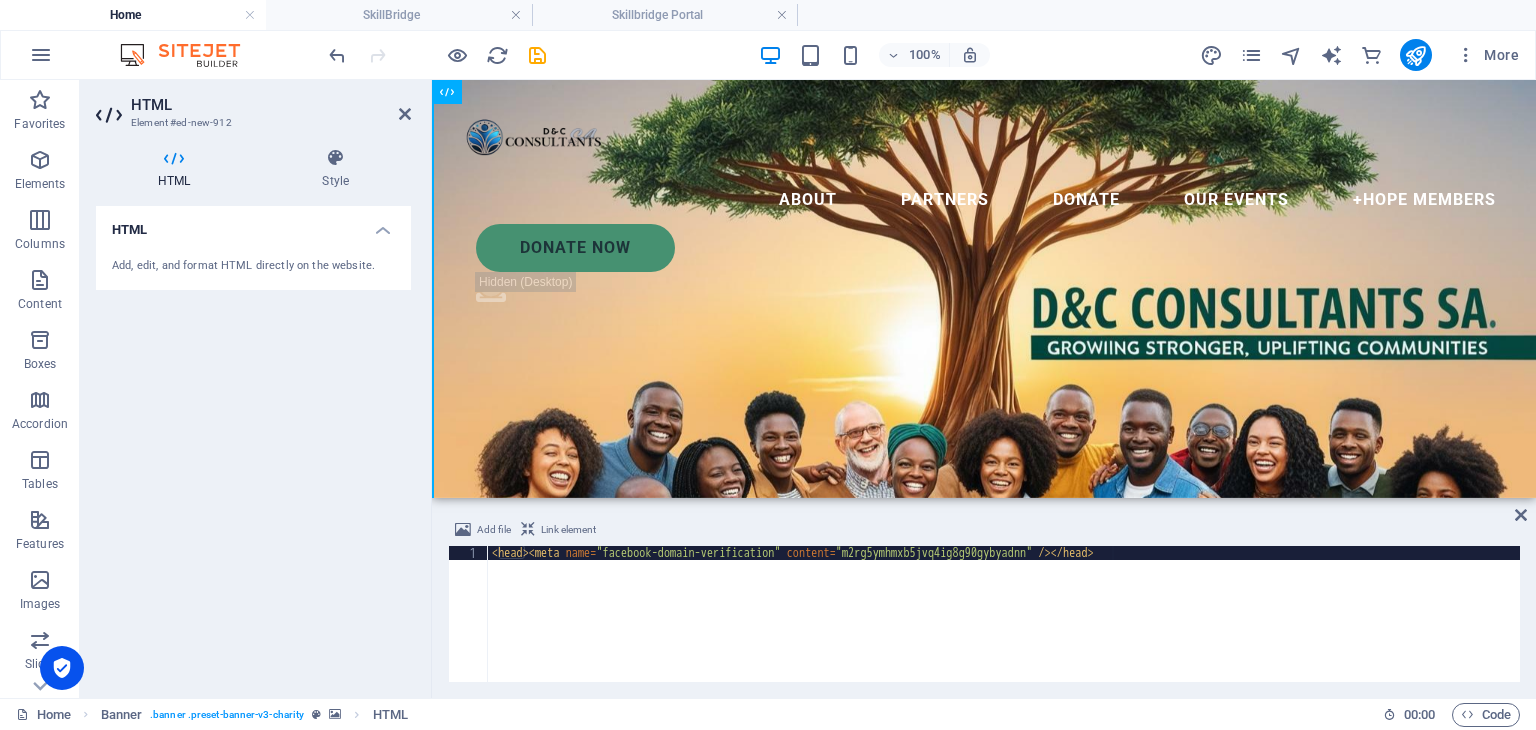 drag, startPoint x: 1165, startPoint y: 592, endPoint x: 729, endPoint y: 408, distance: 473.23566 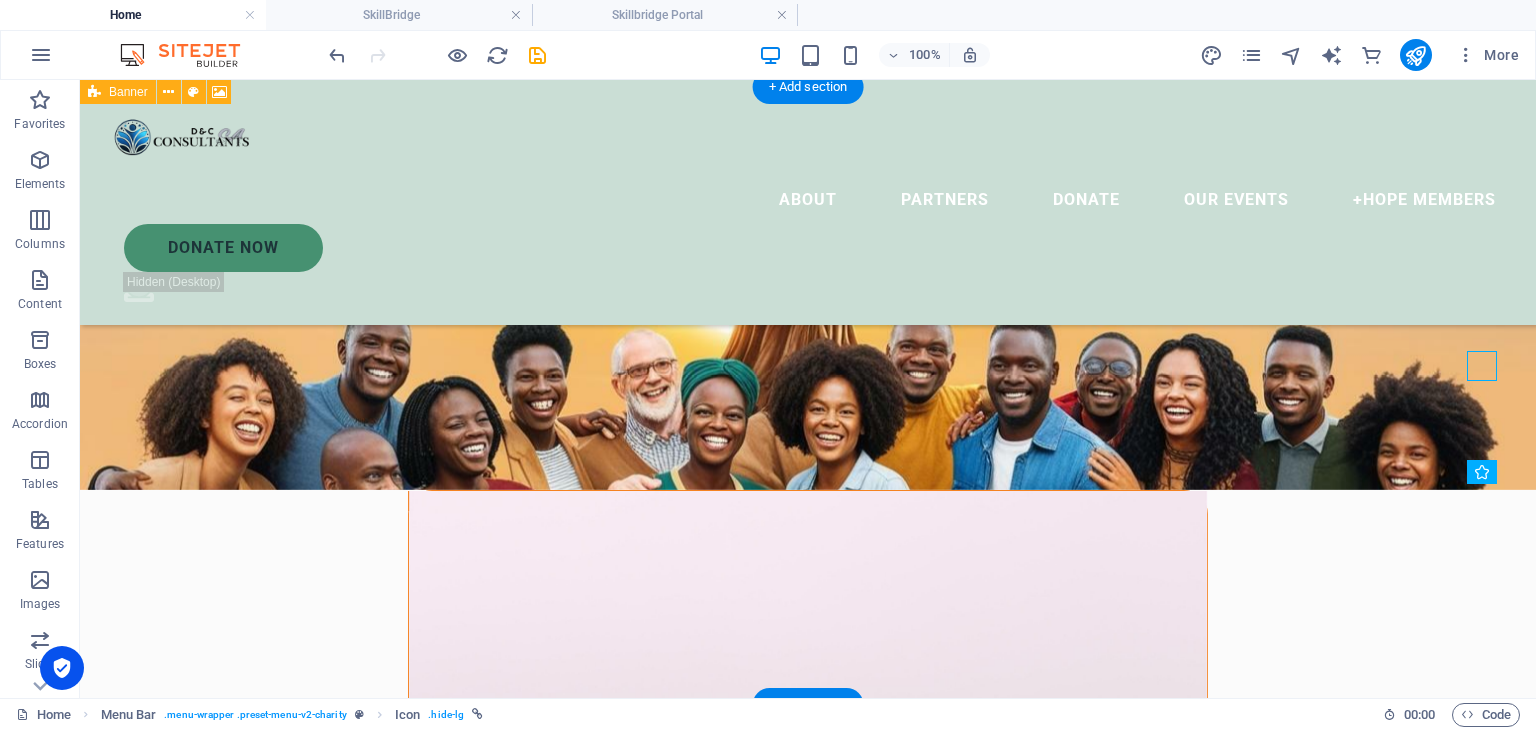 scroll, scrollTop: 0, scrollLeft: 0, axis: both 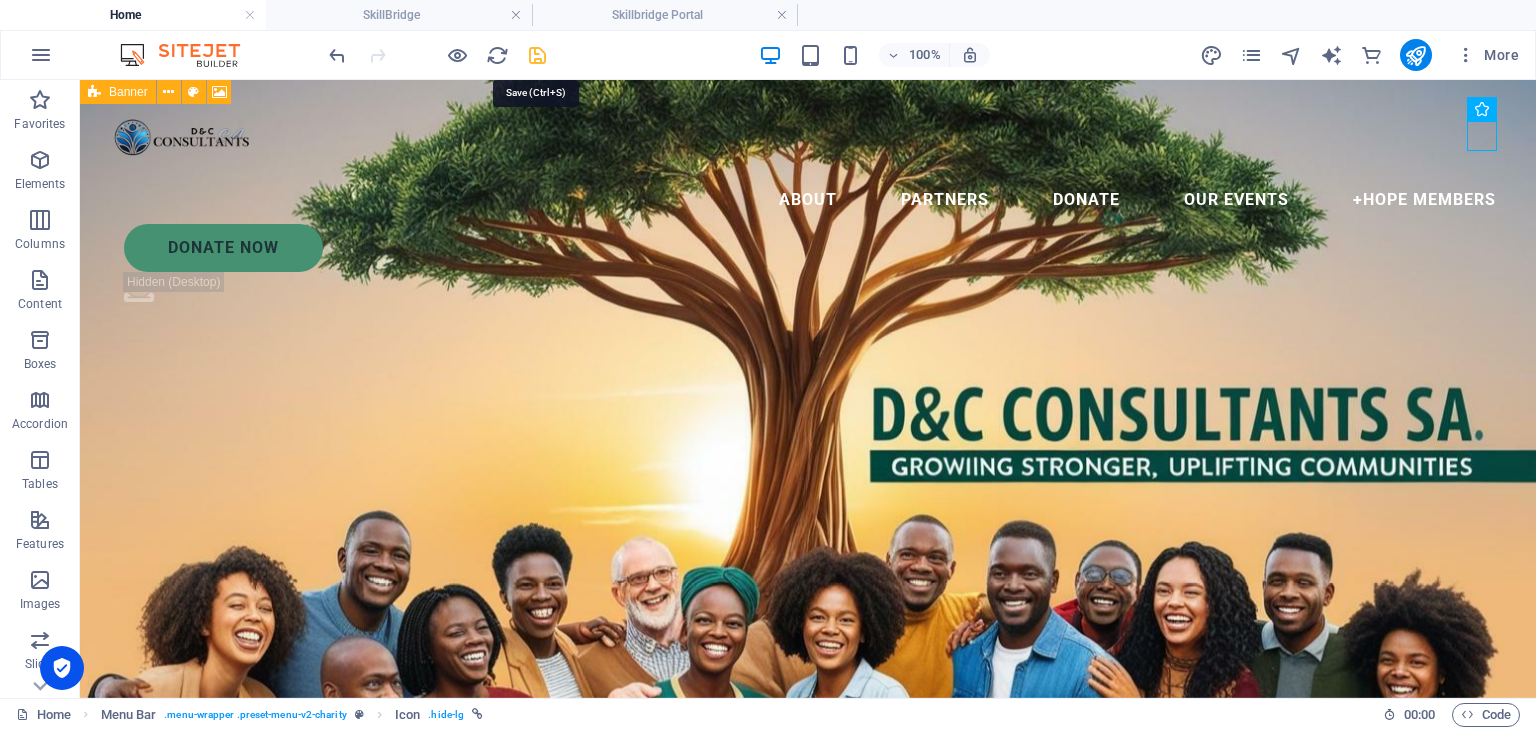 click at bounding box center (537, 55) 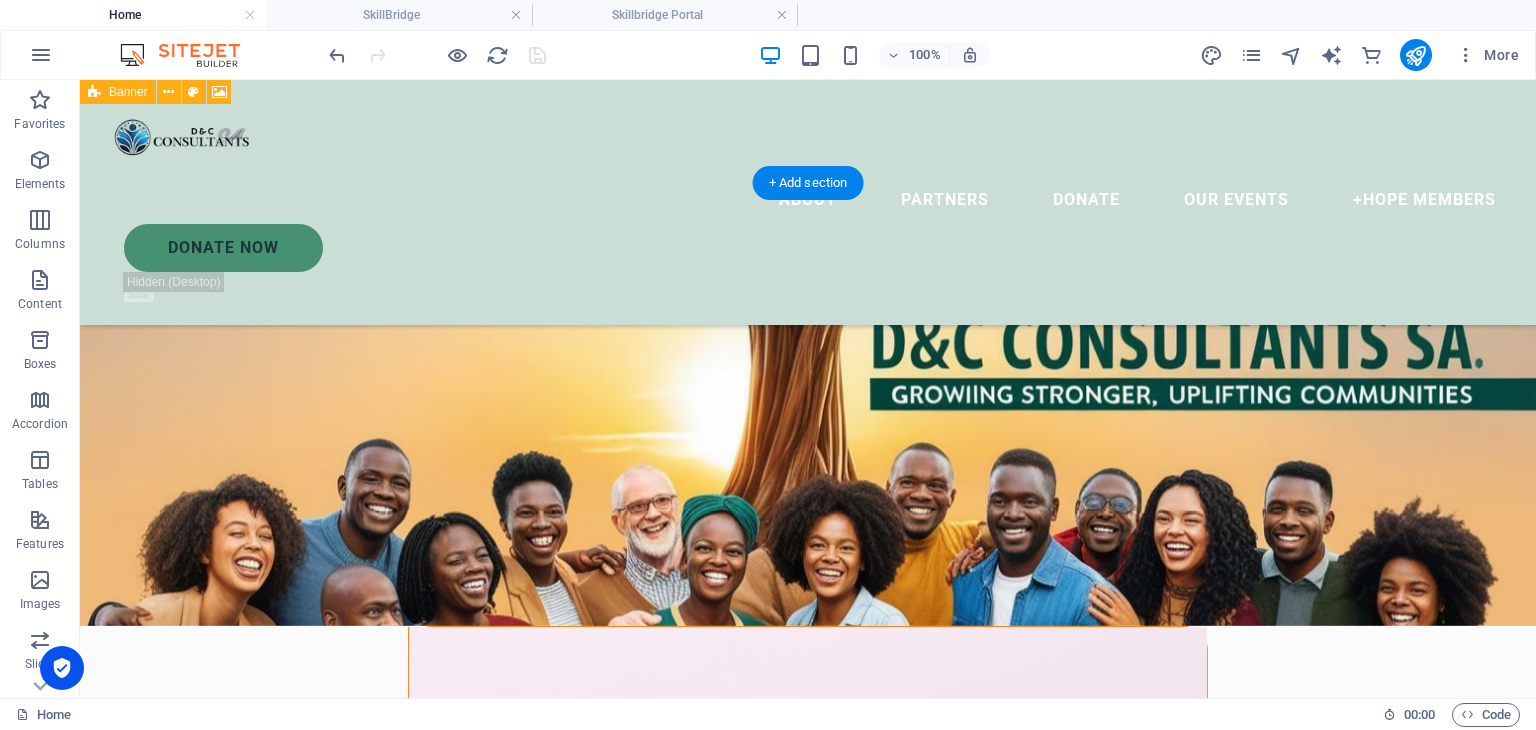 scroll, scrollTop: 0, scrollLeft: 0, axis: both 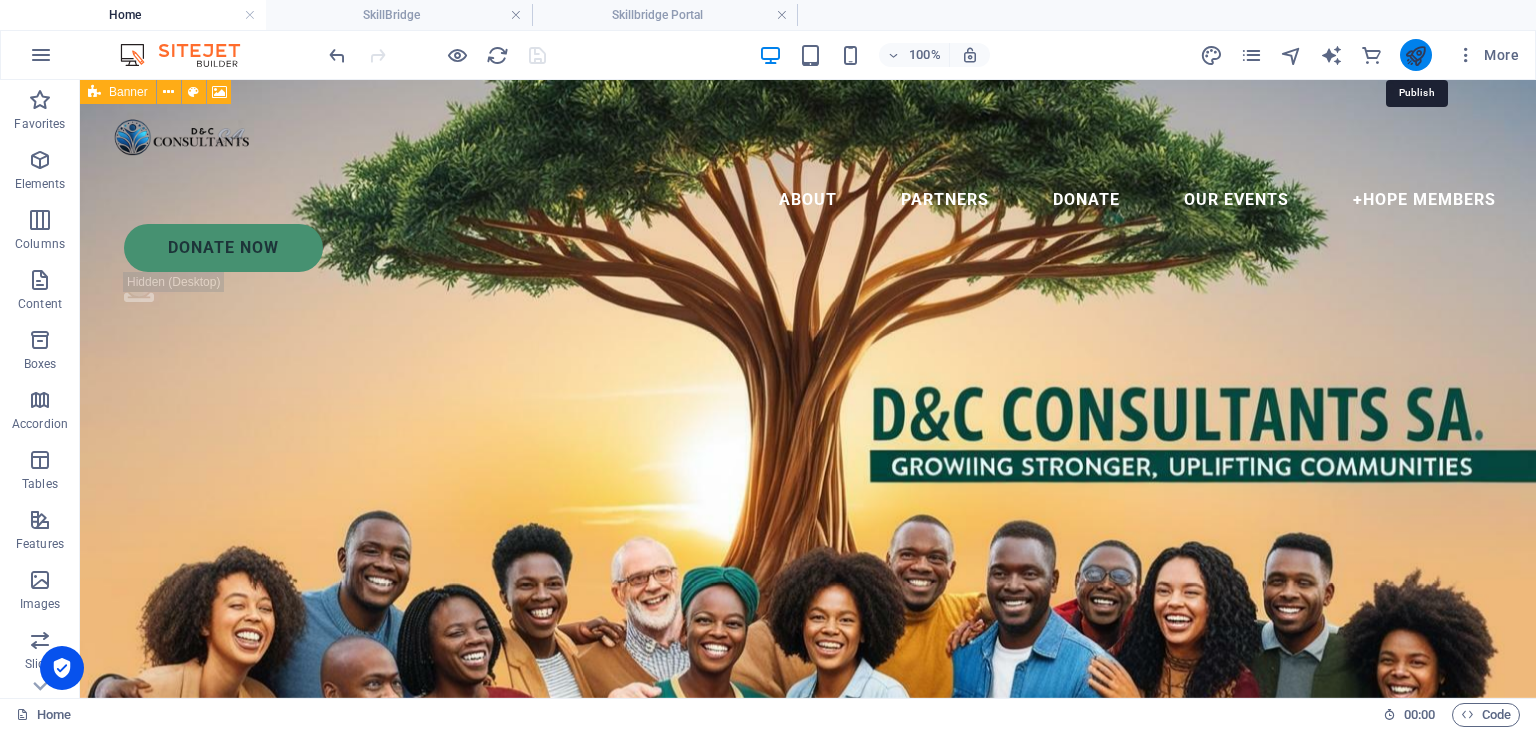 click at bounding box center [1415, 55] 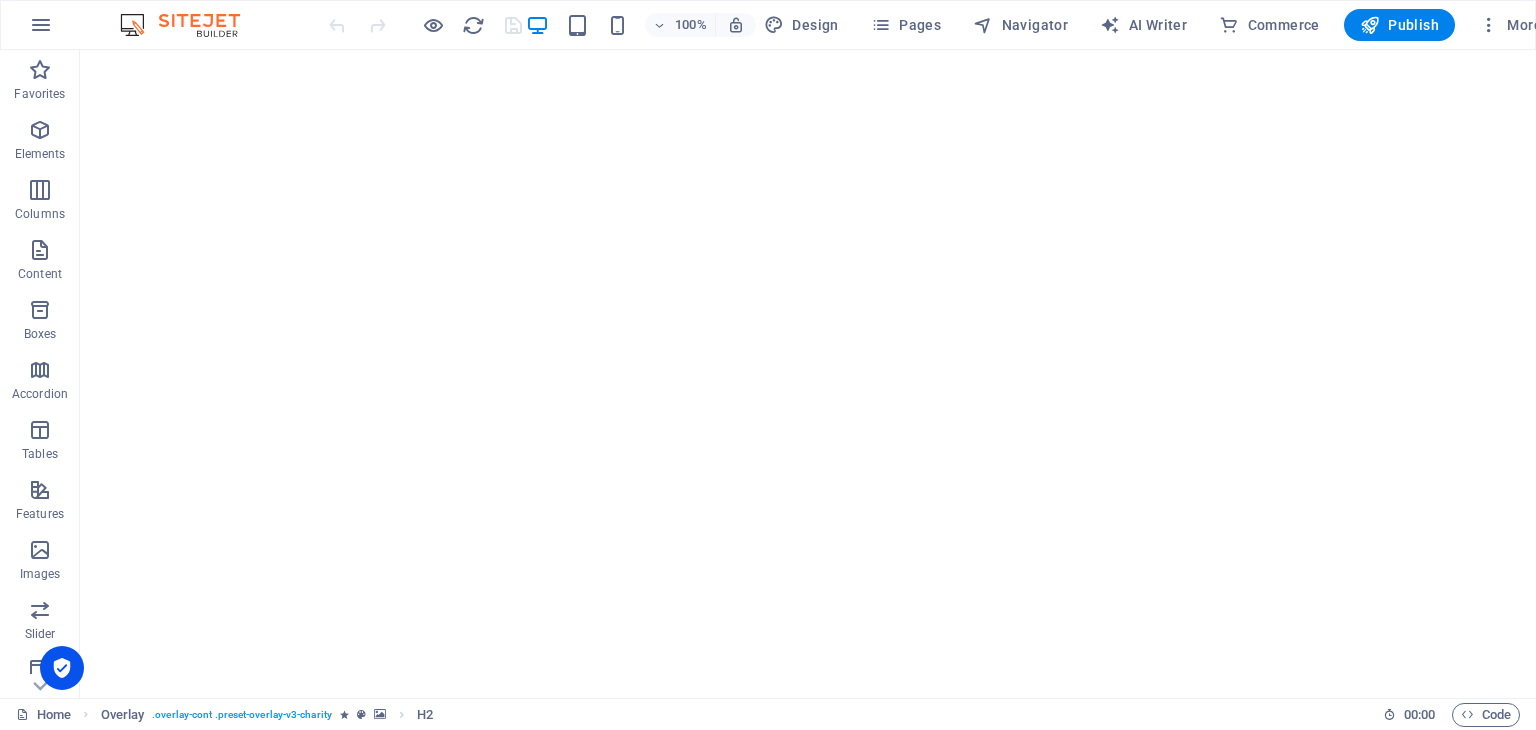 scroll, scrollTop: 0, scrollLeft: 0, axis: both 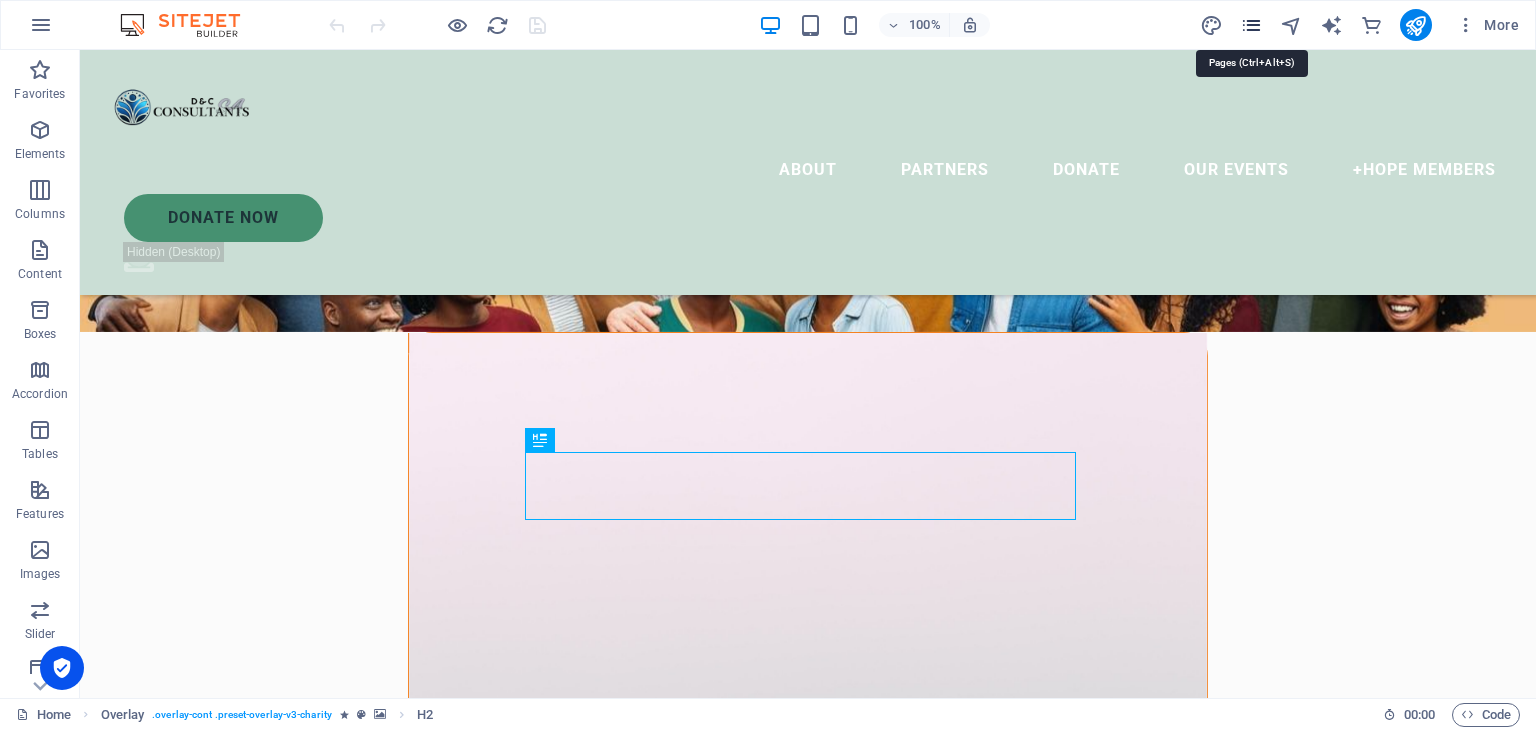 click at bounding box center (1251, 25) 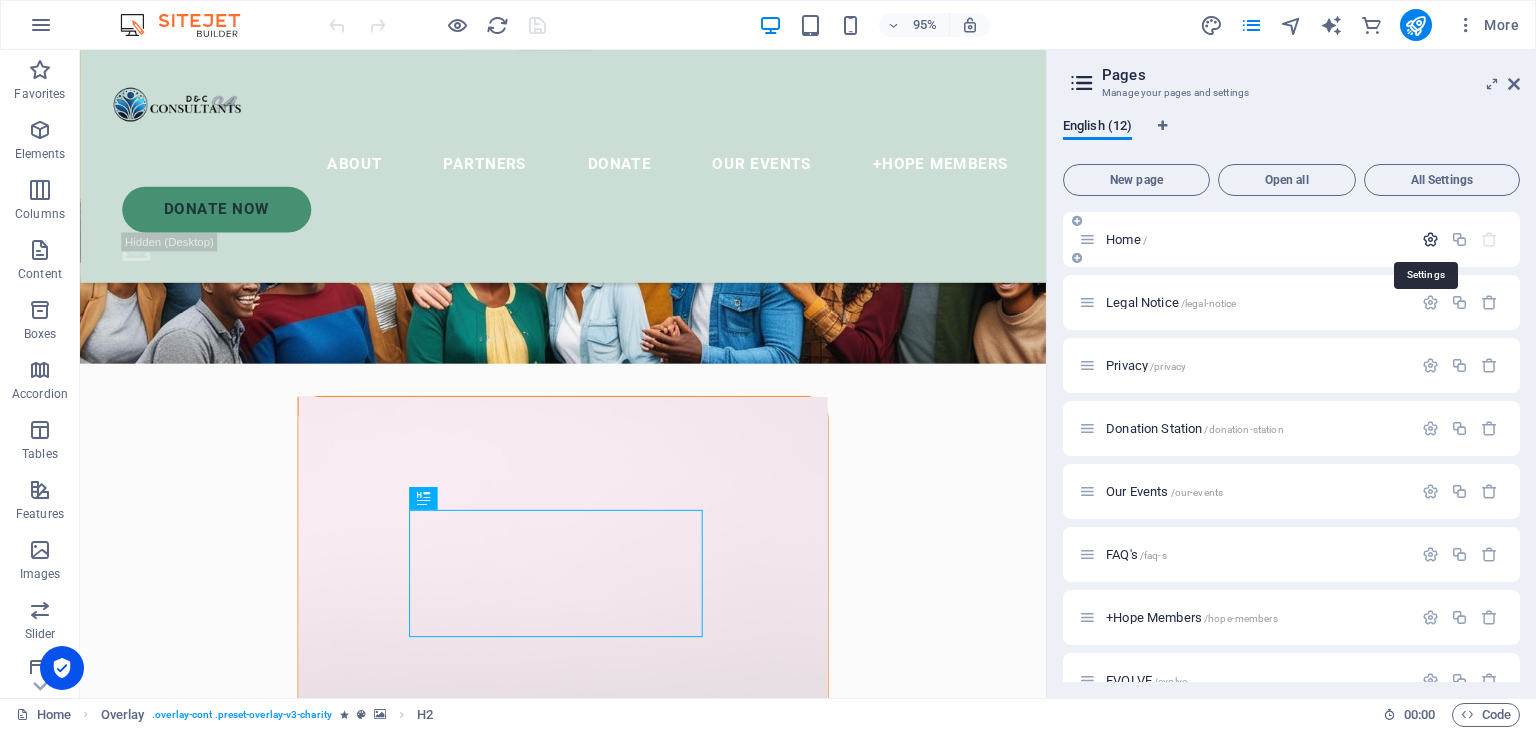 click at bounding box center (1430, 239) 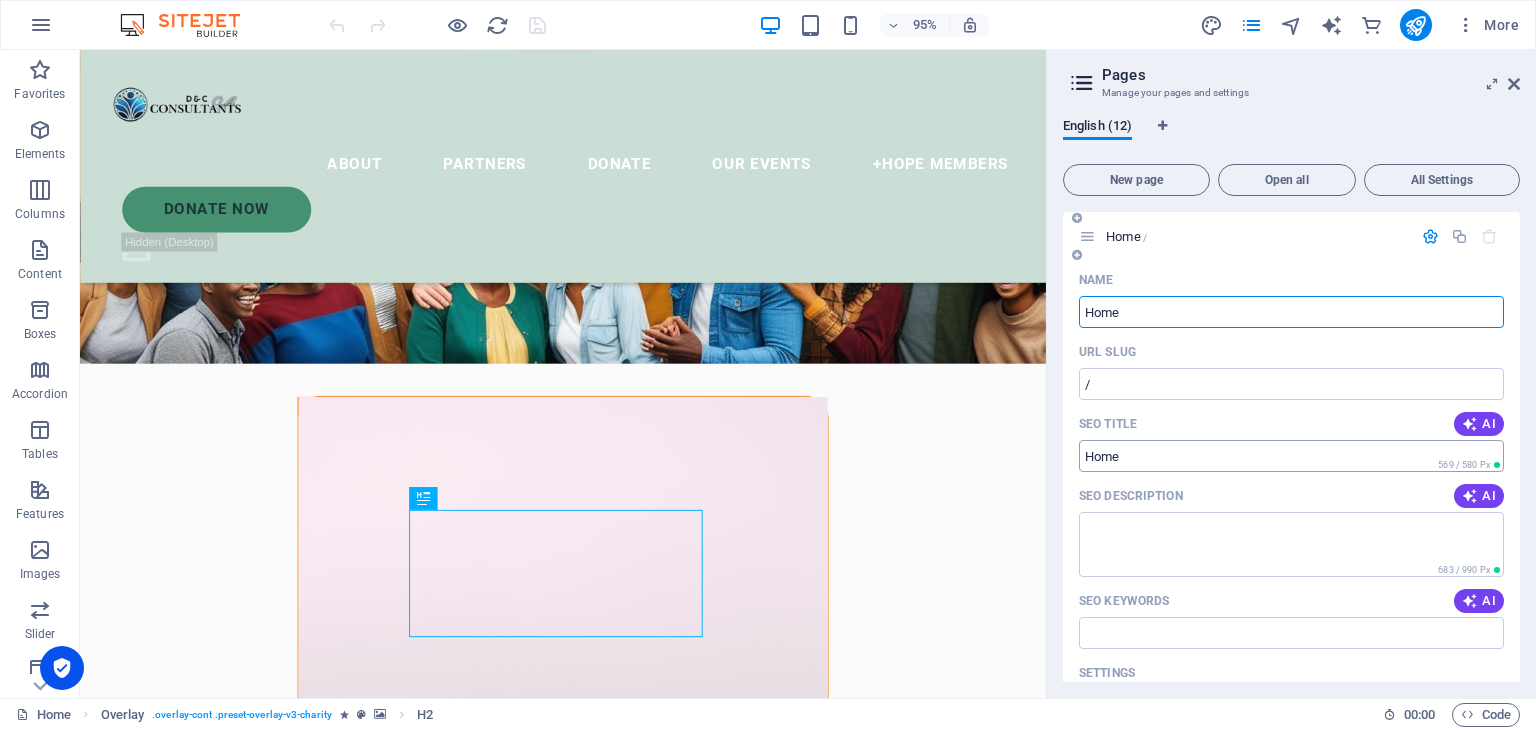 scroll, scrollTop: 0, scrollLeft: 0, axis: both 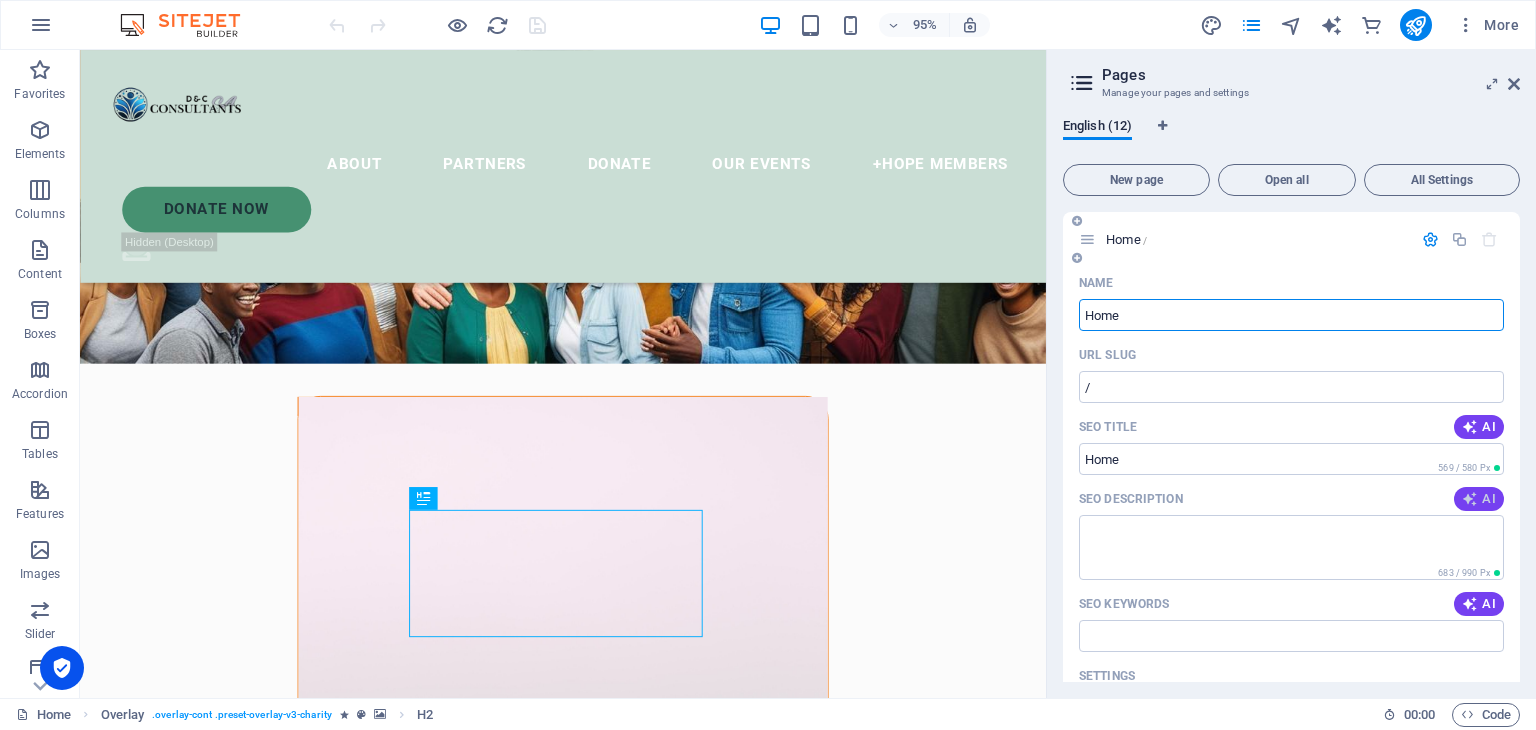 click at bounding box center [1470, 499] 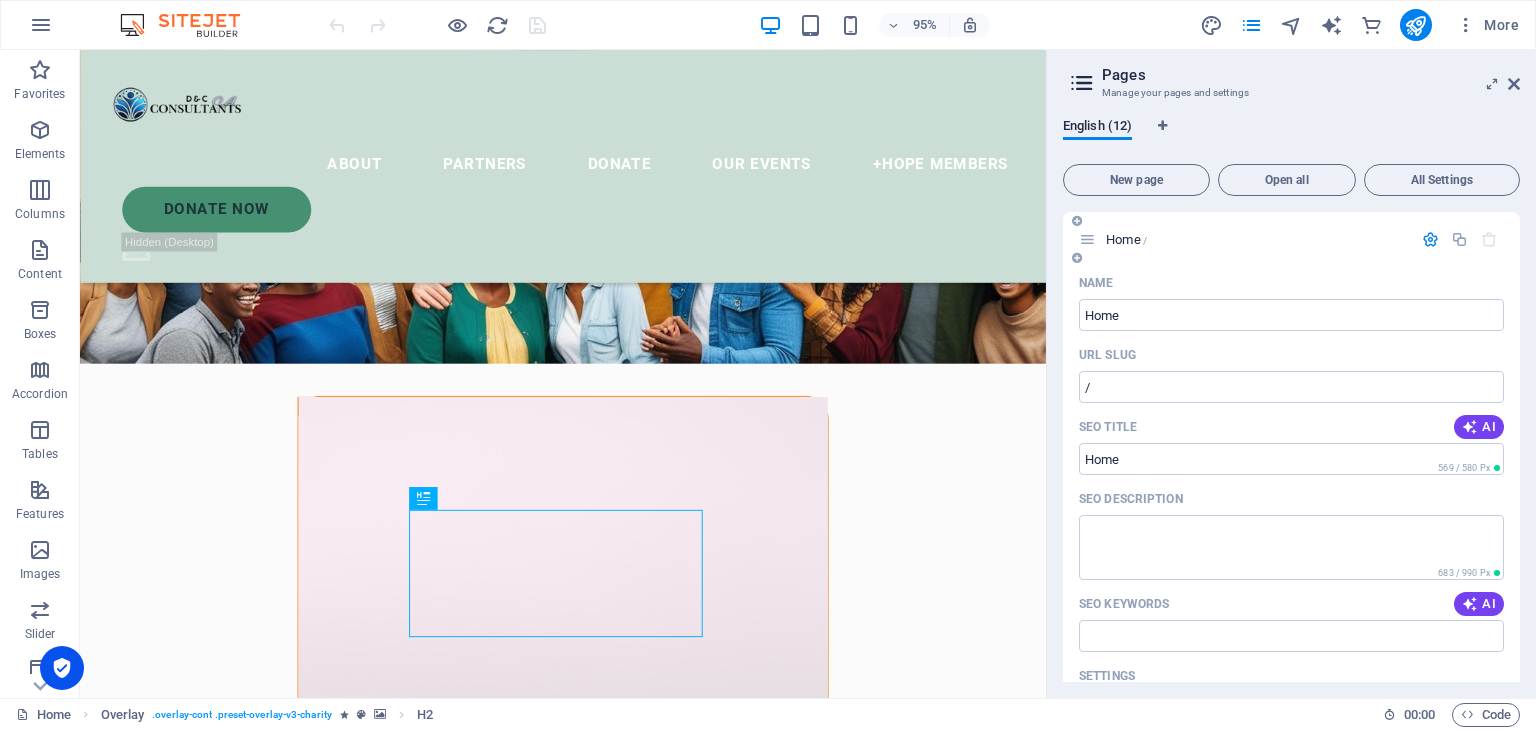 type on "Join D&C Consultants SA to uplift communities! Buy a R20 ticket for a chance to win big and support youth empowerment." 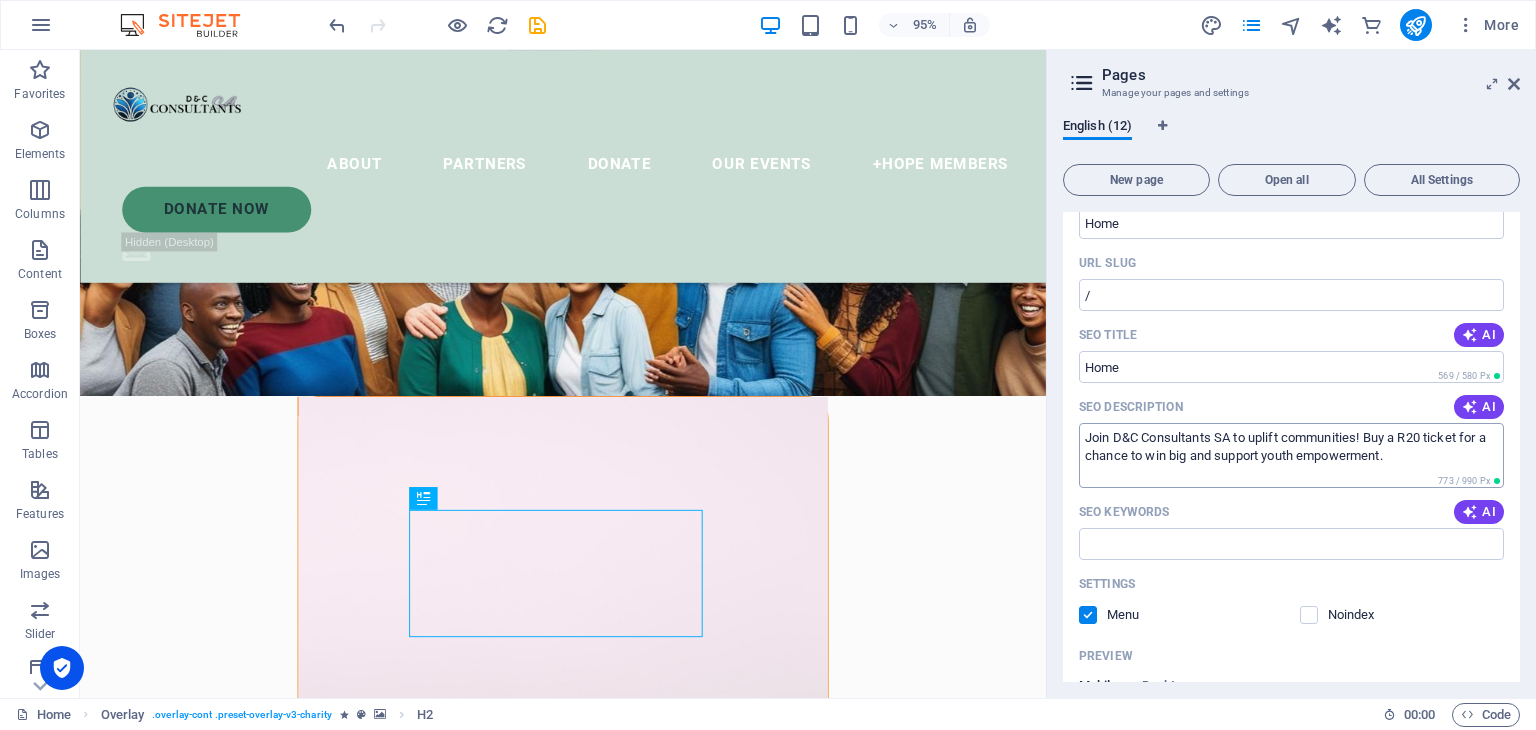 scroll, scrollTop: 78, scrollLeft: 0, axis: vertical 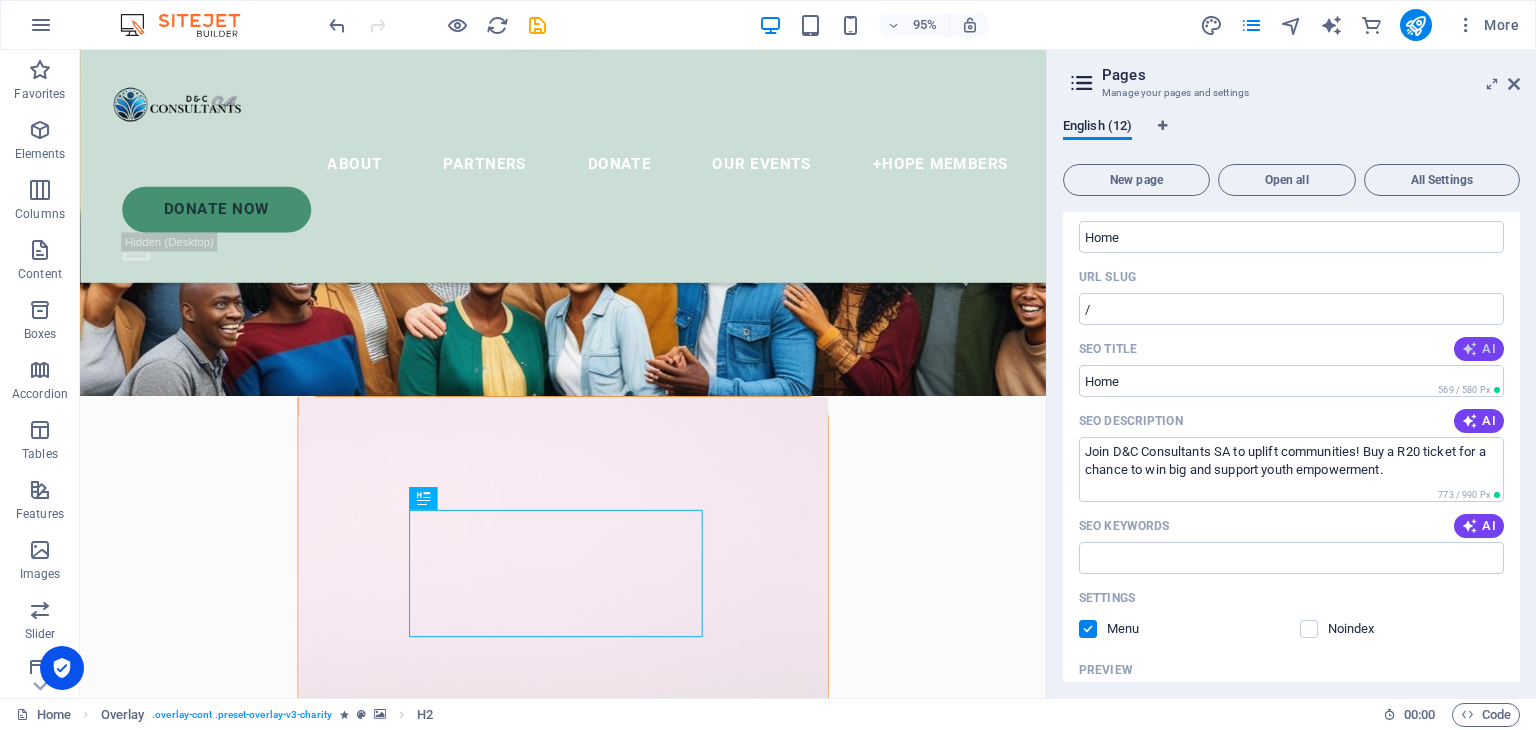 click on "AI" at bounding box center [1479, 349] 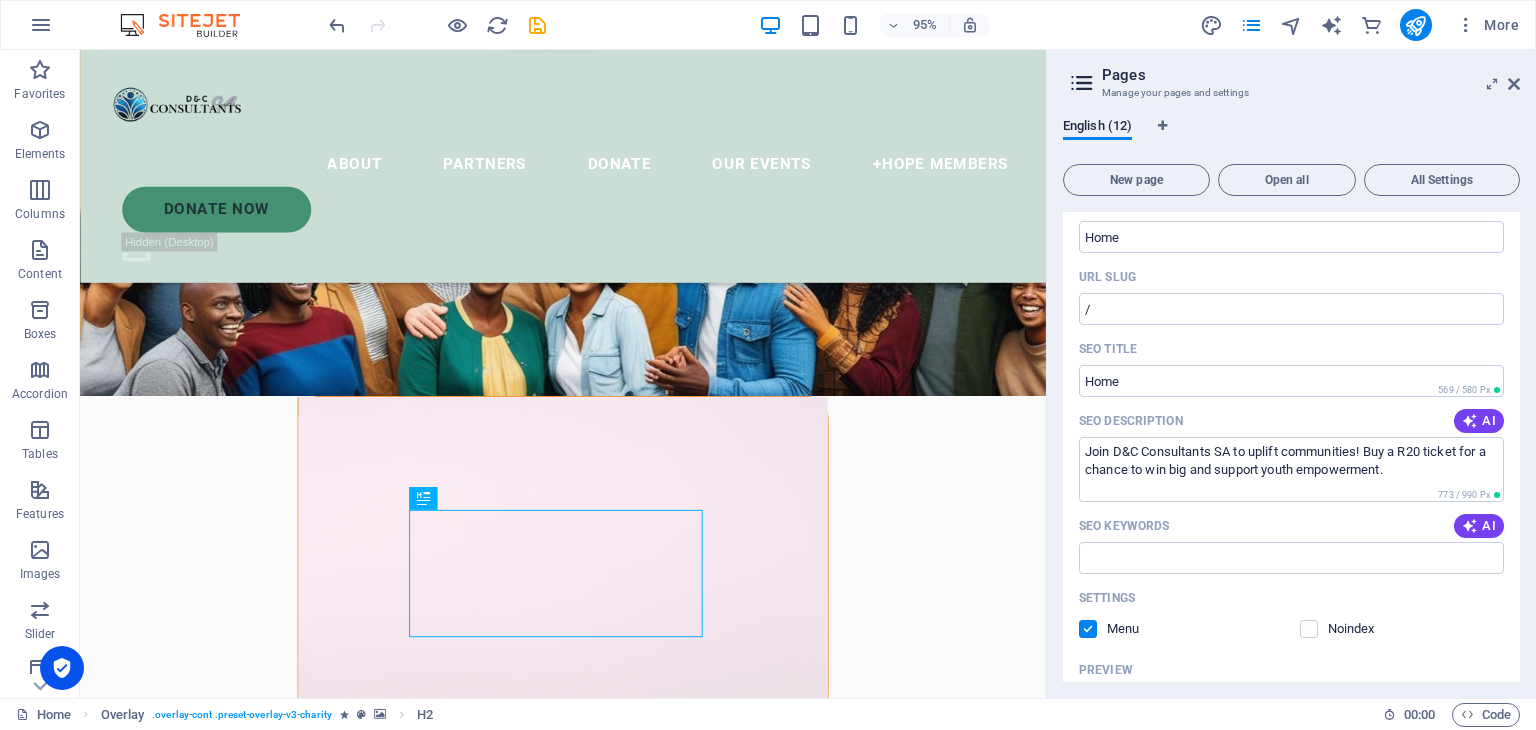 type on "Win Big & Support Communities!" 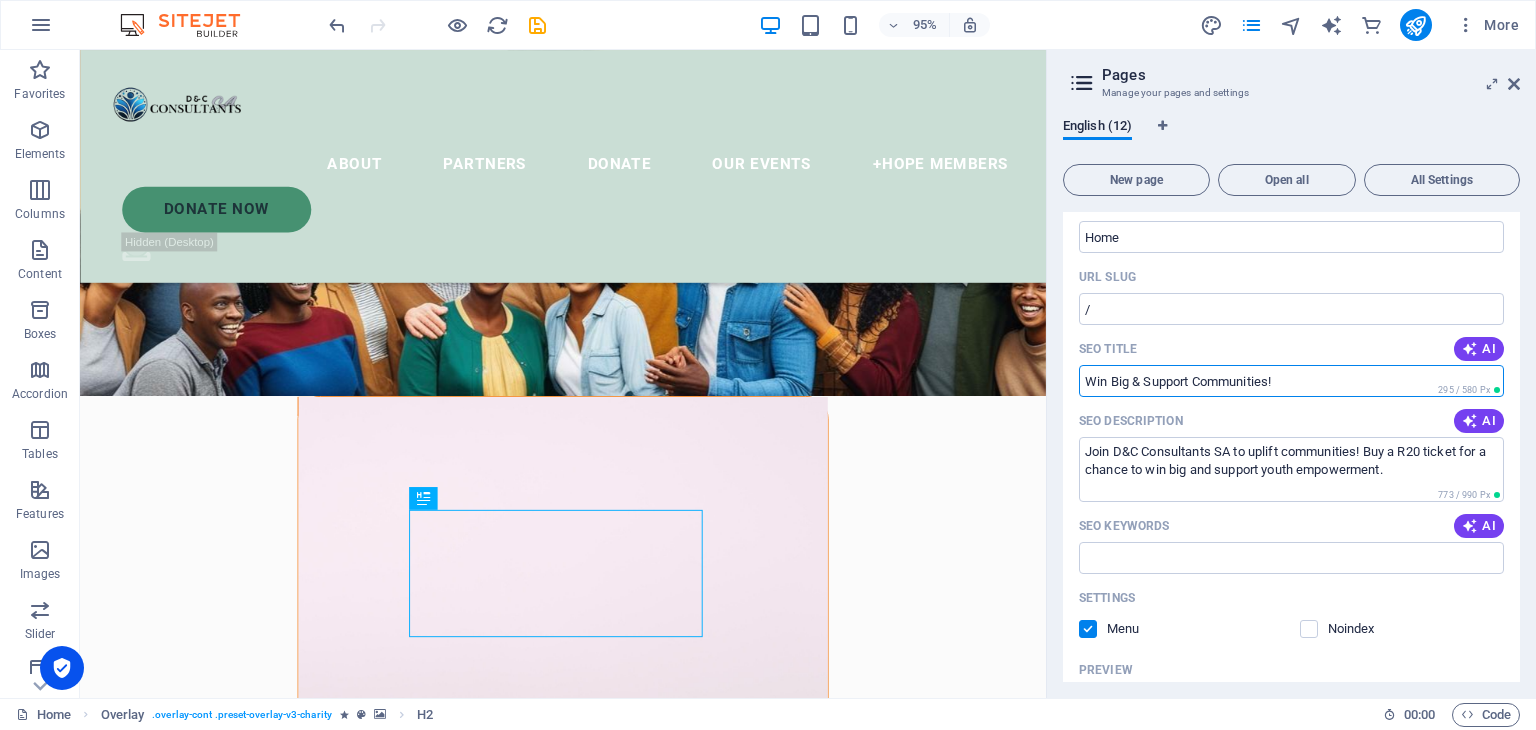 drag, startPoint x: 1296, startPoint y: 392, endPoint x: 1071, endPoint y: 386, distance: 225.07999 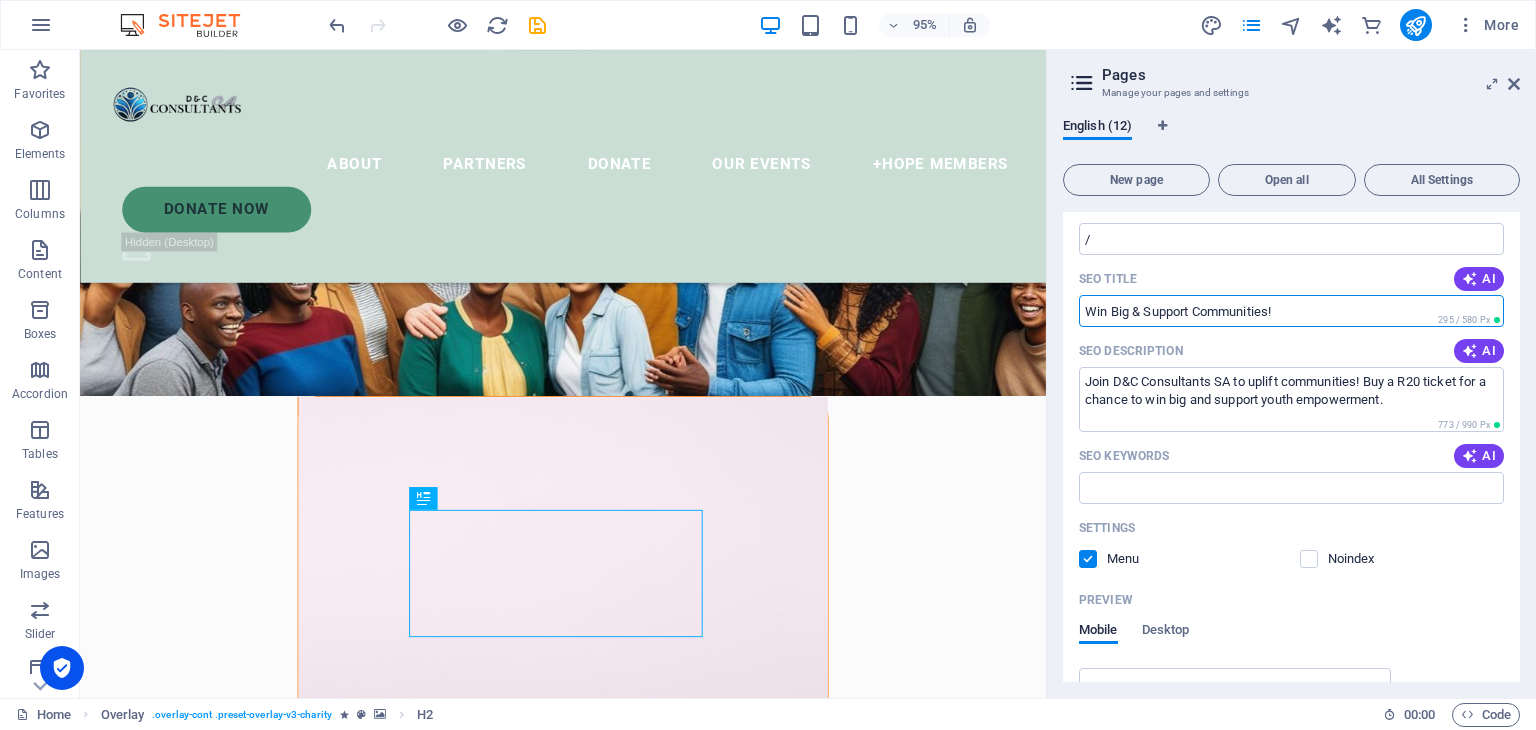 scroll, scrollTop: 127, scrollLeft: 0, axis: vertical 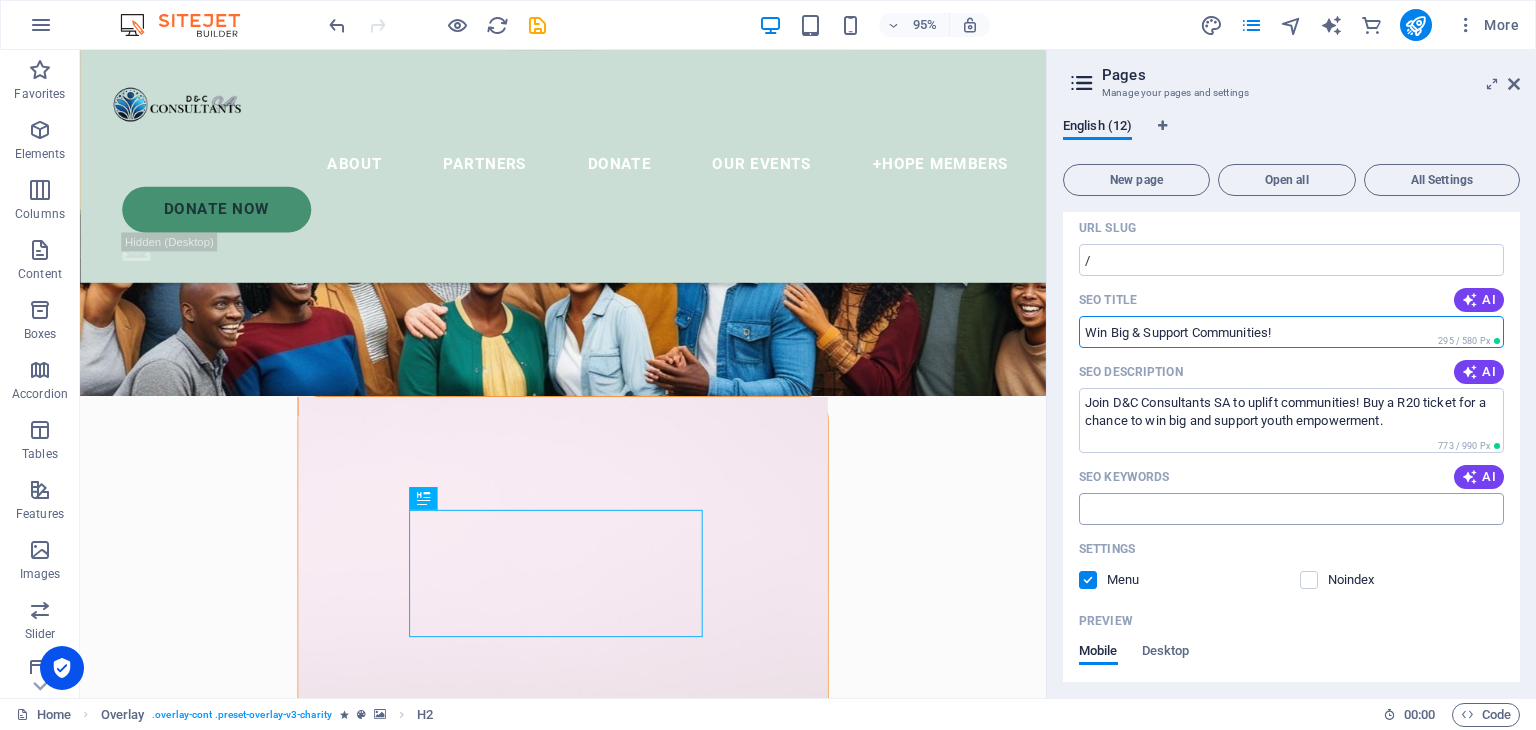 click on "SEO Keywords" at bounding box center [1291, 509] 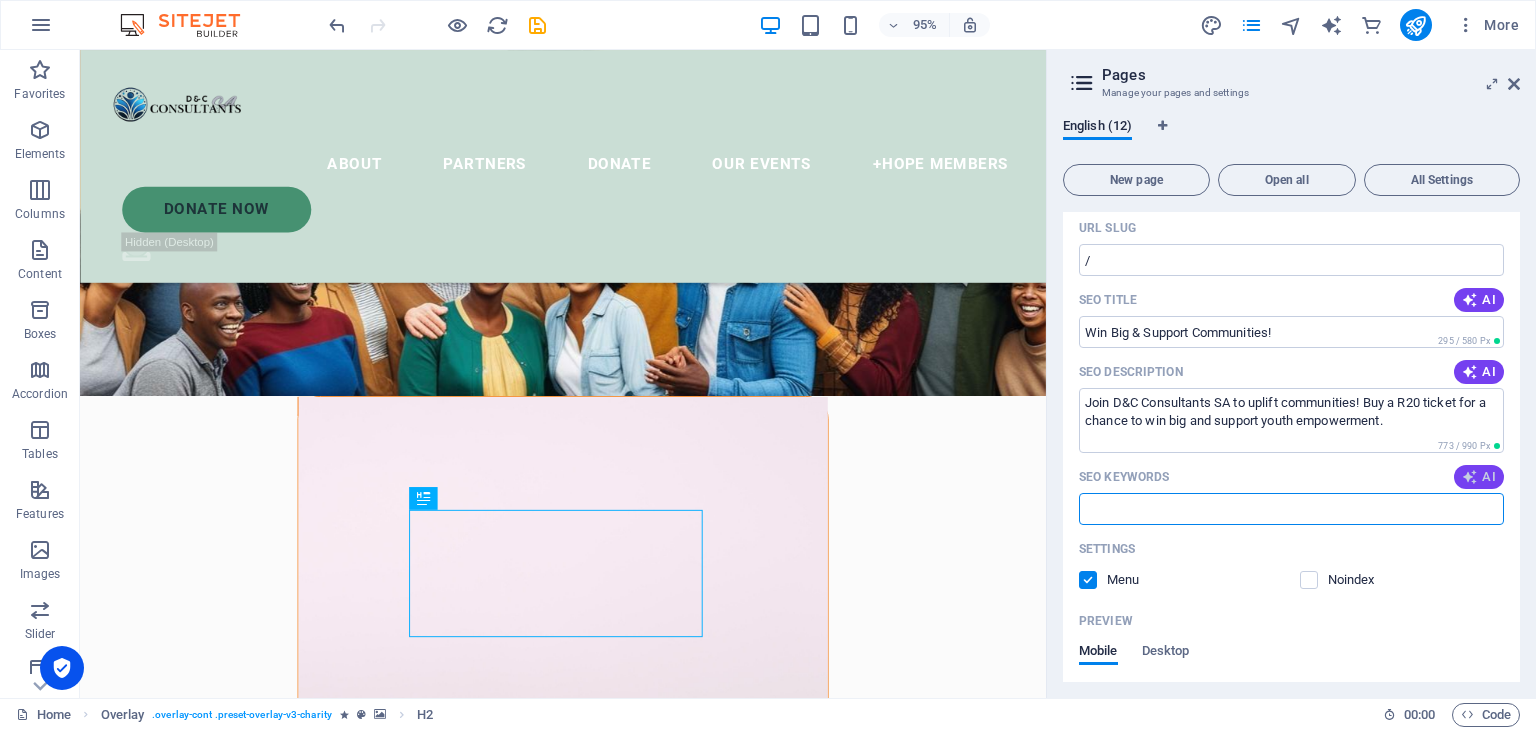 click on "AI" at bounding box center (1479, 477) 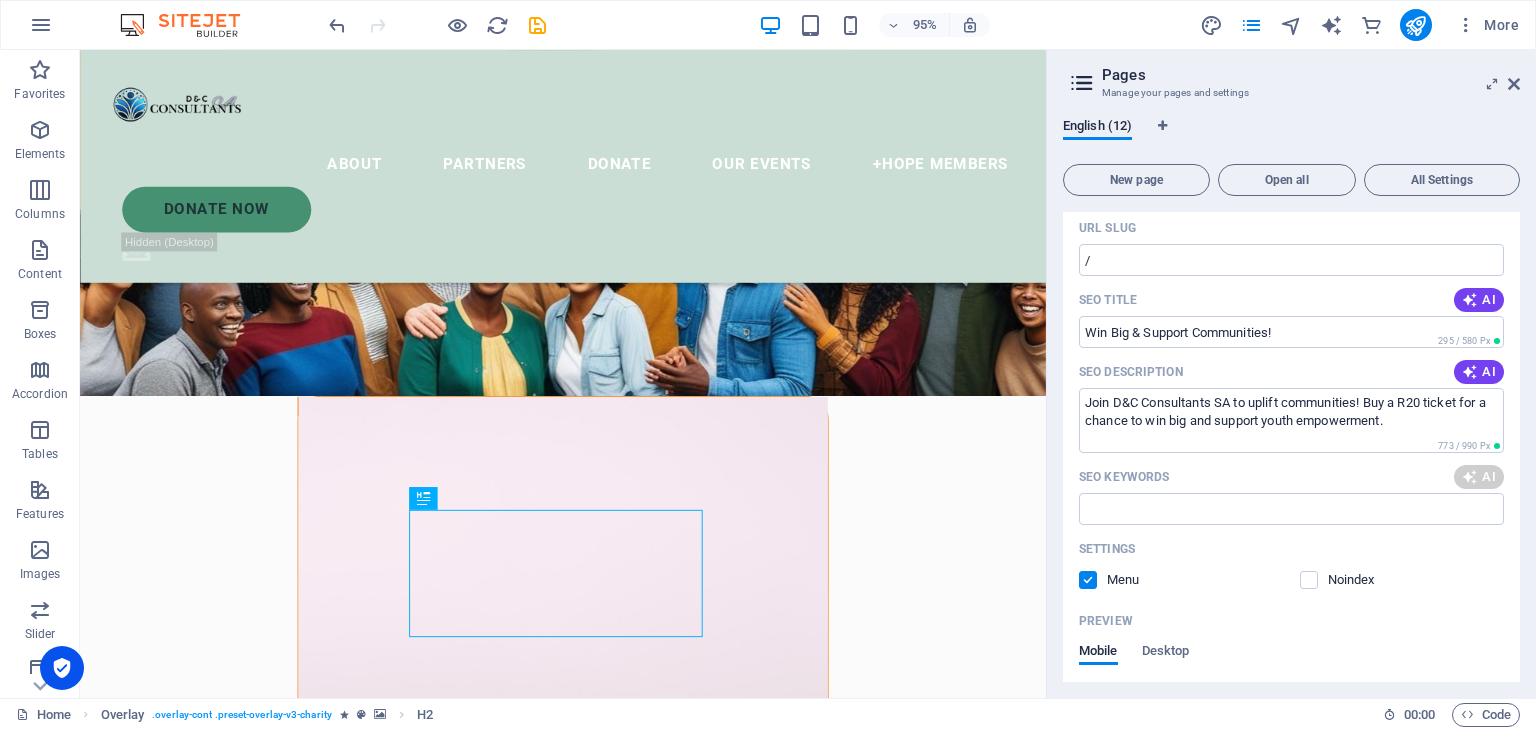type on "D&C Consultants, community empowerment, youth employment, skills development, non-profit organization, South Africa" 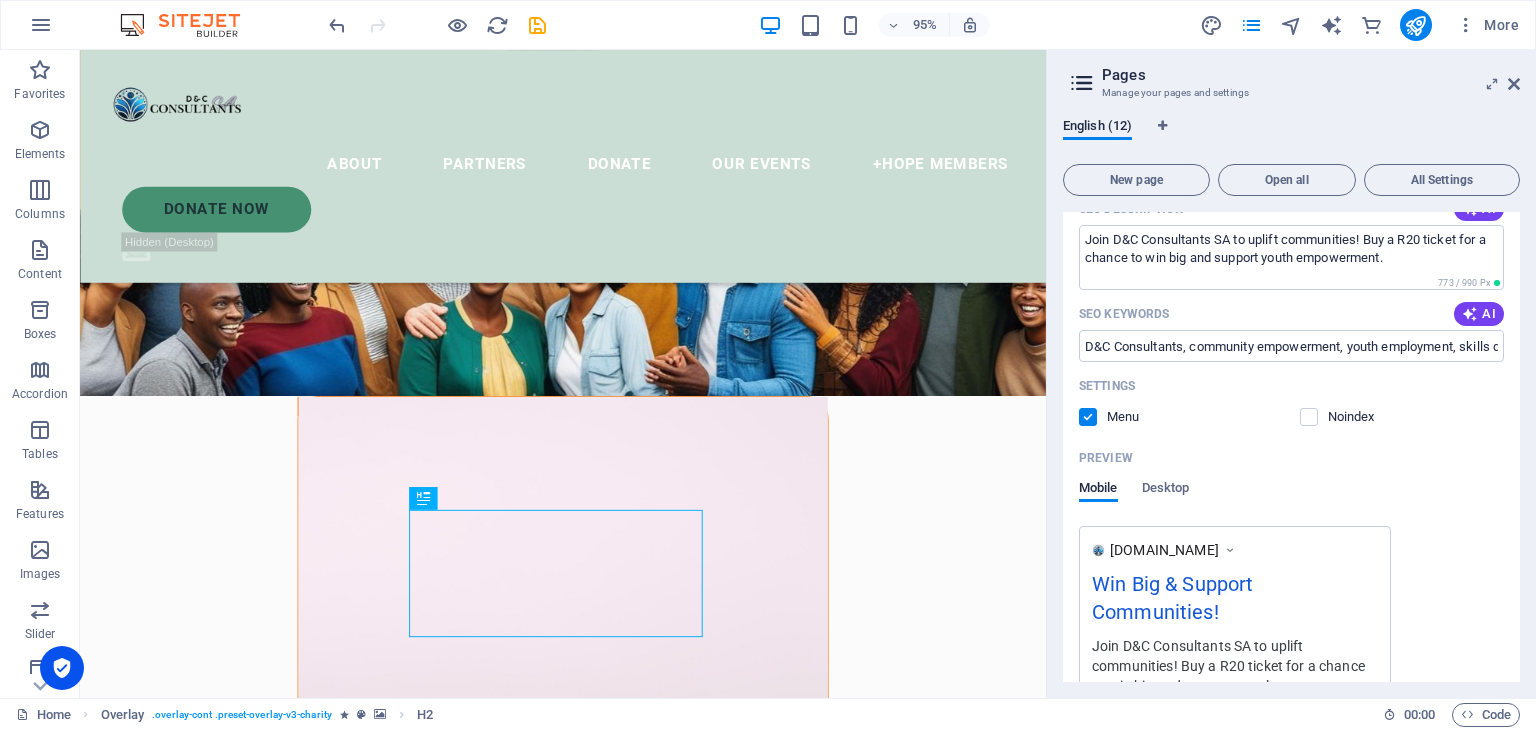scroll, scrollTop: 0, scrollLeft: 0, axis: both 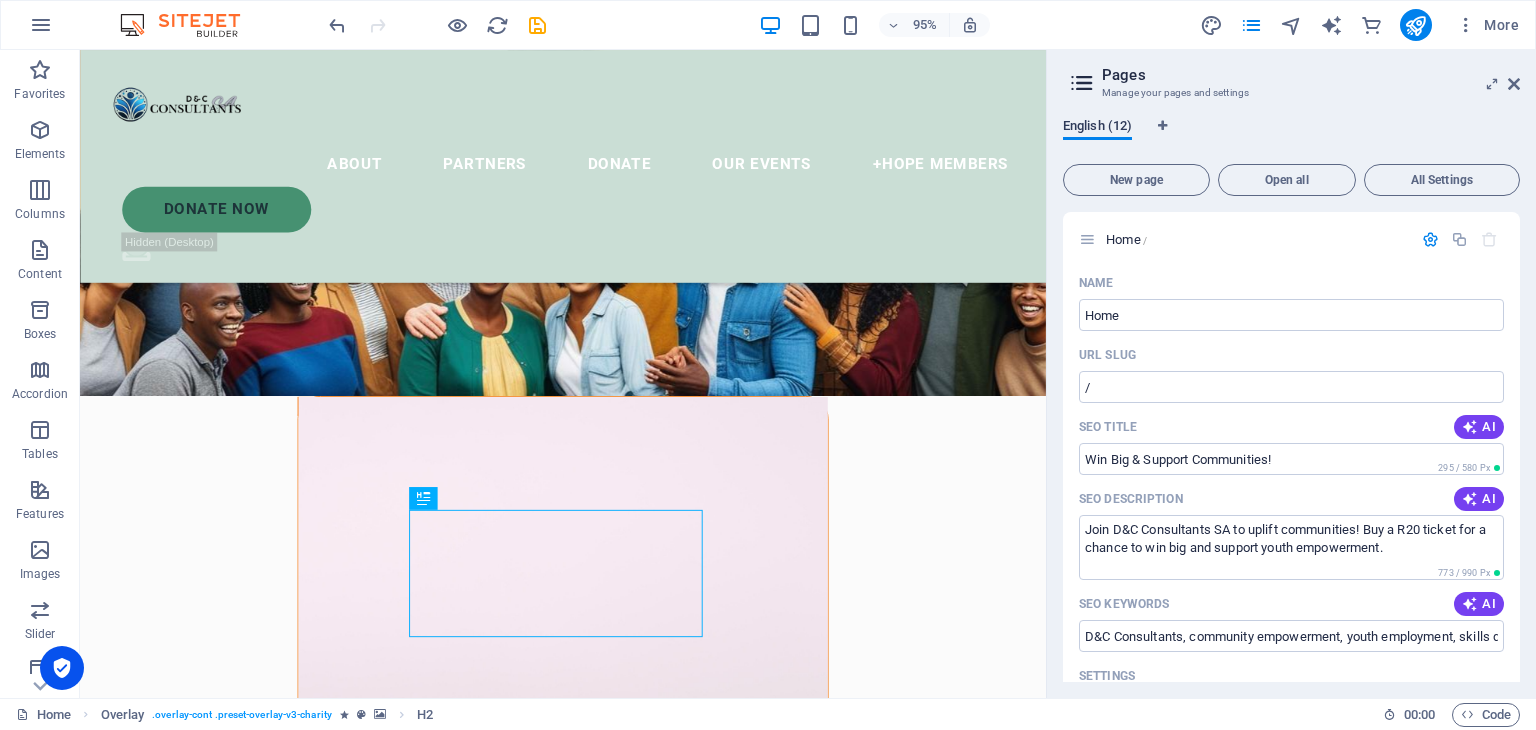 click on "English (12)" at bounding box center [1097, 128] 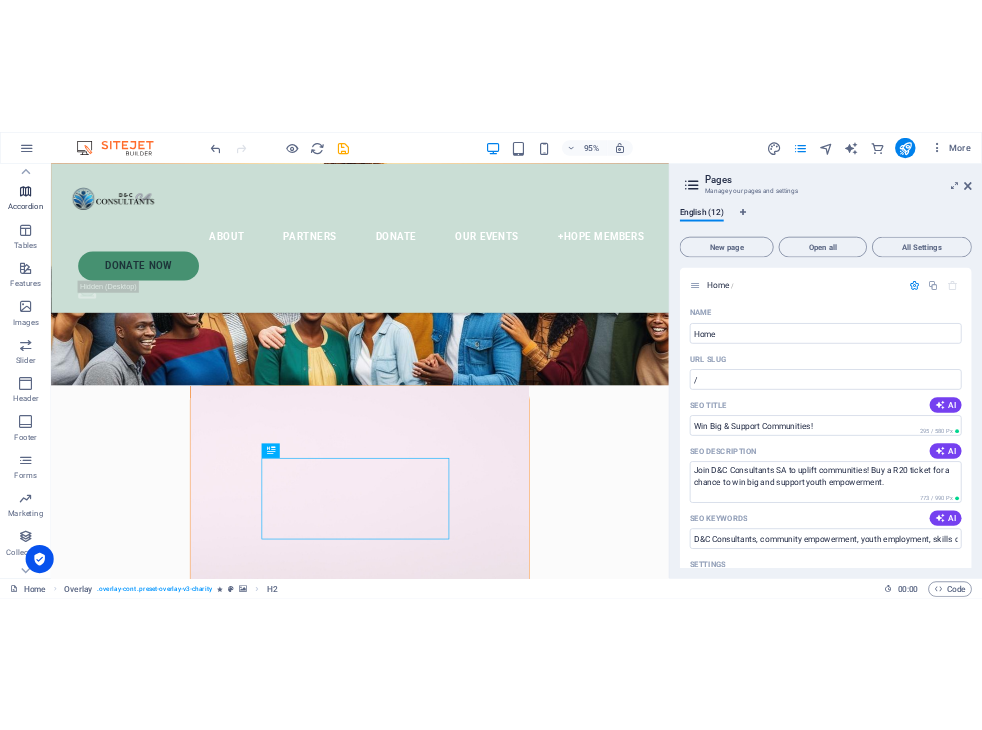 scroll, scrollTop: 0, scrollLeft: 0, axis: both 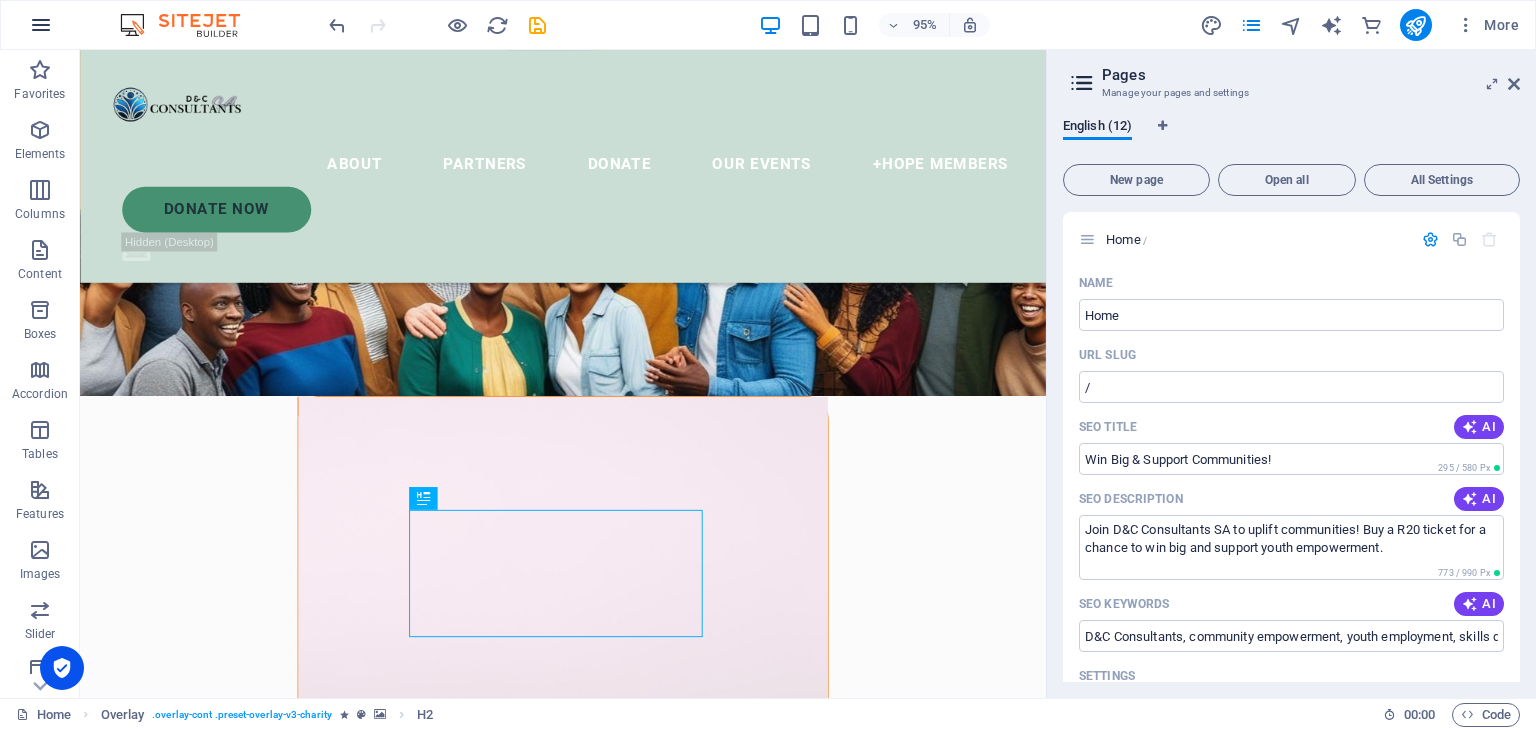click at bounding box center (41, 25) 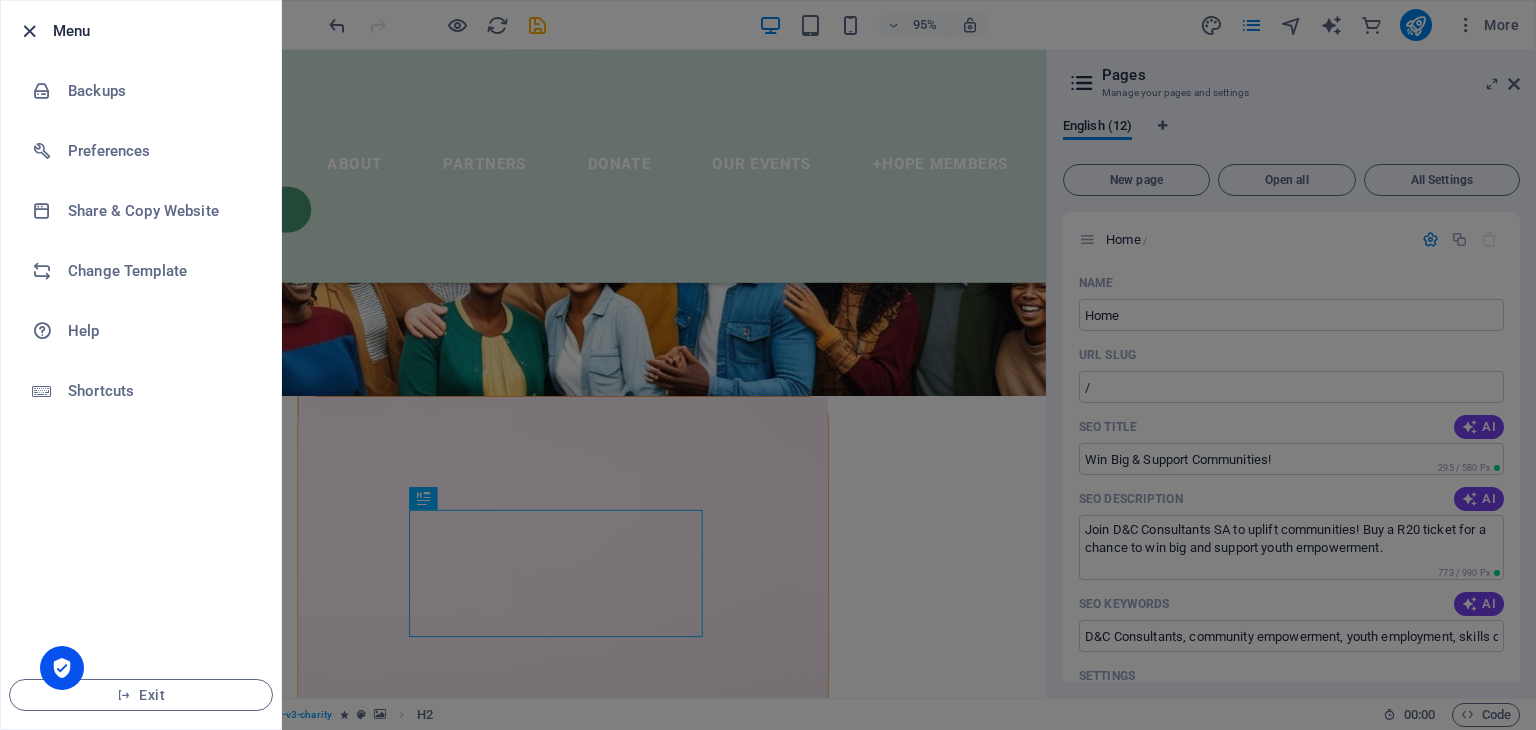 click at bounding box center [29, 31] 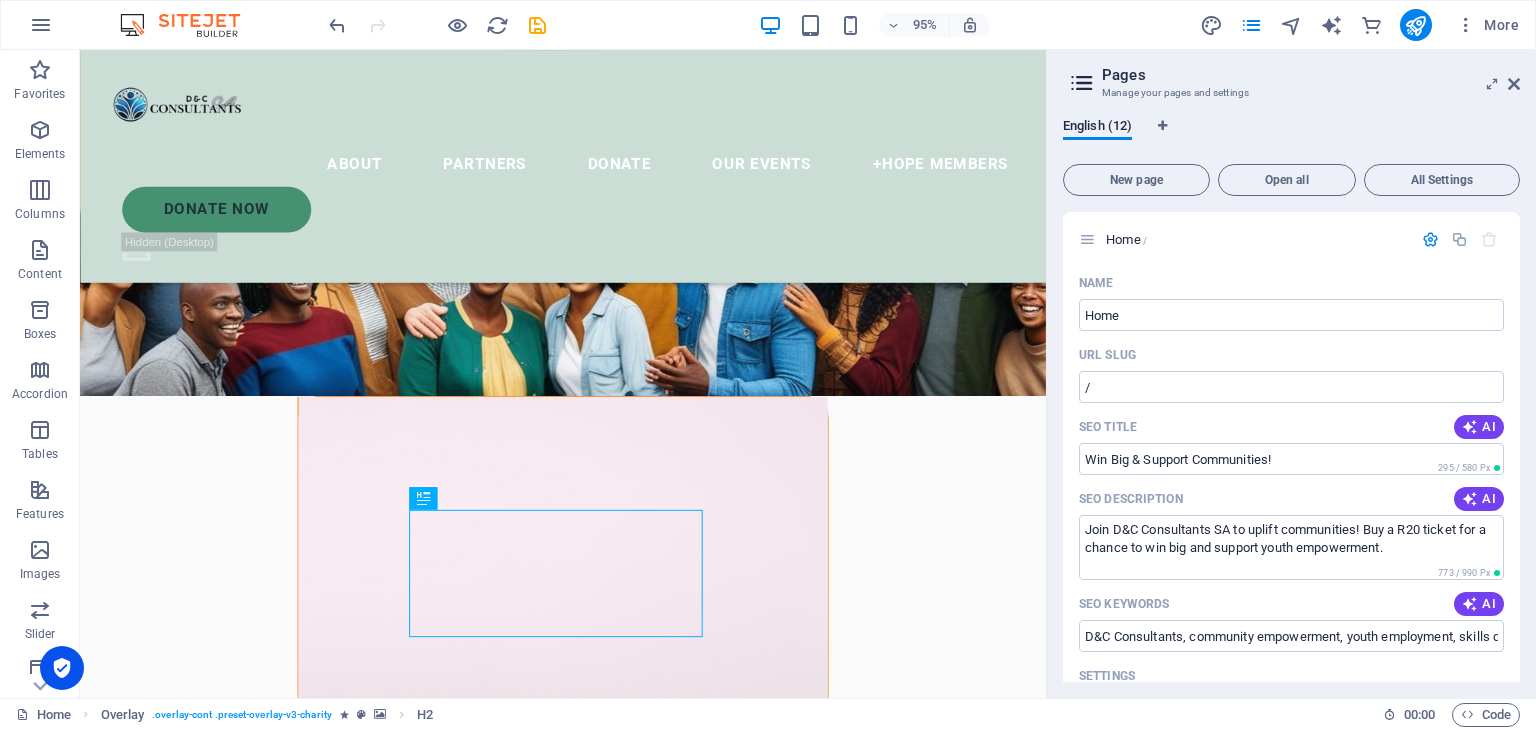 click on "About Partners Donate Our Events +Hope Members Donate Now .fa-secondary{opacity:.4} Want to get Involved?   I have read and understand the privacy policy. Unreadable? Regenerate Submit Win Big, Give Back Buy a ticket for just  R20  and stand a chance to  win 50% of the pot  — while the other half powers D&C’s mission to uplift youth, families, and communities. ✅ Simple to enter ✅ Bonus tickets for referrals ✅ Draws held monthly —  next one: 27 July 🎟️  Click below to get started — this could be YOU!   Enter here!!! Our Organisation in a nutshell donate now WANT TO MAKE A DIFFERENCE? CLICK HERE WHAT'S NEW? SkillBridge Skillbridge  is a  mobile-first digital employment platform  designed to connect unemployed youth to  paid micro-tasks , ongoing  skills development , and  certified growth tracks  — all powered by AI and aligned to 4IR competencies. enter here ECOloop A circular economy platform that enables businesses, manufacturers, and households to  exchange waste as resources  +  R" at bounding box center [588, 12316] 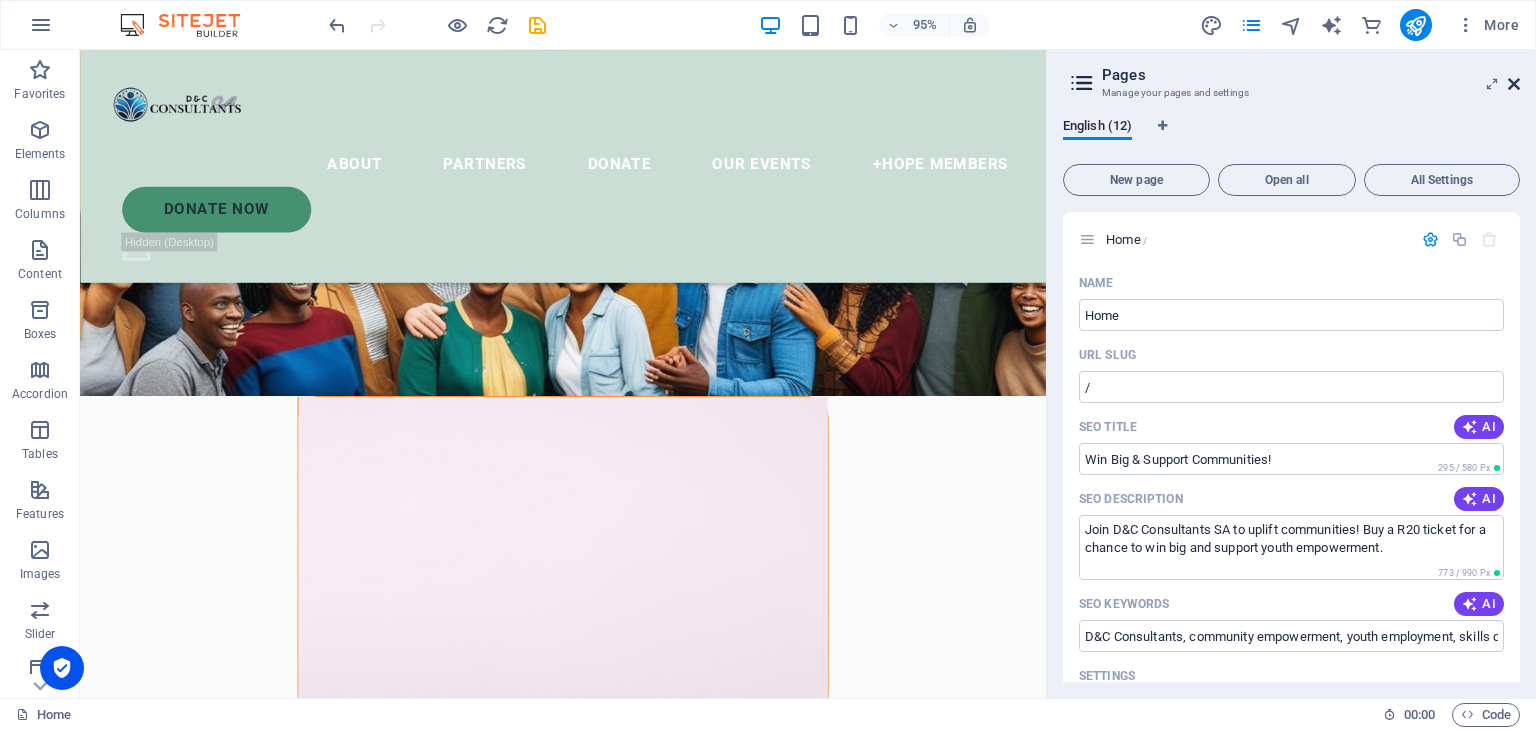 click at bounding box center (1514, 84) 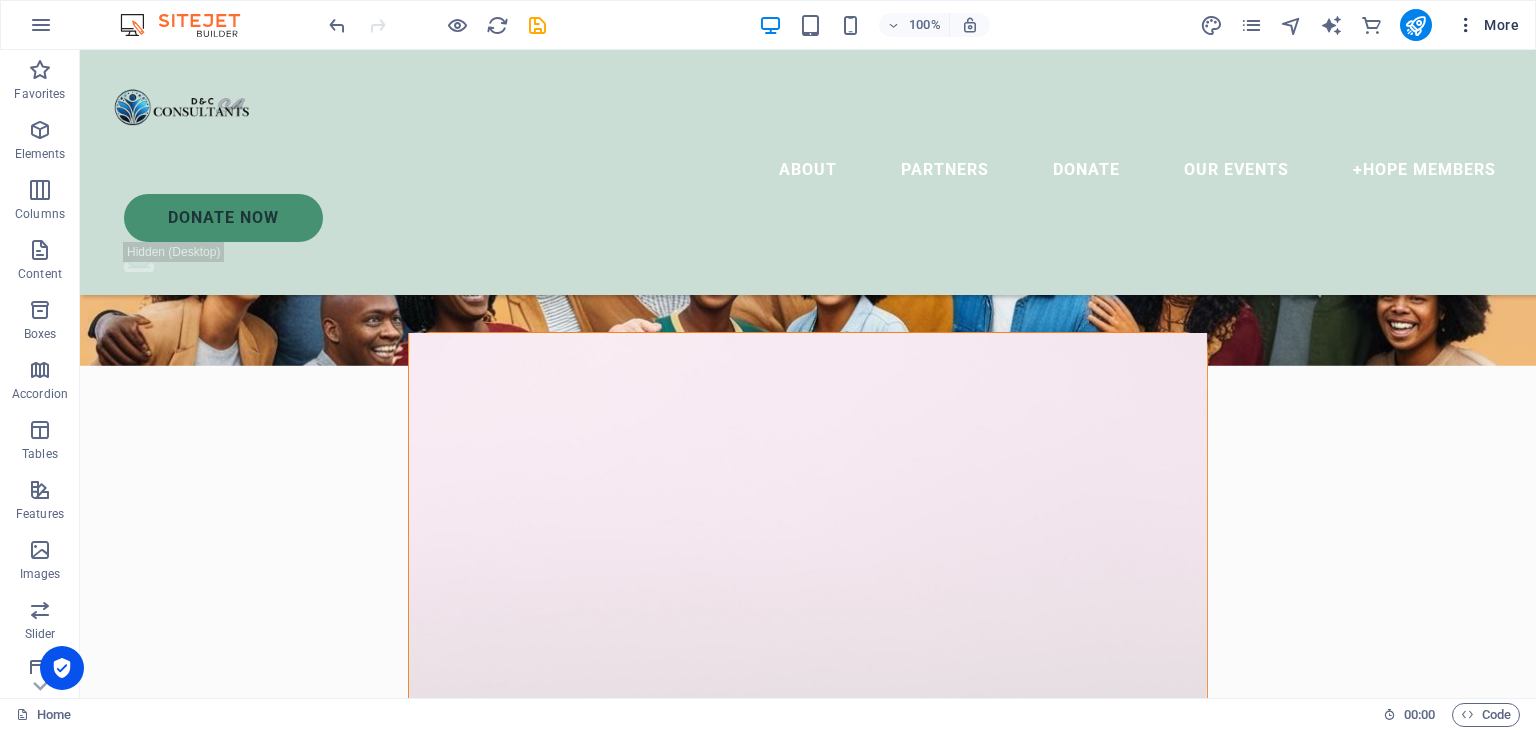 click at bounding box center (1466, 25) 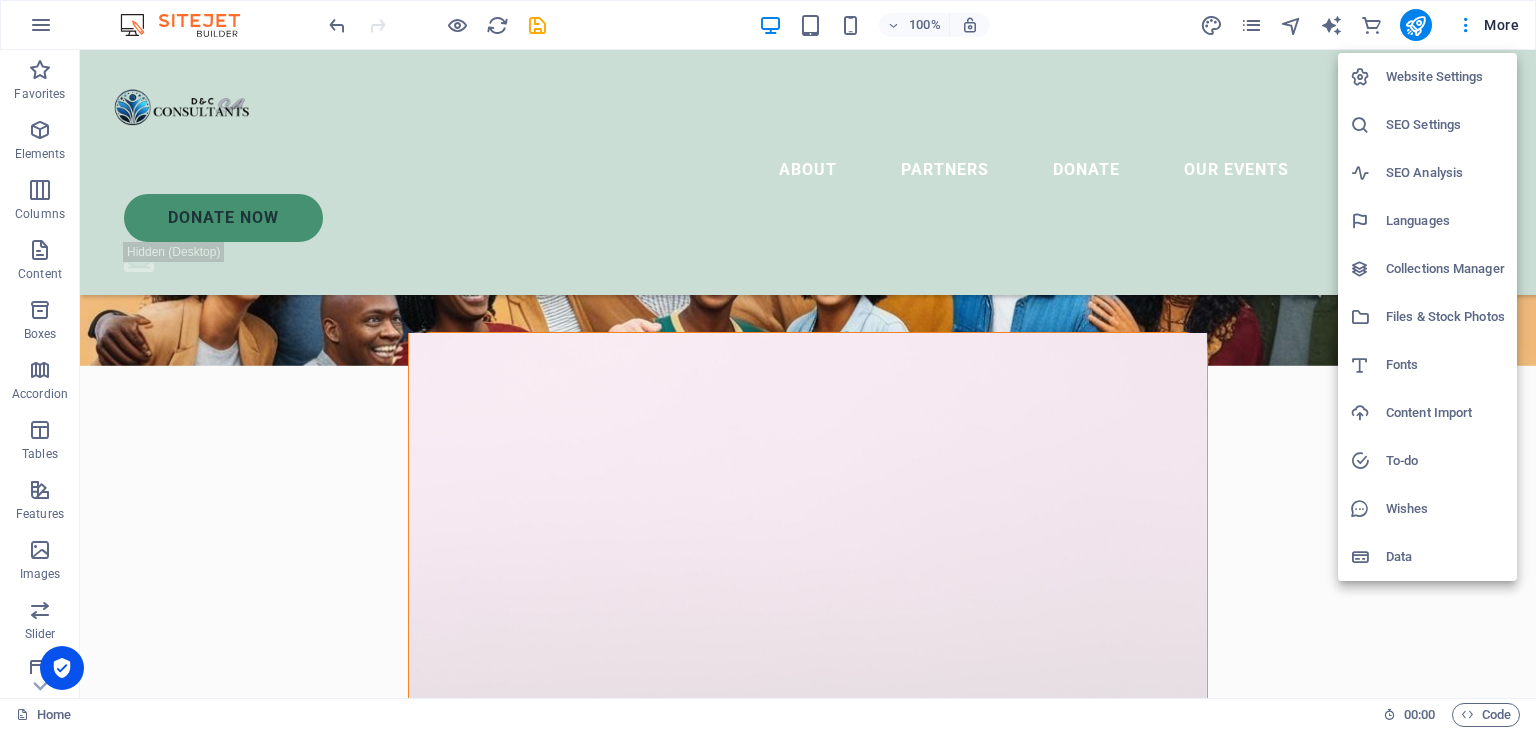 click at bounding box center [768, 365] 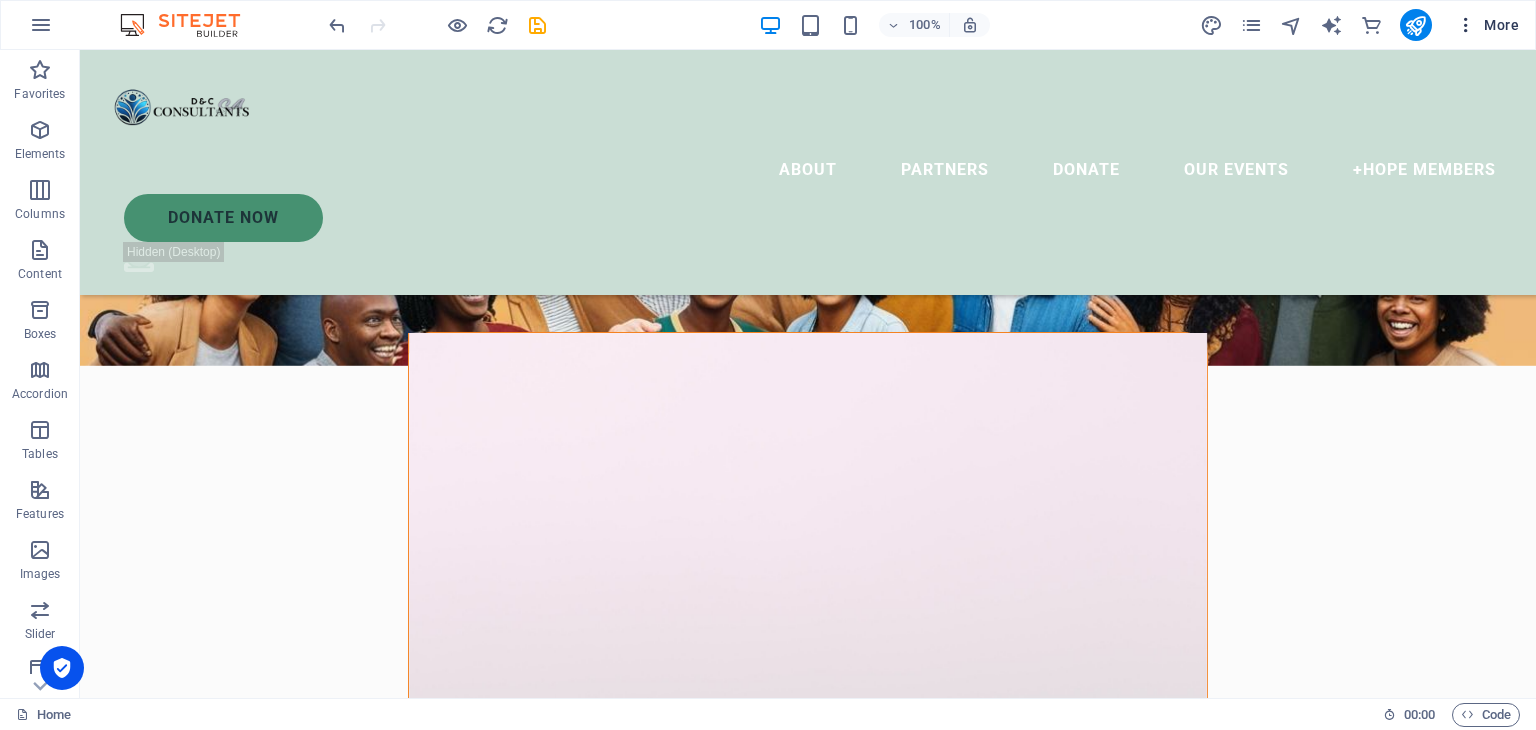 click on "More" at bounding box center (1487, 25) 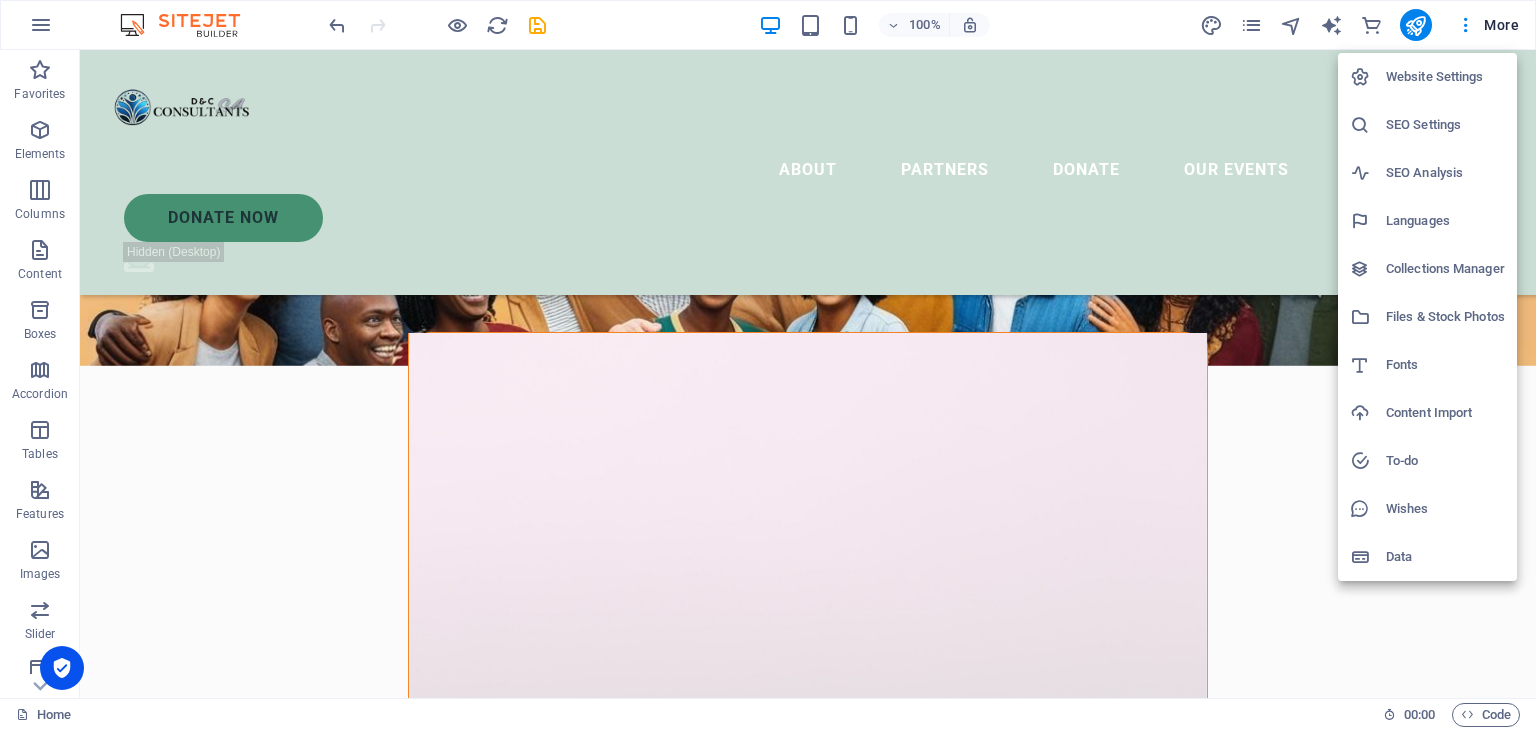 click at bounding box center (768, 365) 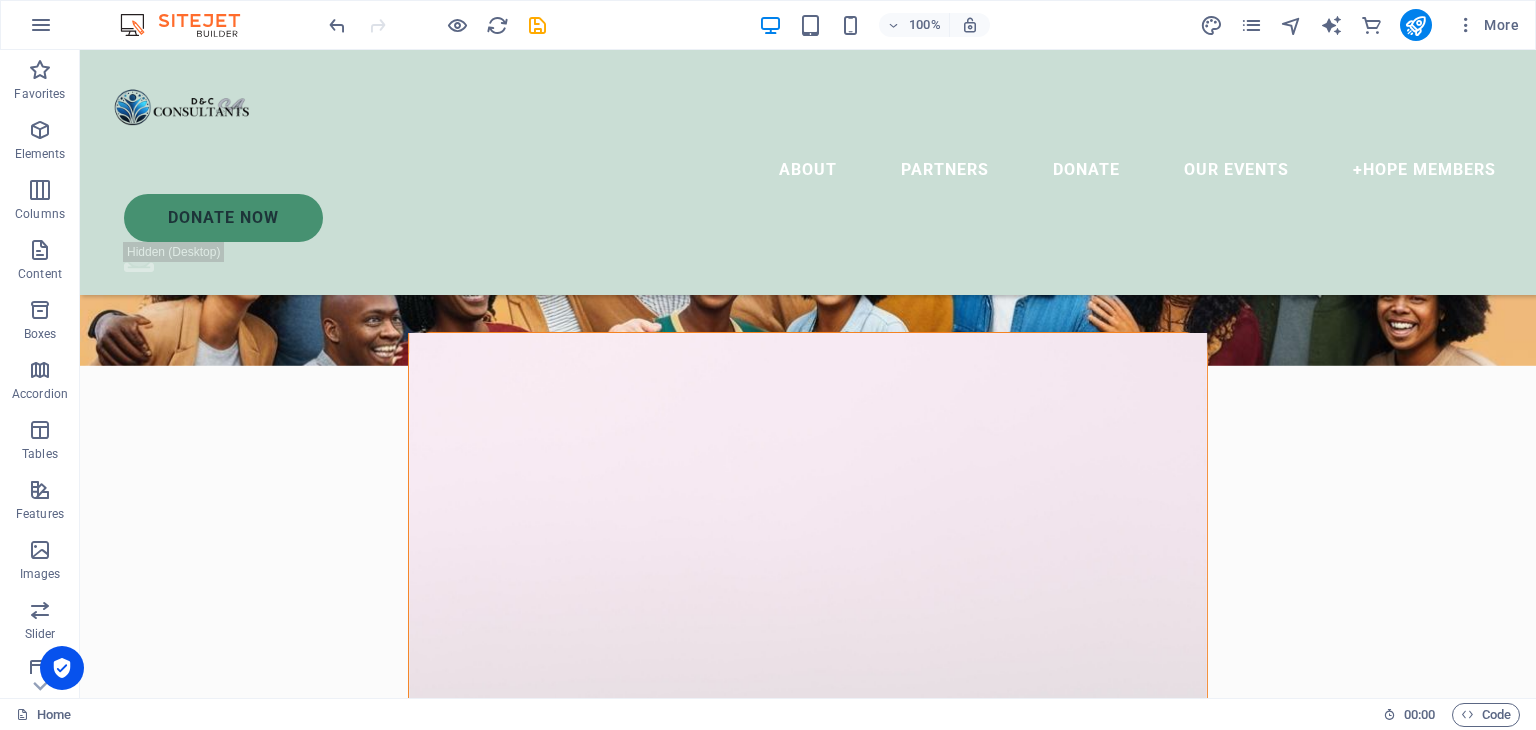 type 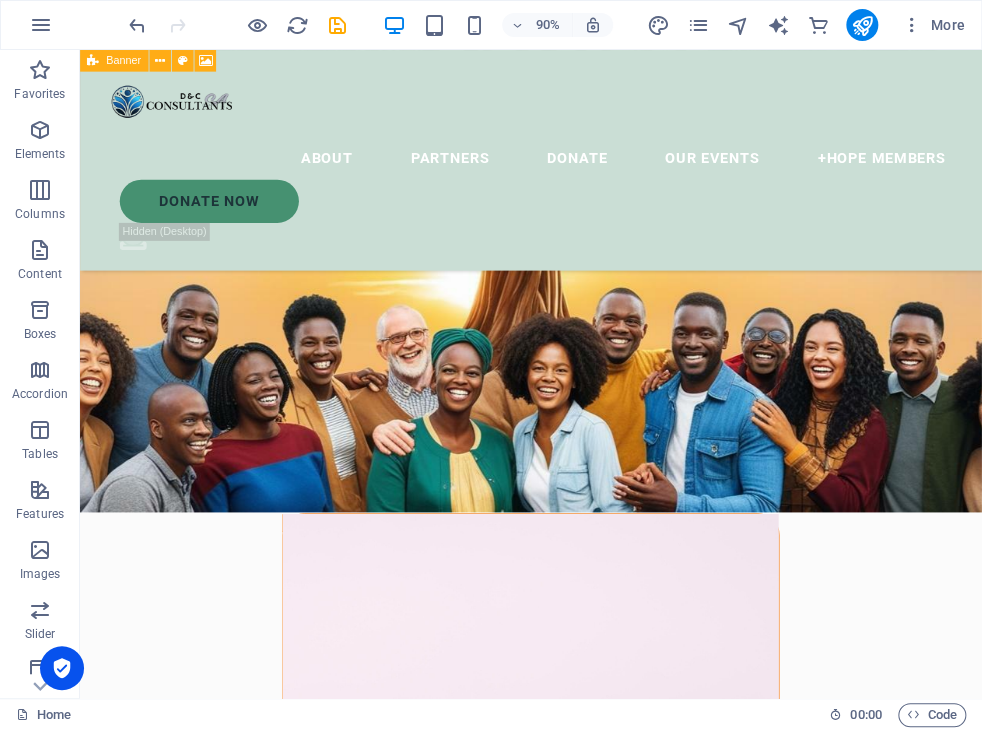 scroll, scrollTop: 0, scrollLeft: 0, axis: both 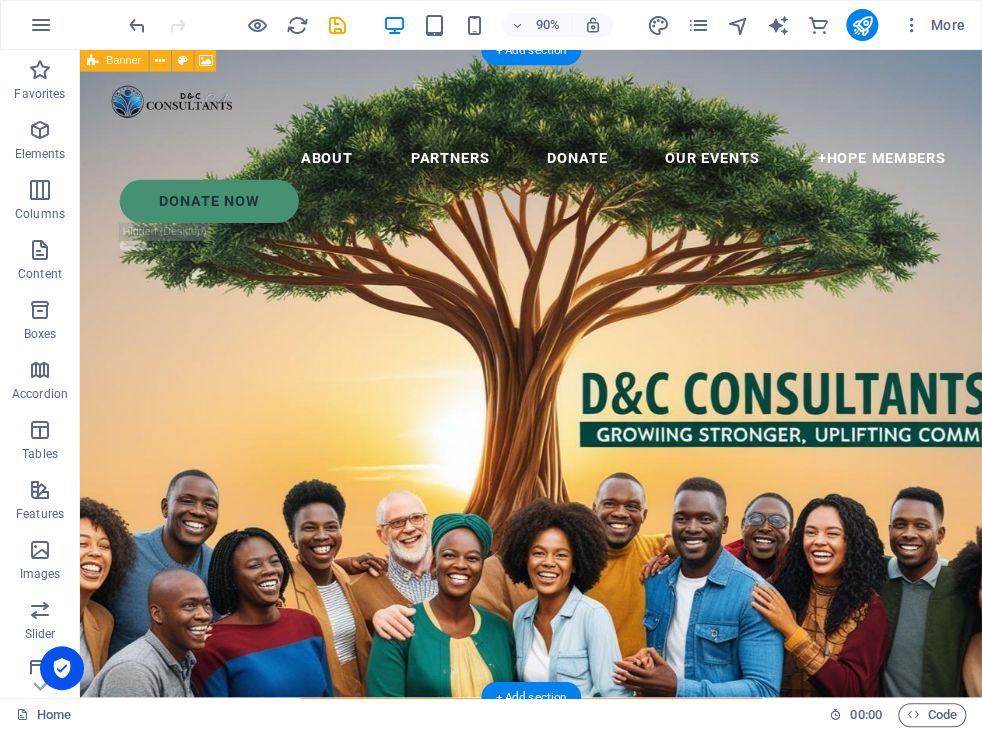 click at bounding box center [581, 409] 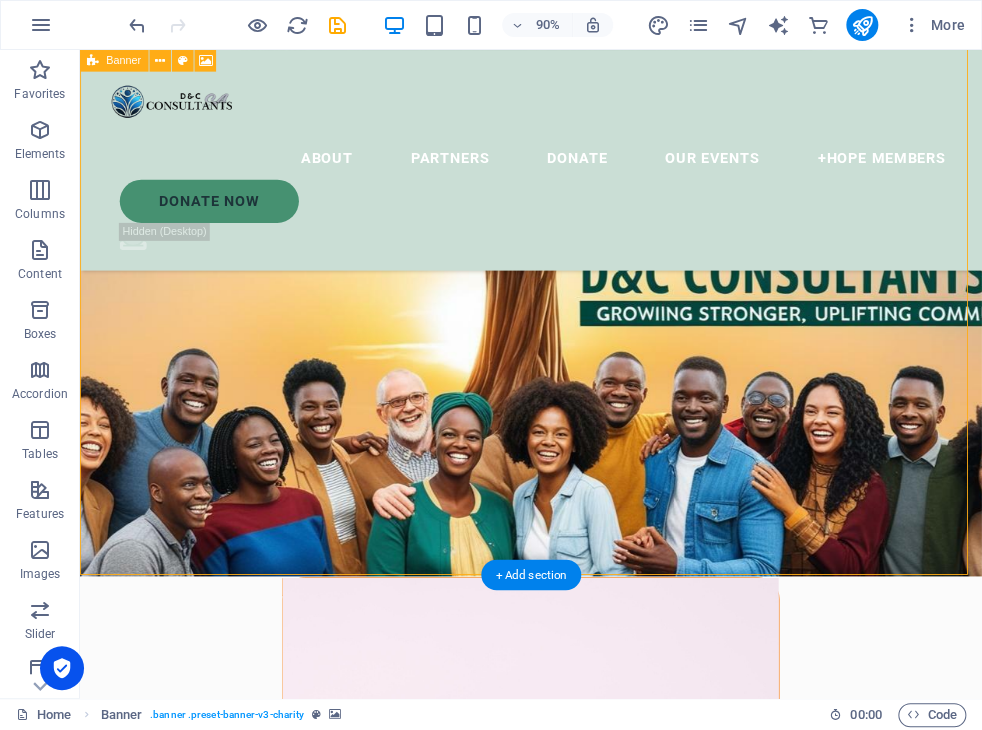 scroll, scrollTop: 296, scrollLeft: 0, axis: vertical 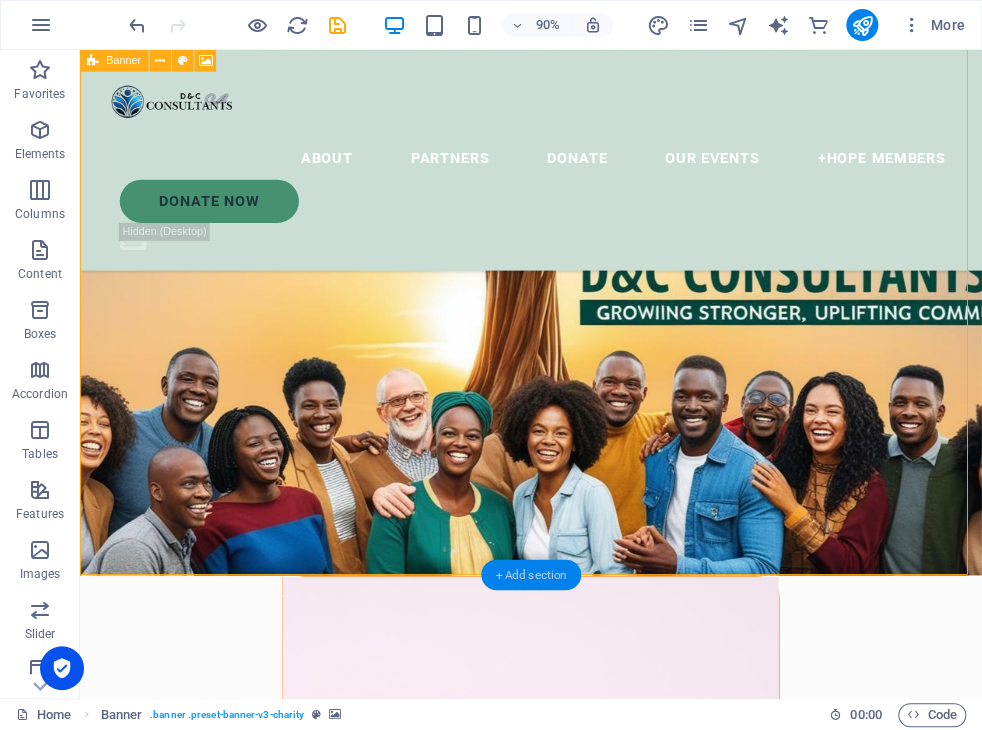 click on "+ Add section" at bounding box center [531, 574] 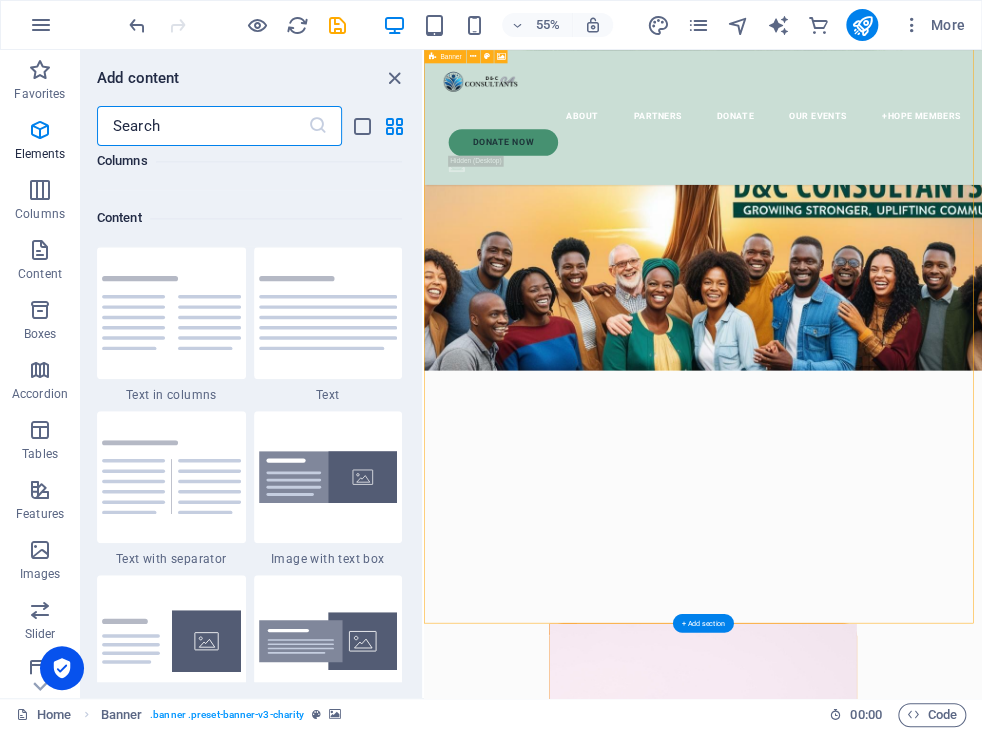 scroll, scrollTop: 3499, scrollLeft: 0, axis: vertical 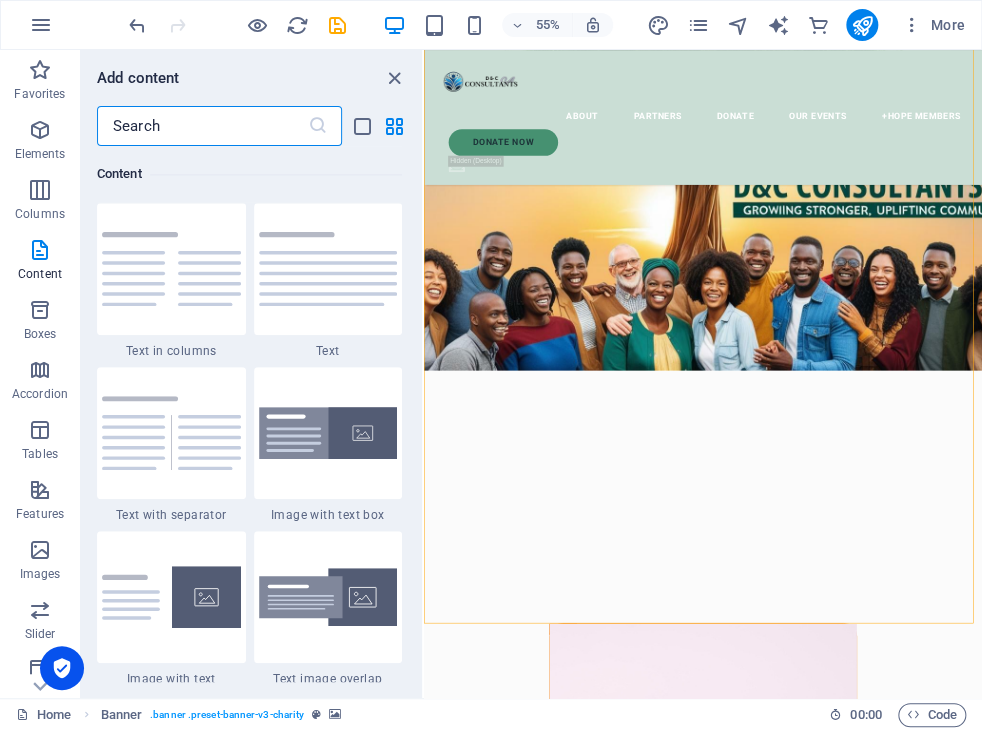 click at bounding box center [202, 126] 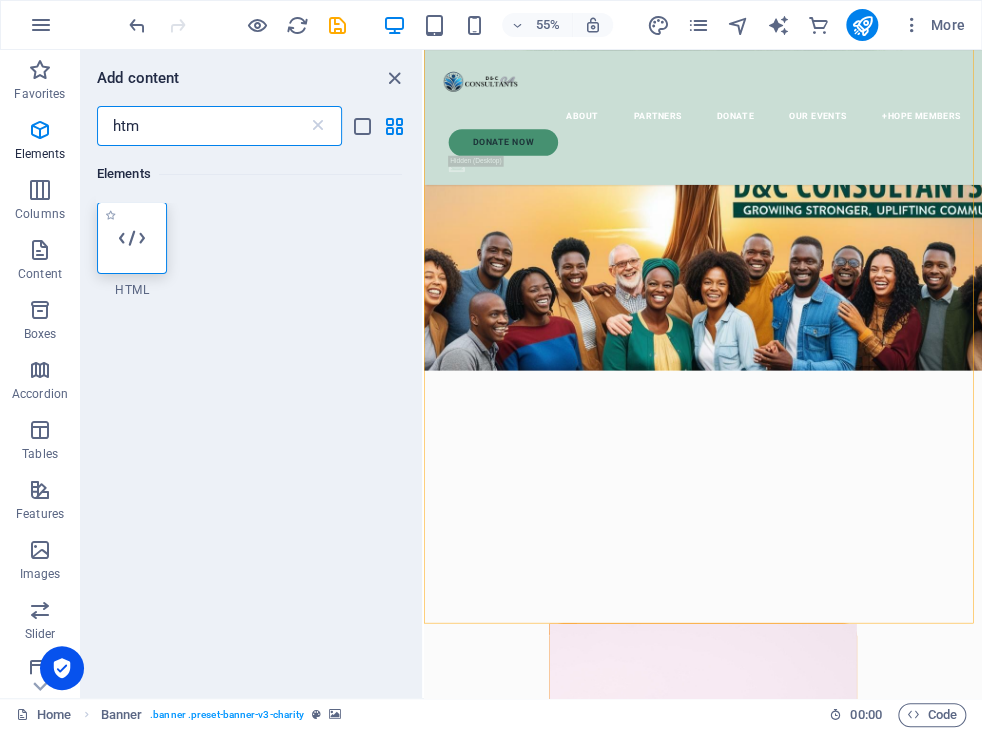 scroll, scrollTop: 0, scrollLeft: 0, axis: both 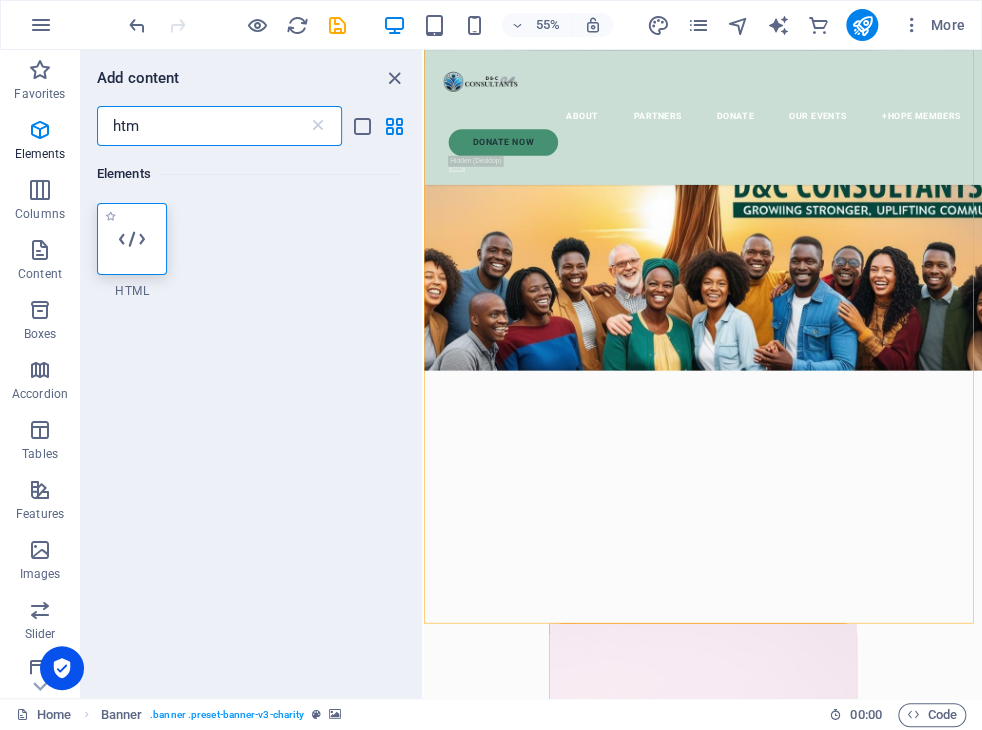 type on "htm" 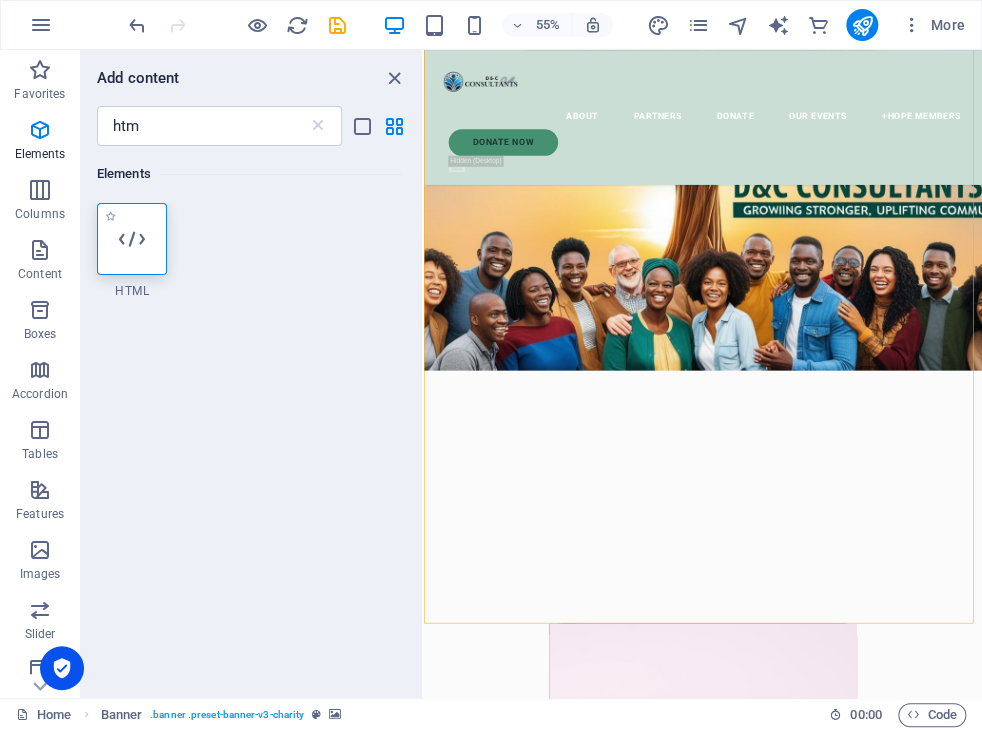 click at bounding box center (132, 239) 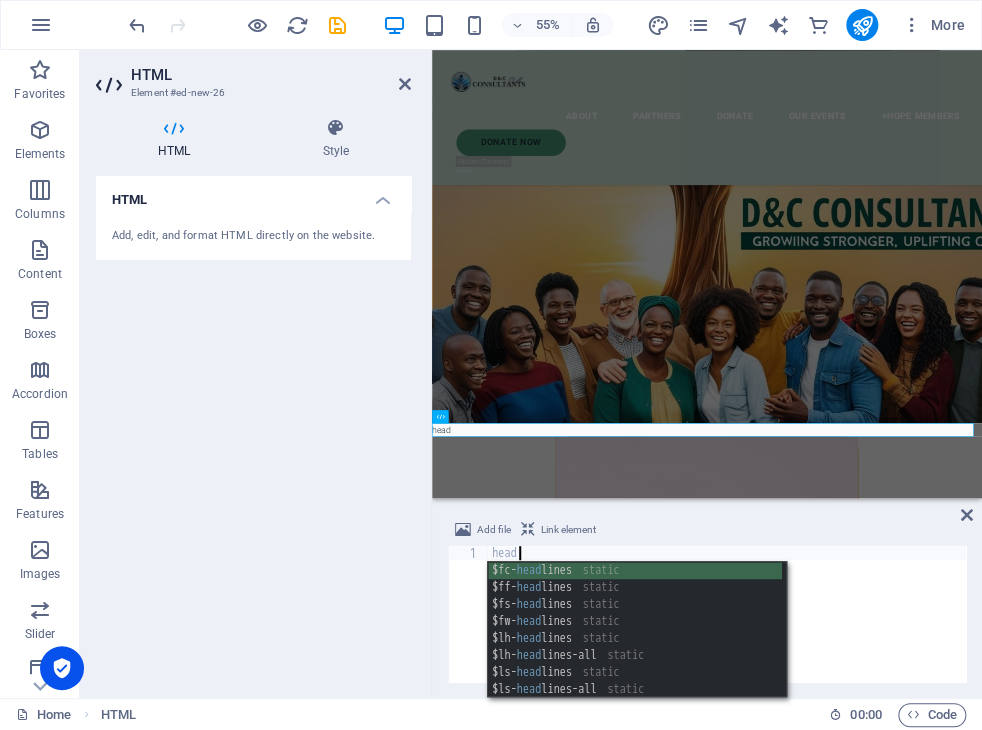 scroll, scrollTop: 0, scrollLeft: 0, axis: both 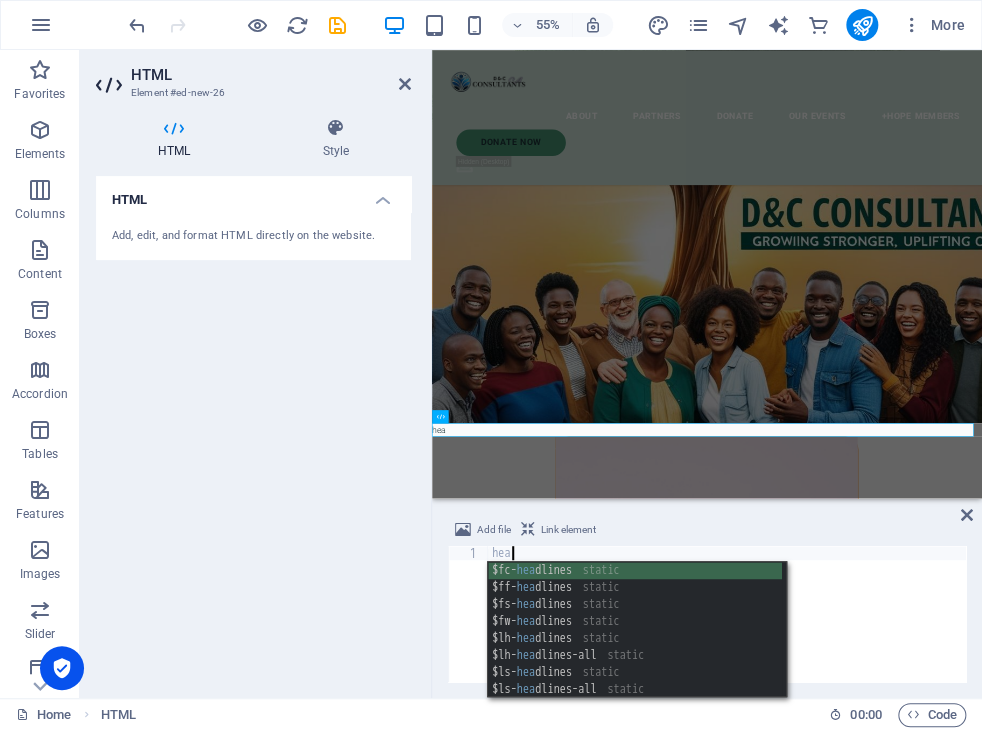 type on "h" 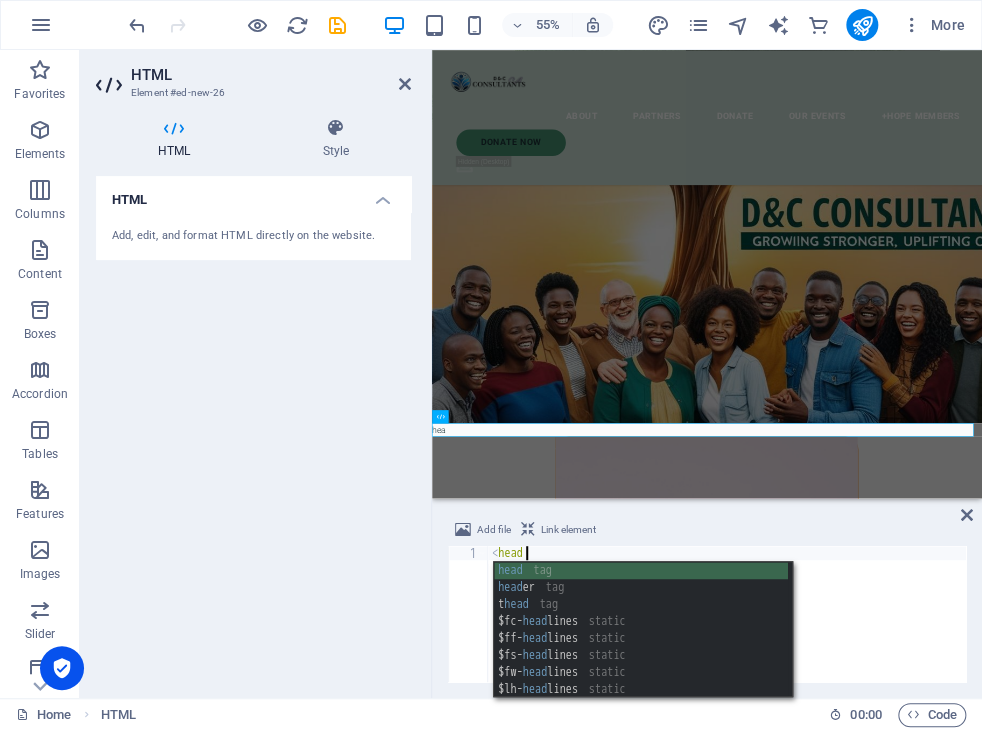 scroll, scrollTop: 0, scrollLeft: 1, axis: horizontal 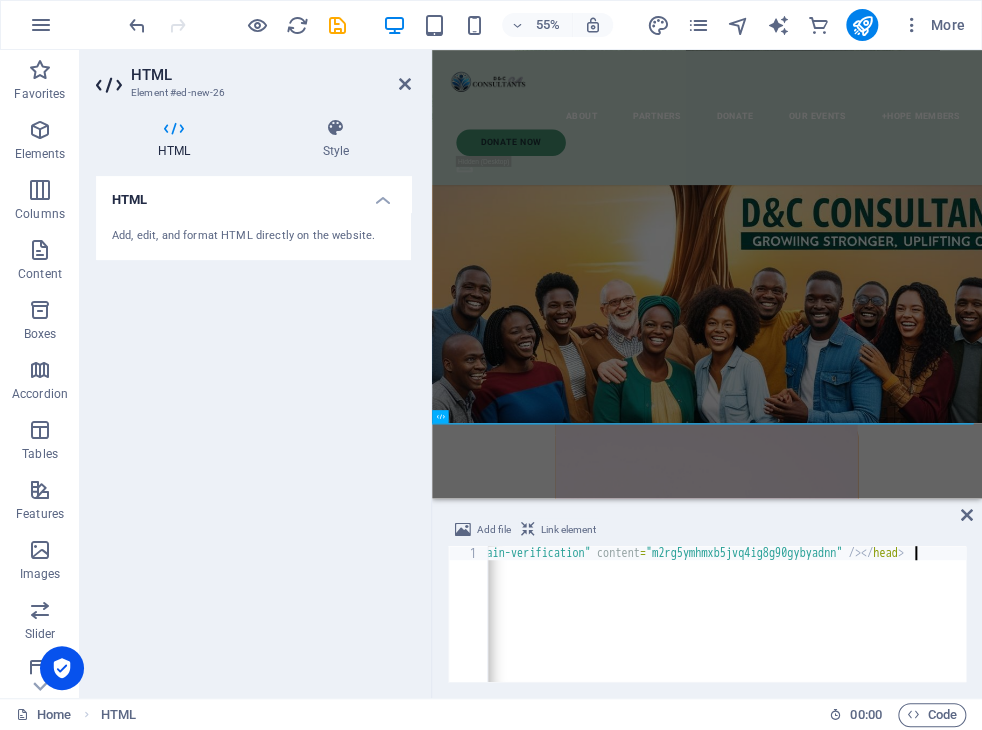 click on "Link element" at bounding box center (568, 530) 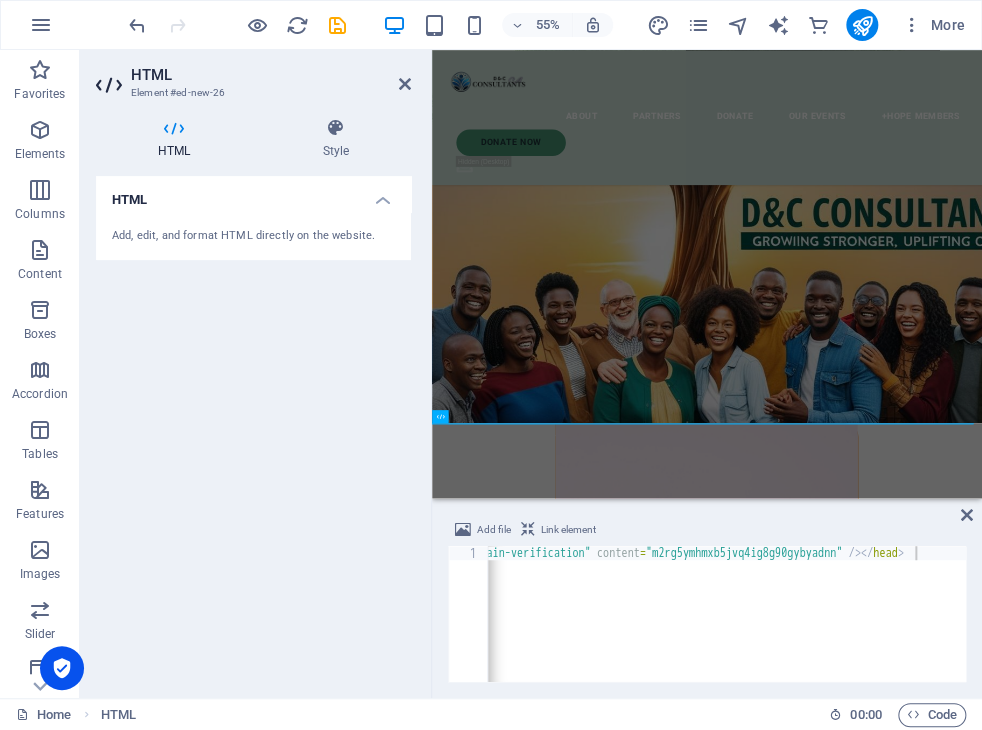 click on "< head > < meta   name = "facebook-domain-verification"   content = "m2rg5ymhmxb5jvq4ig8g90gybyadnn"   /> </ head >" at bounding box center [632, 626] 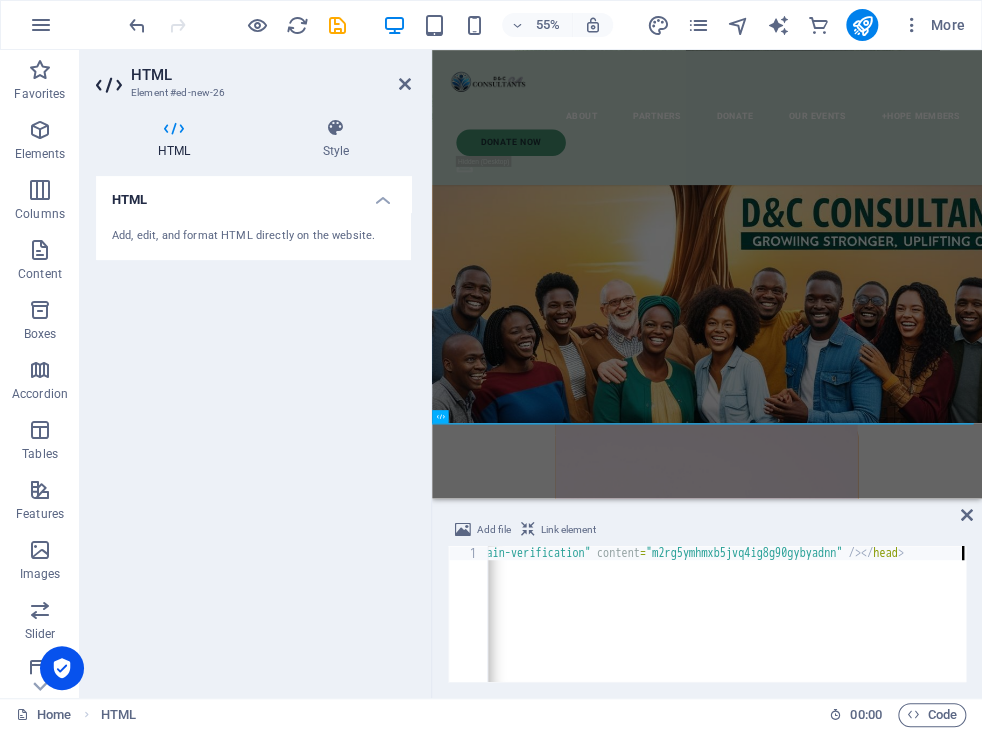 drag, startPoint x: 552, startPoint y: 597, endPoint x: 548, endPoint y: 586, distance: 11.7046995 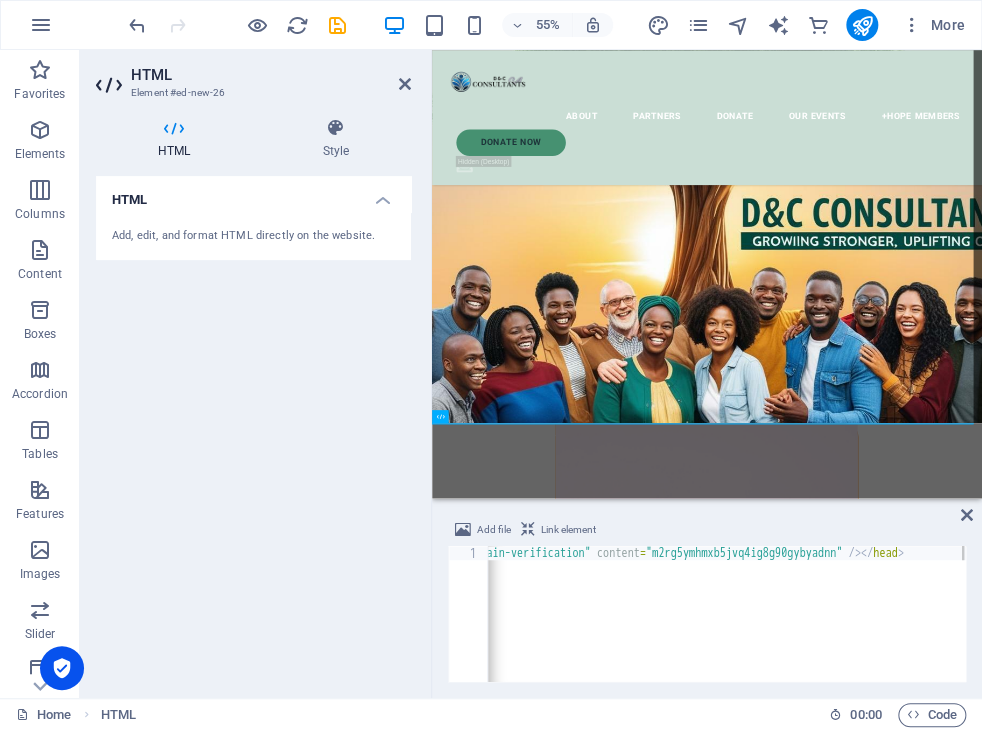 drag, startPoint x: 533, startPoint y: 781, endPoint x: 692, endPoint y: 261, distance: 543.76556 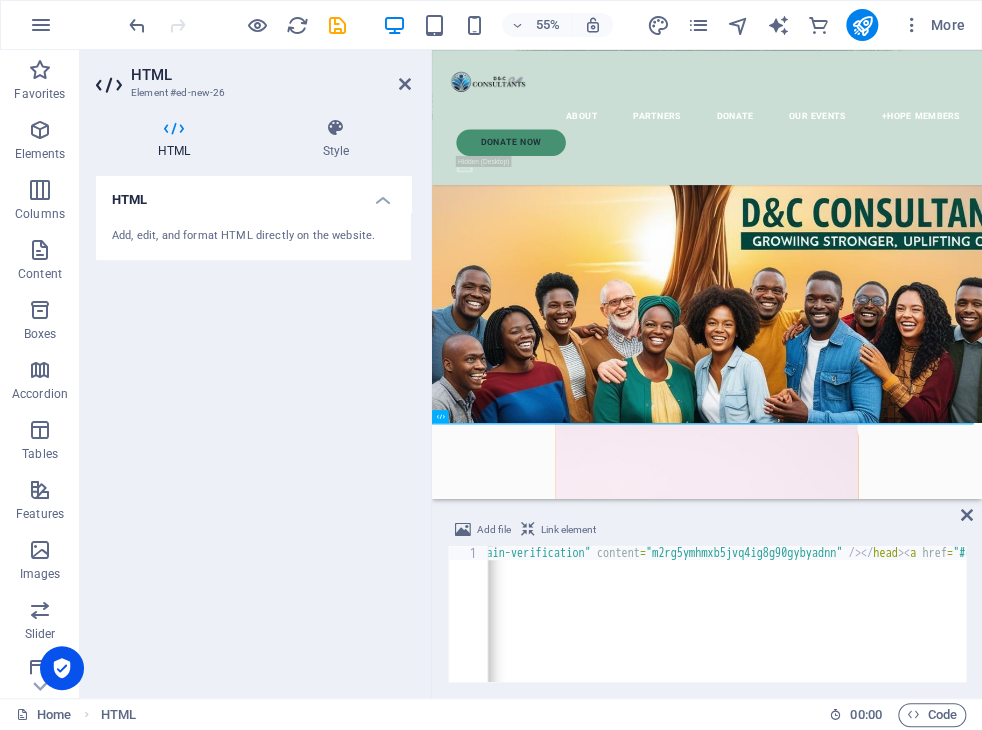 type on "<head><meta name="facebook-domain-verification" content="m2rg5ymhmxb5jvq4ig8g90gybyadnn" /></head>" 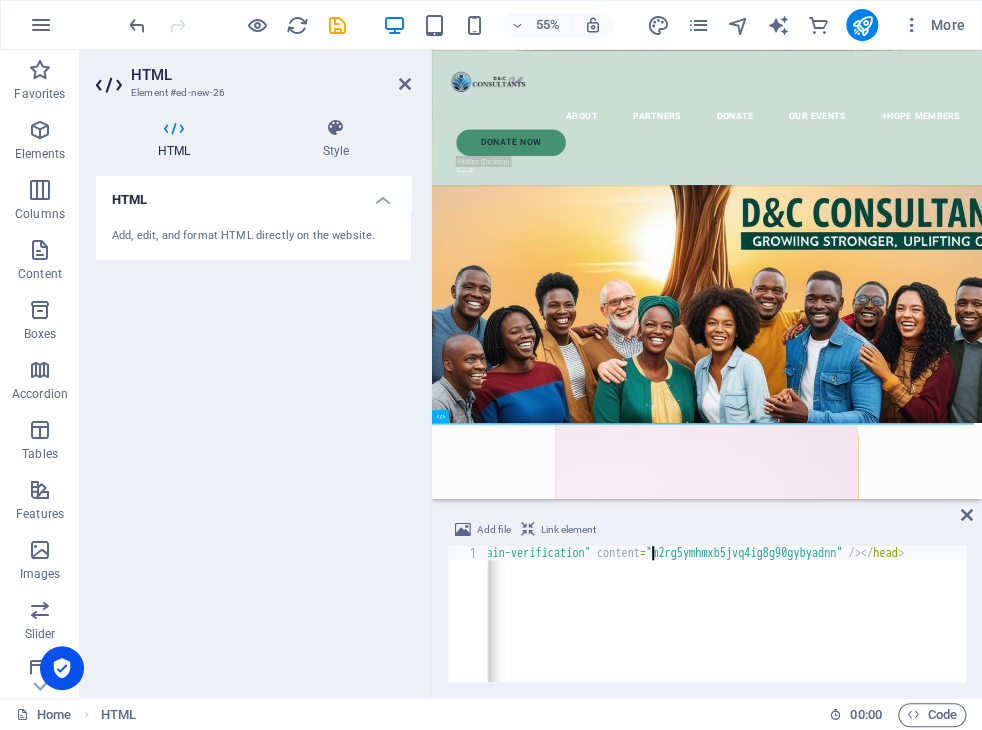 click on "< head > < meta   name = "facebook-domain-verification"   content = "m2rg5ymhmxb5jvq4ig8g90gybyadnn"   /> </ head >" at bounding box center (632, 626) 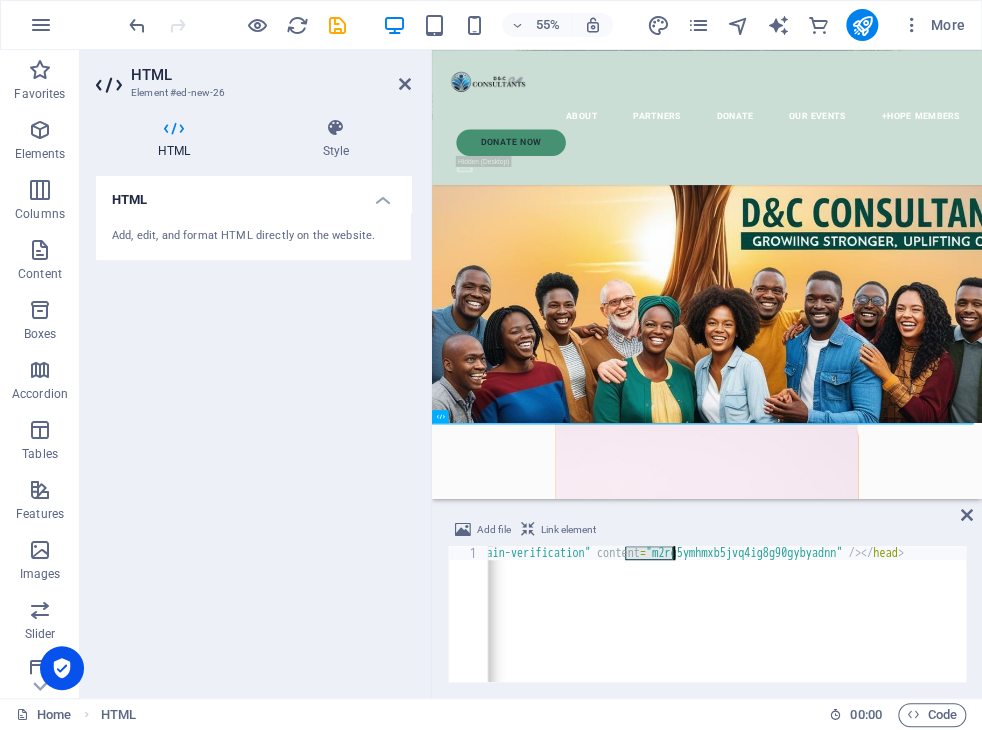 click on "< head > < meta   name = "facebook-domain-verification"   content = "m2rg5ymhmxb5jvq4ig8g90gybyadnn"   /> </ head >" at bounding box center (632, 626) 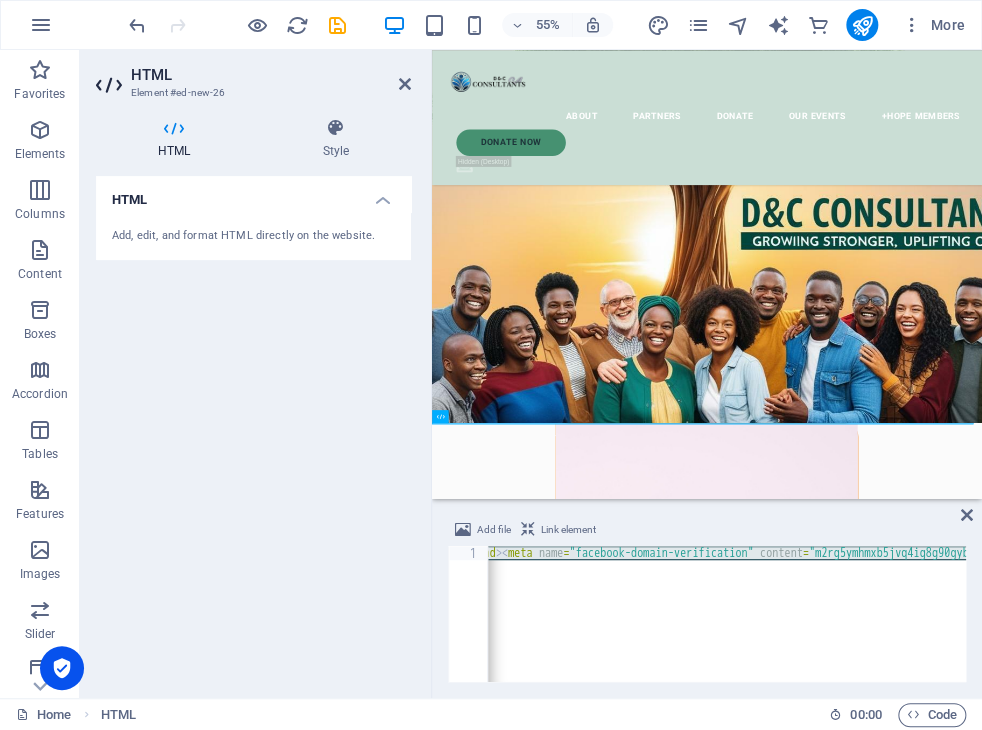 scroll, scrollTop: 0, scrollLeft: 26, axis: horizontal 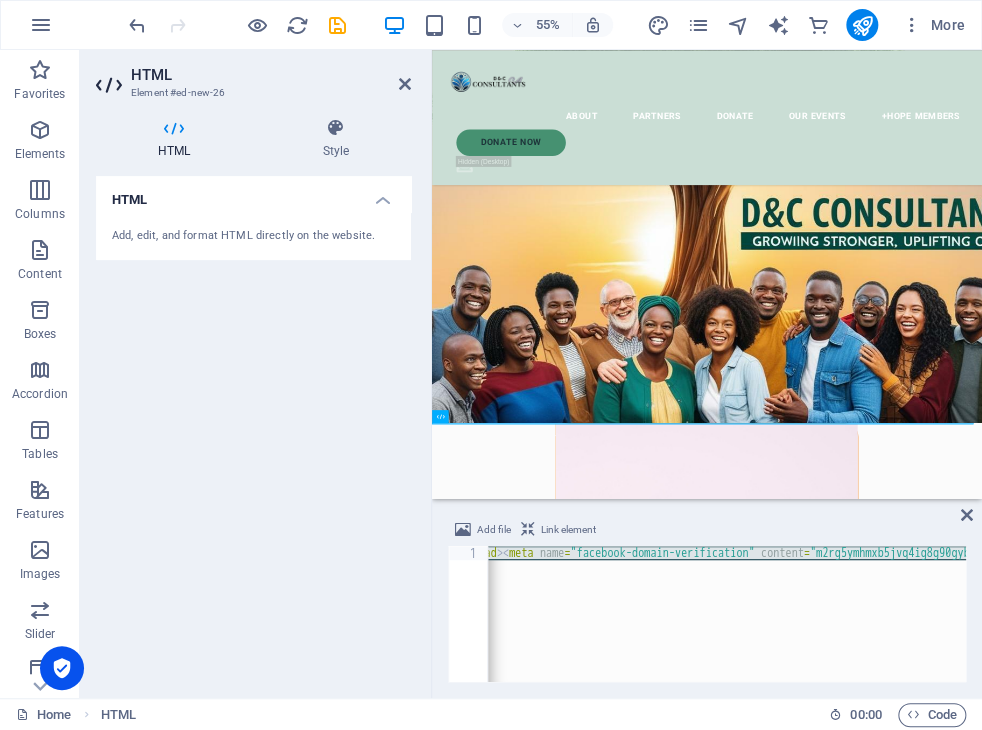 click on "< head > < meta   name = "facebook-domain-verification"   content = "m2rg5ymhmxb5jvq4ig8g90gybyadnn"   /> </ head >" at bounding box center (727, 614) 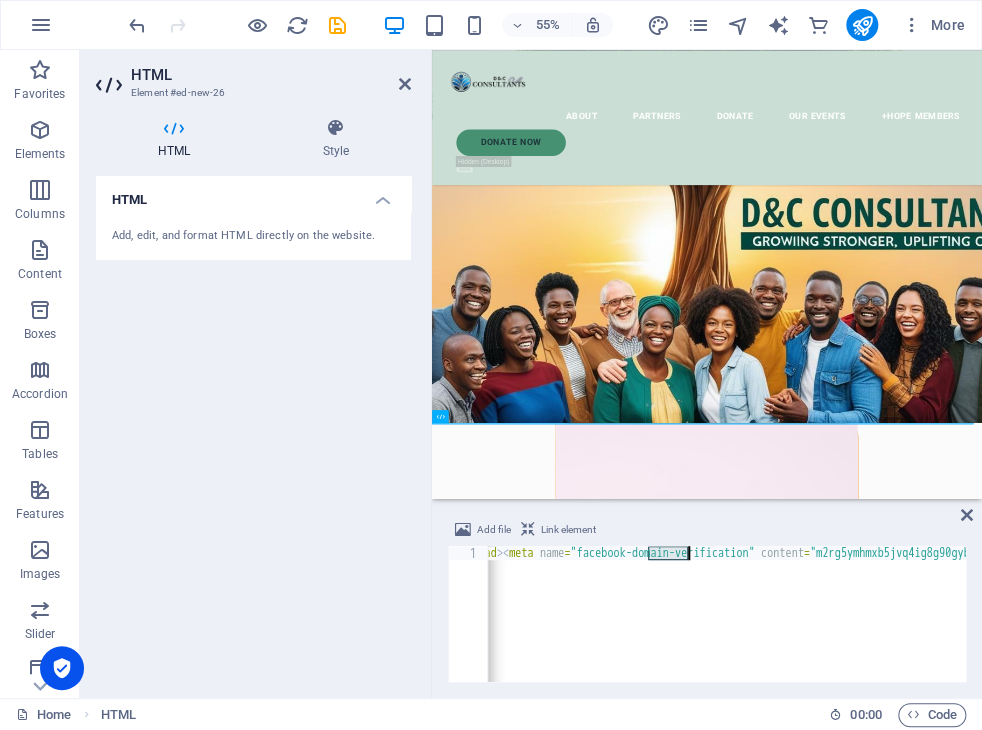click on "< head > < meta   name = "facebook-domain-verification"   content = "m2rg5ymhmxb5jvq4ig8g90gybyadnn"   /> </ head >" at bounding box center [796, 626] 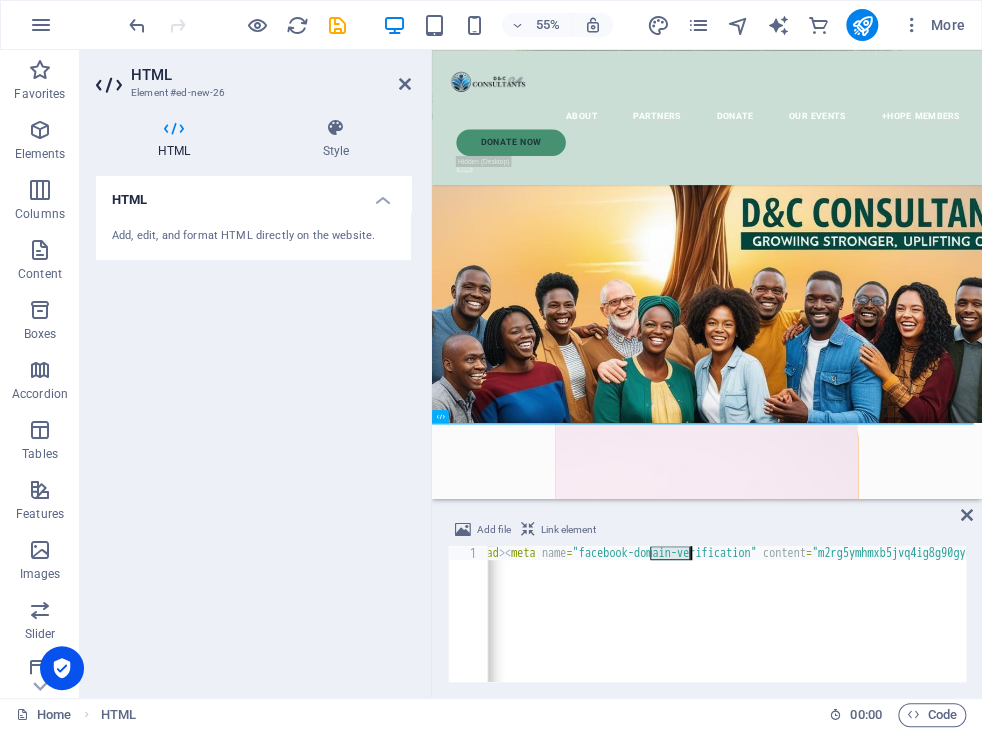scroll, scrollTop: 0, scrollLeft: 0, axis: both 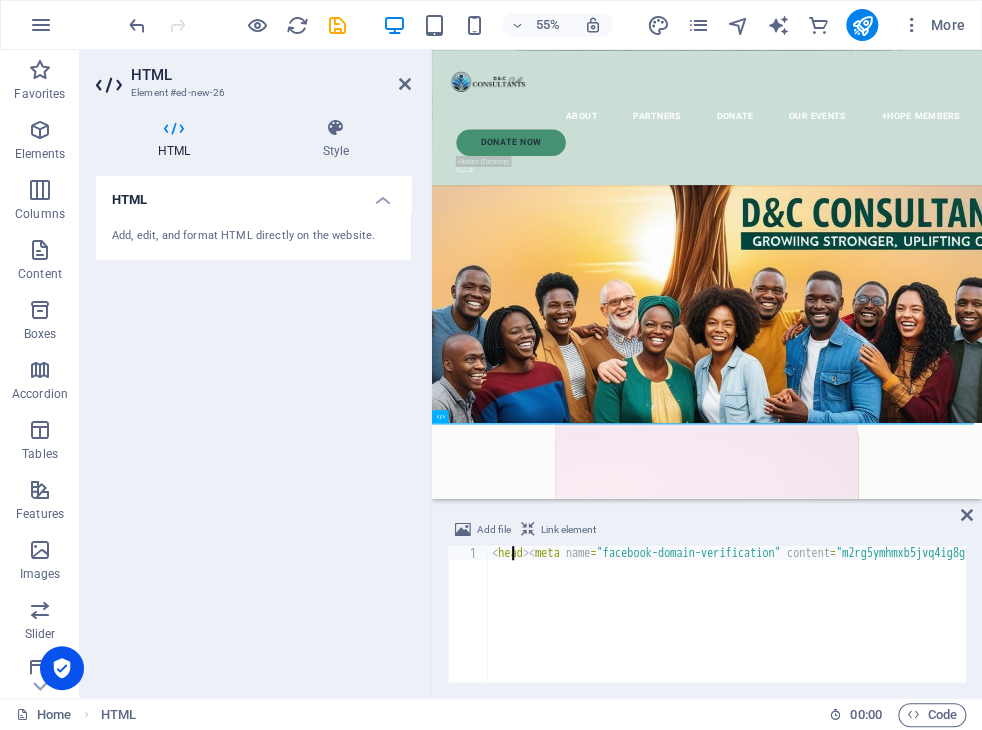 click on "< head > < meta   name = "facebook-domain-verification"   content = "m2rg5ymhmxb5jvq4ig8g90gybyadnn"   /> </ head >" at bounding box center (822, 626) 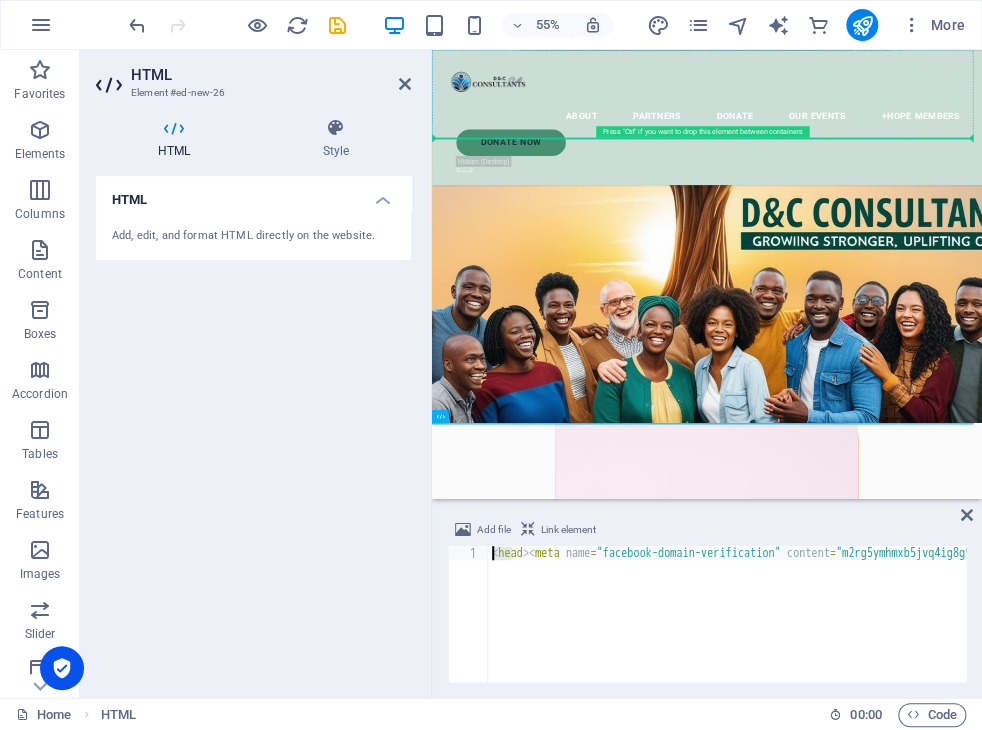 drag, startPoint x: 877, startPoint y: 463, endPoint x: 478, endPoint y: 190, distance: 483.4563 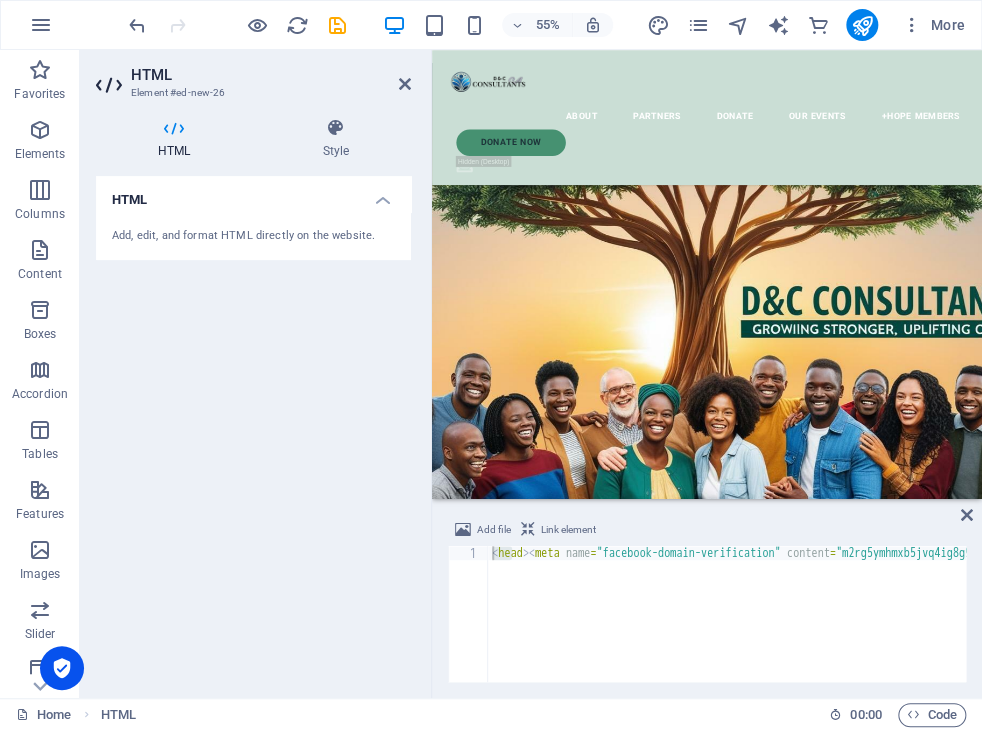 scroll, scrollTop: 0, scrollLeft: 0, axis: both 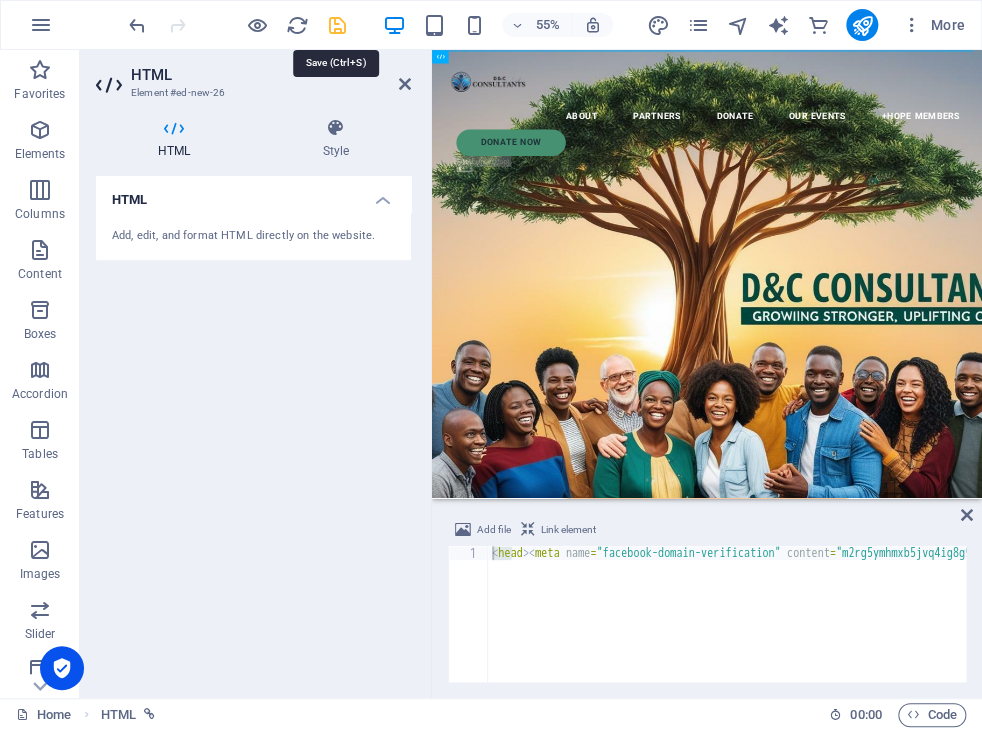 click at bounding box center (337, 25) 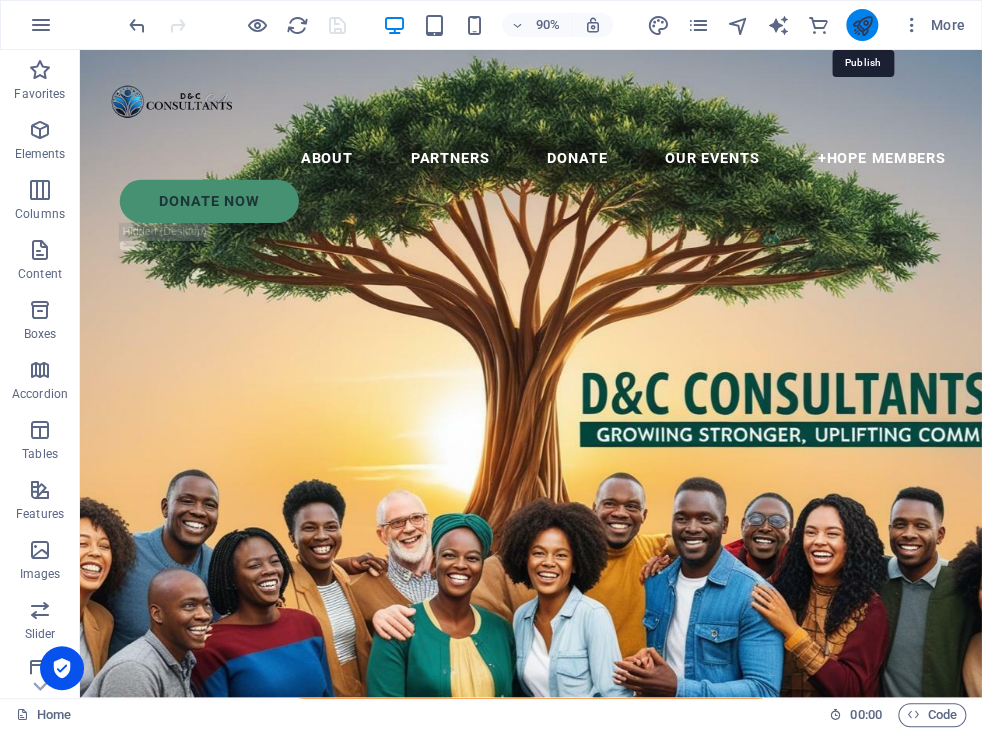 click at bounding box center (861, 25) 